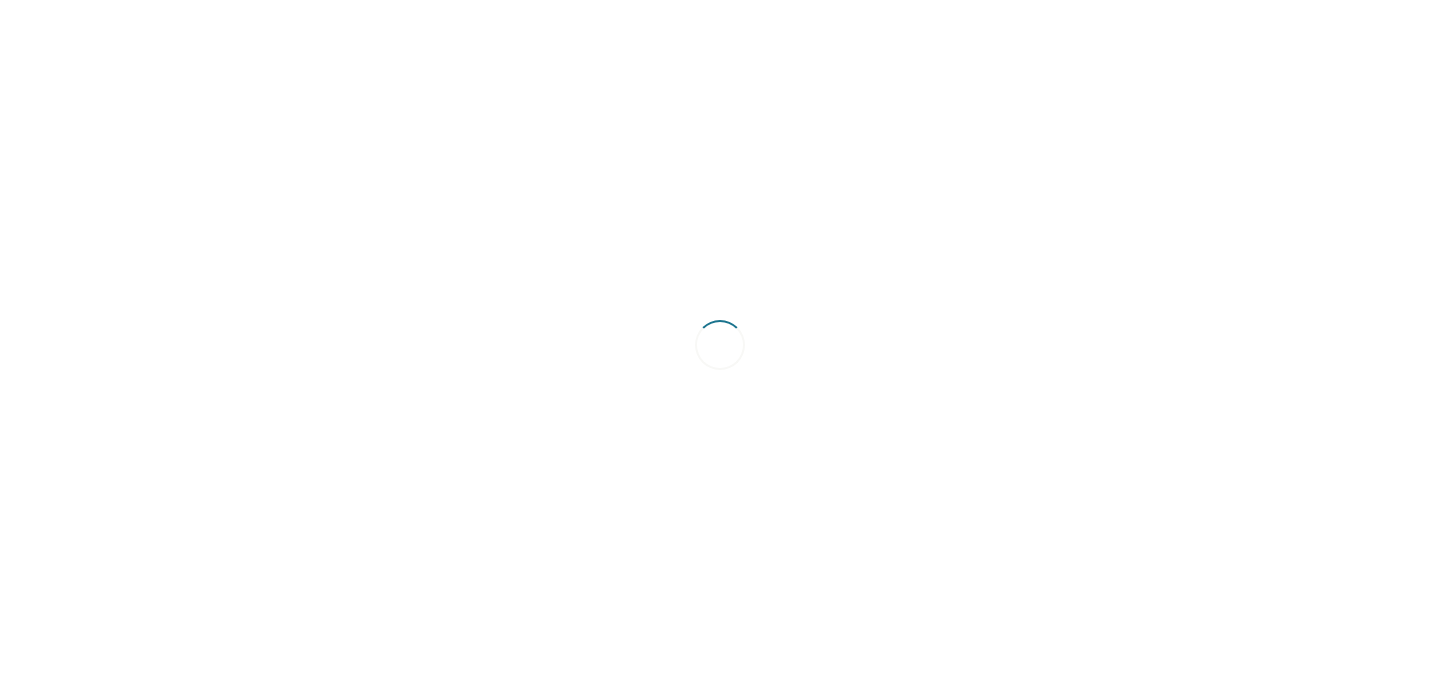 scroll, scrollTop: 0, scrollLeft: 0, axis: both 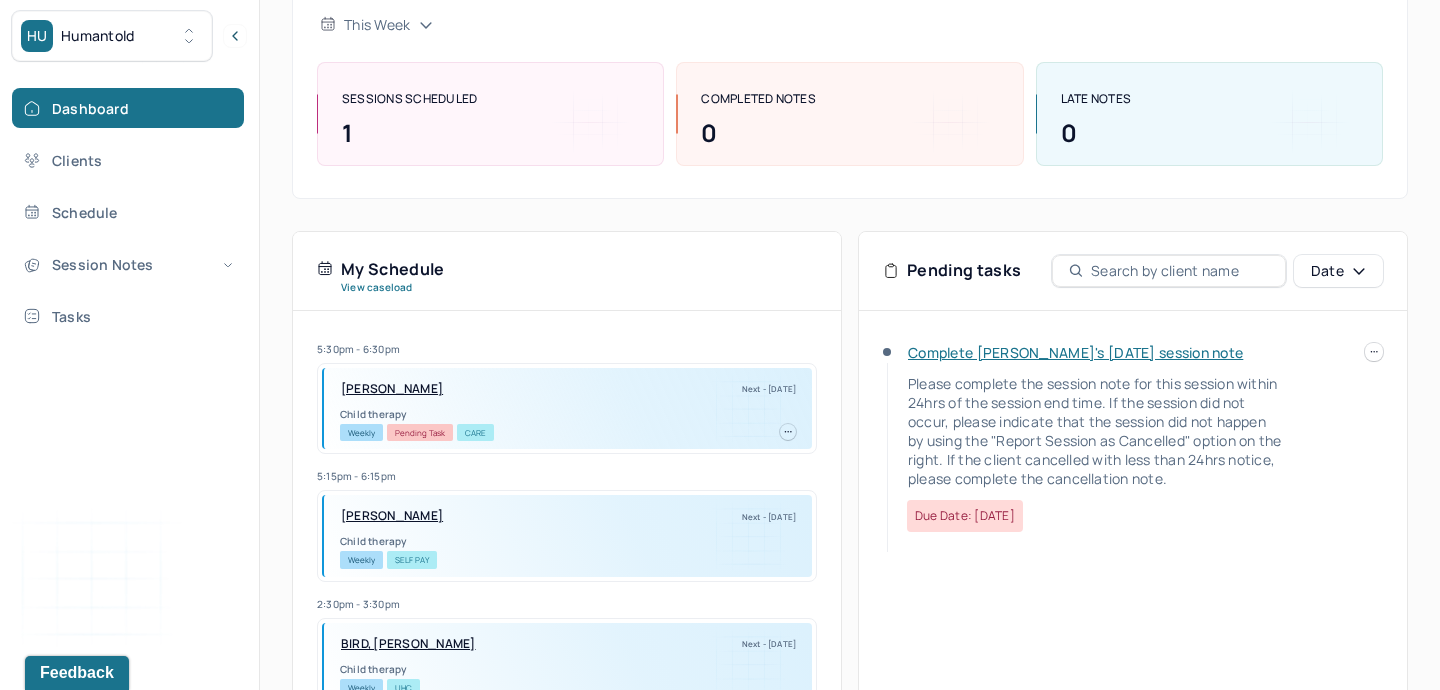 click on "Complete [PERSON_NAME]'s [DATE] session note" at bounding box center [1075, 352] 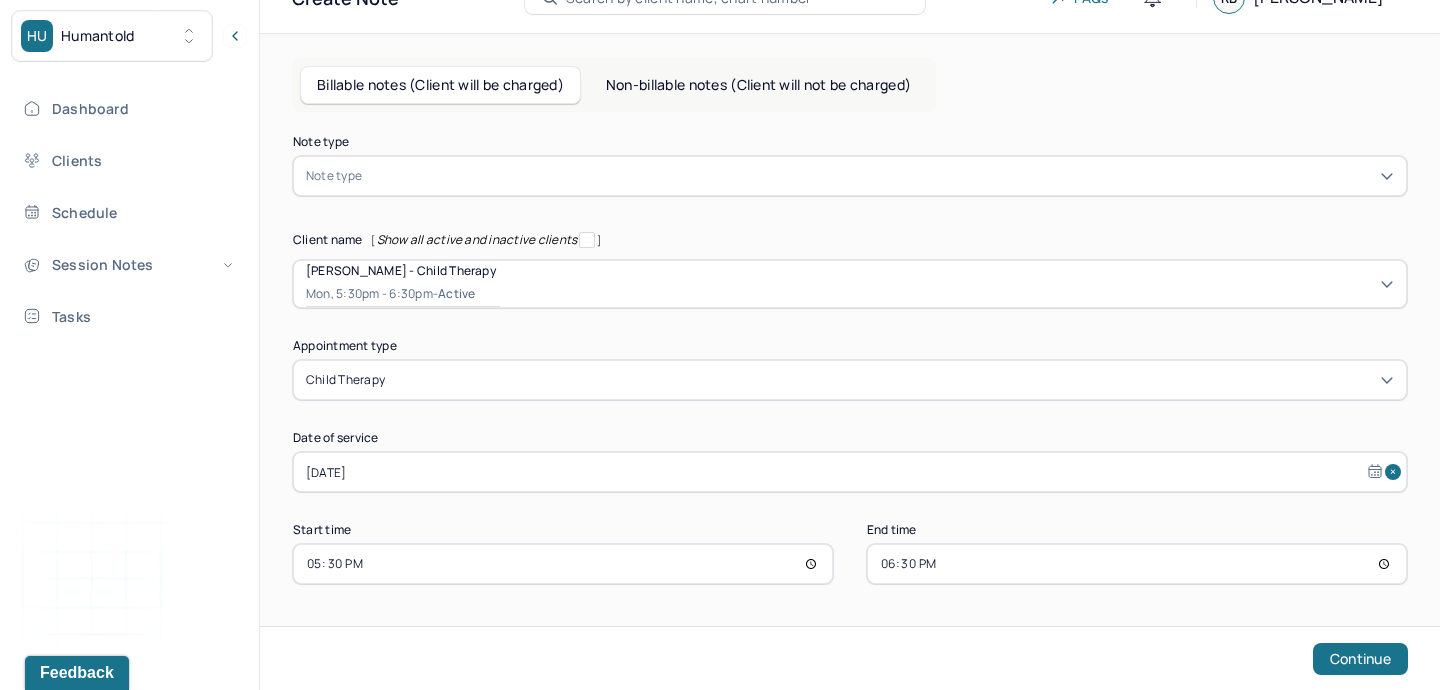 scroll, scrollTop: 81, scrollLeft: 0, axis: vertical 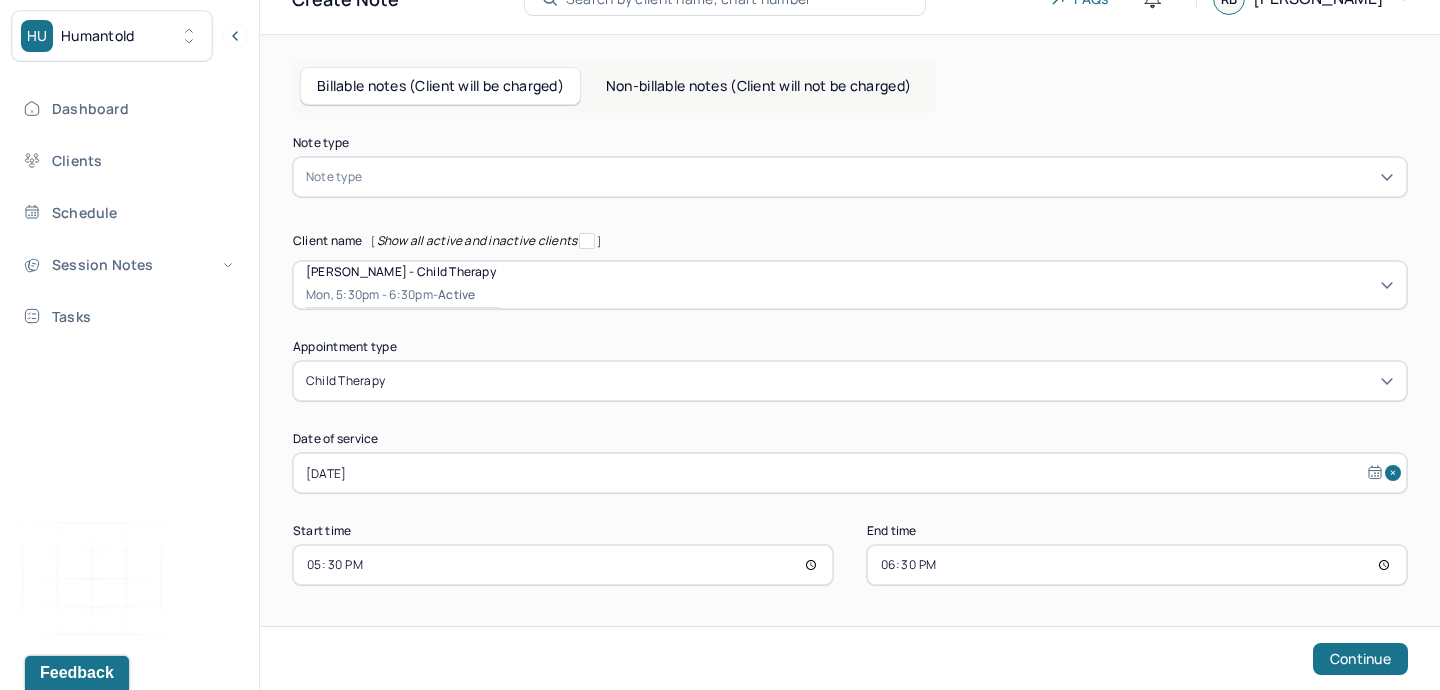 click on "Note type" at bounding box center (850, 177) 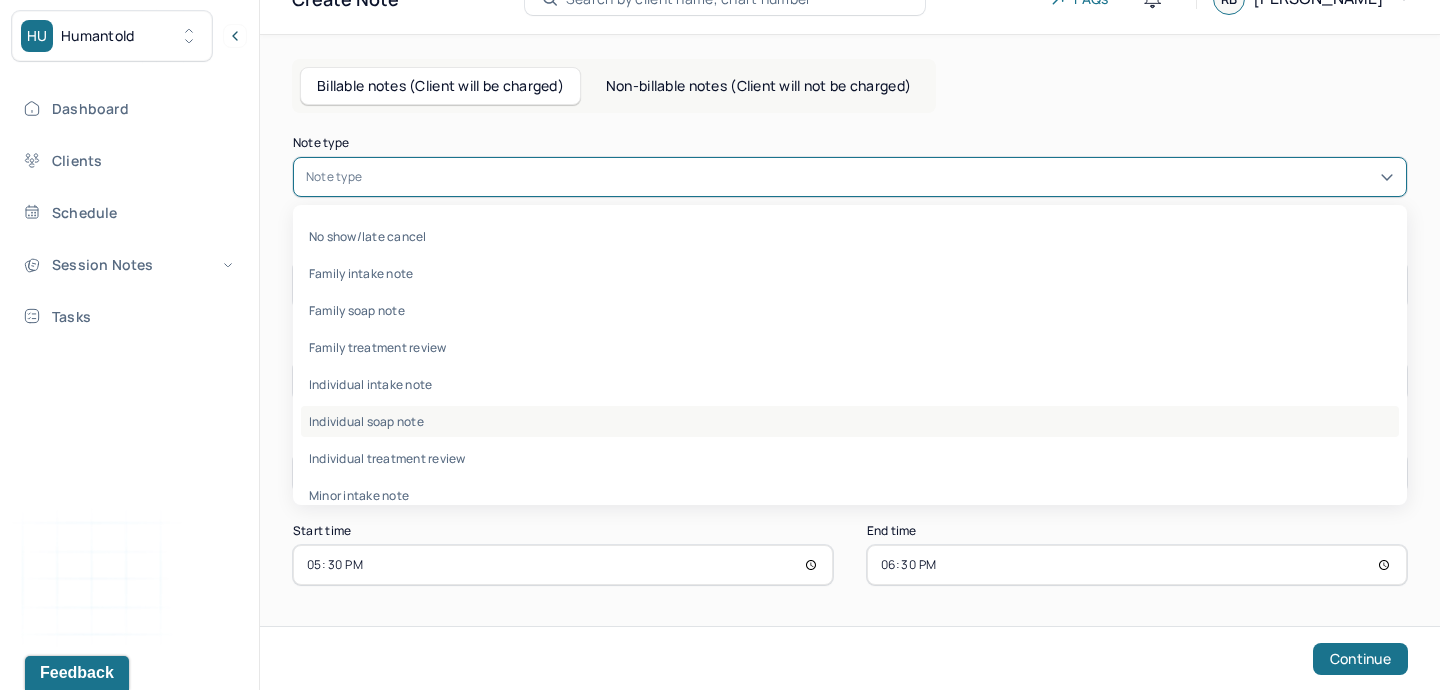click on "Individual soap note" at bounding box center (850, 421) 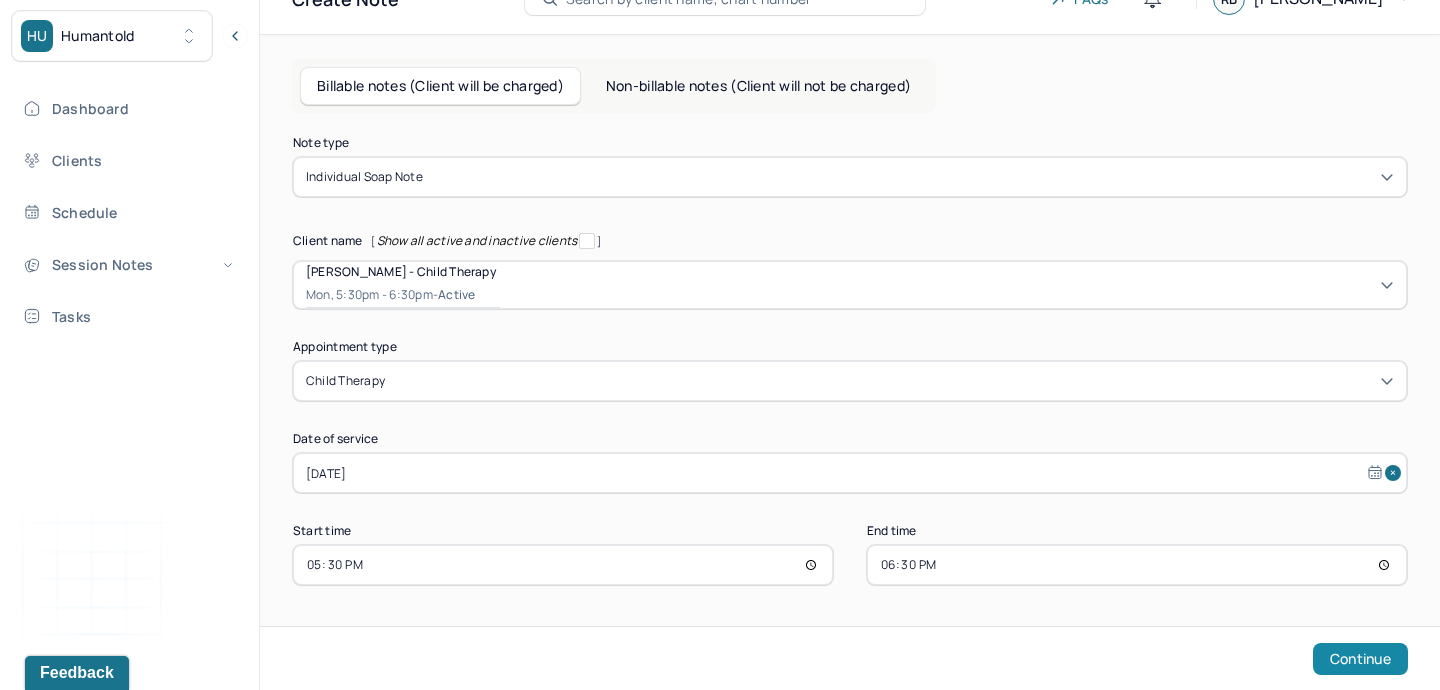 click on "Continue" at bounding box center (1360, 659) 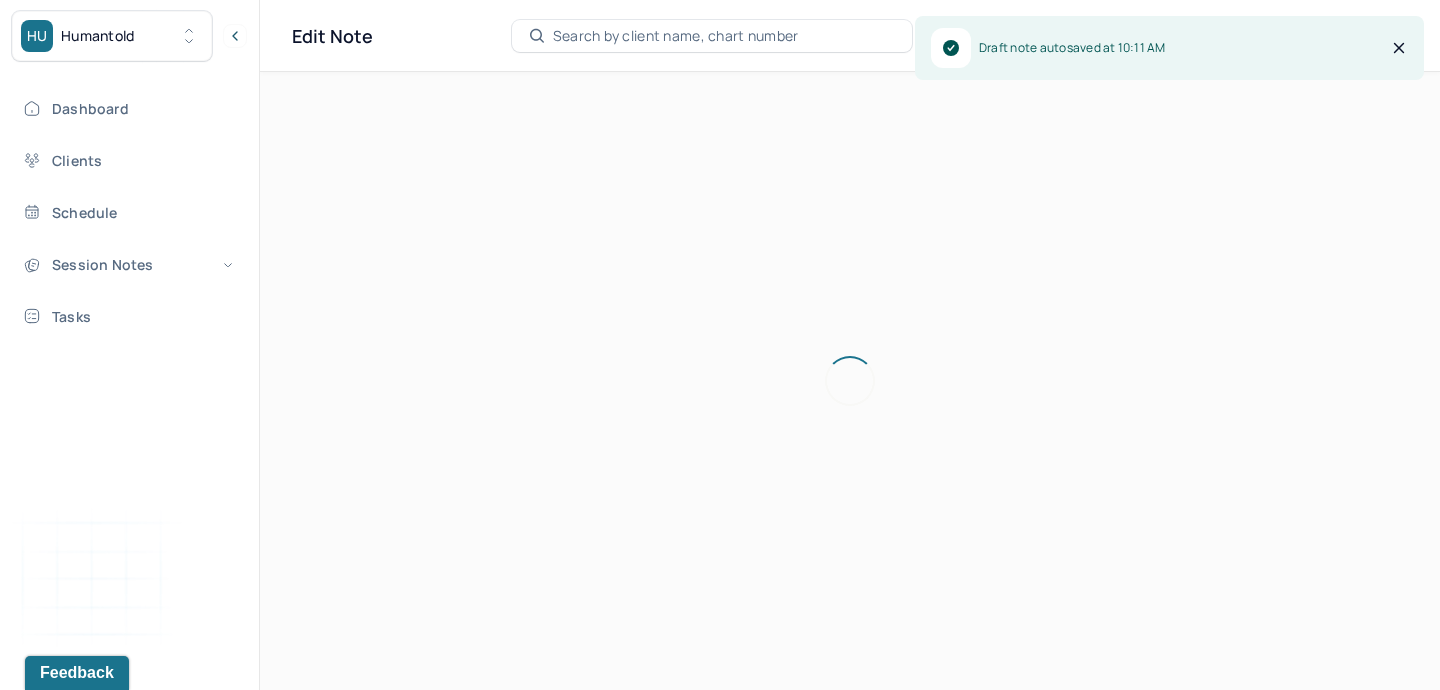 scroll, scrollTop: 36, scrollLeft: 0, axis: vertical 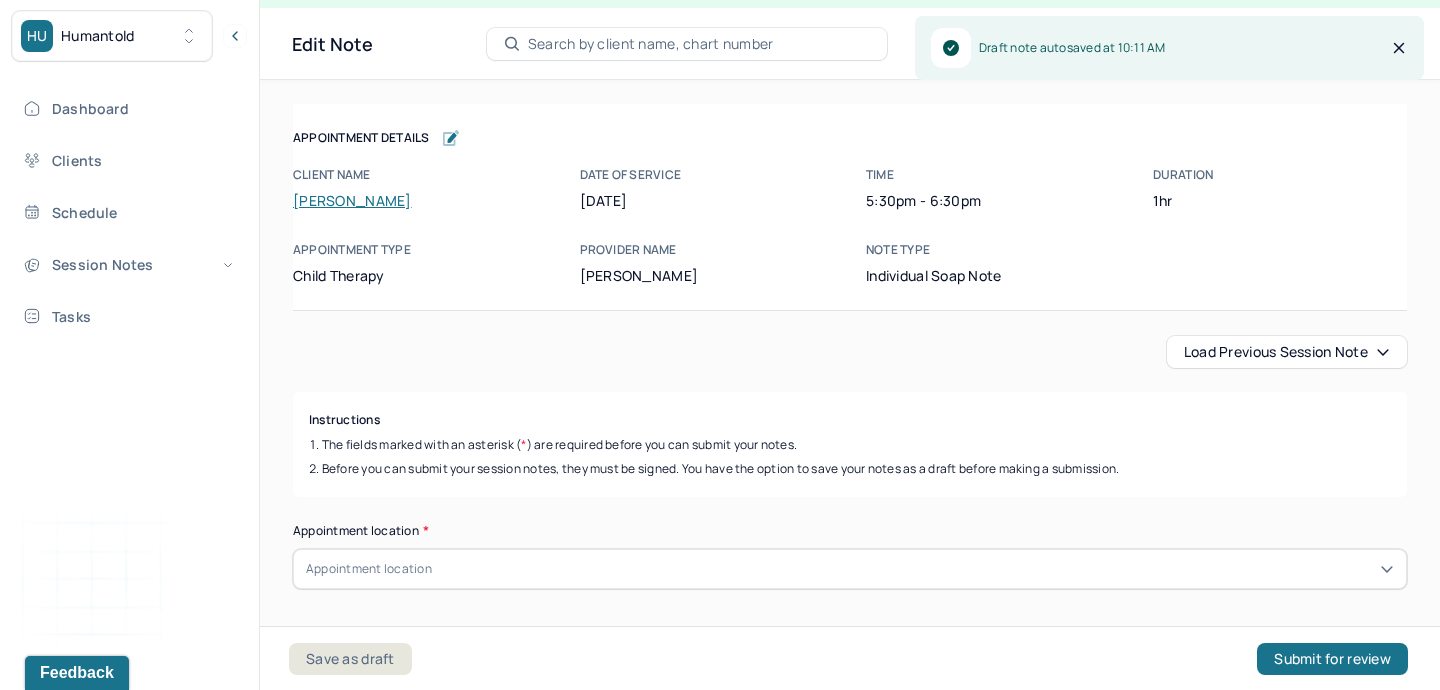 click on "Load previous session note   Instructions The fields marked with an asterisk ( * ) are required before you can submit your notes. Before you can submit your session notes, they must be signed. You have the option to save your notes as a draft before making a submission. Appointment location * Appointment location Primary diagnosis * Primary diagnosis Secondary diagnosis (optional) Secondary diagnosis Tertiary diagnosis (optional) Tertiary diagnosis Emotional / Behavioural symptoms demonstrated * Causing * Causing Intention for Session * Intention for Session Session Note Subjective This section is for Subjective reporting of your clients, it can include their mood, their reported symptoms, their efforts since your last meeting to implement your homework or recommendations or any questions they have Objective What were the behaviors, nonverbal expressions,gestures, postures, and overall presentation of the client? Consider client's mood and affect,client's response to treatment, any use of assessments. EDMR" at bounding box center [850, 2359] 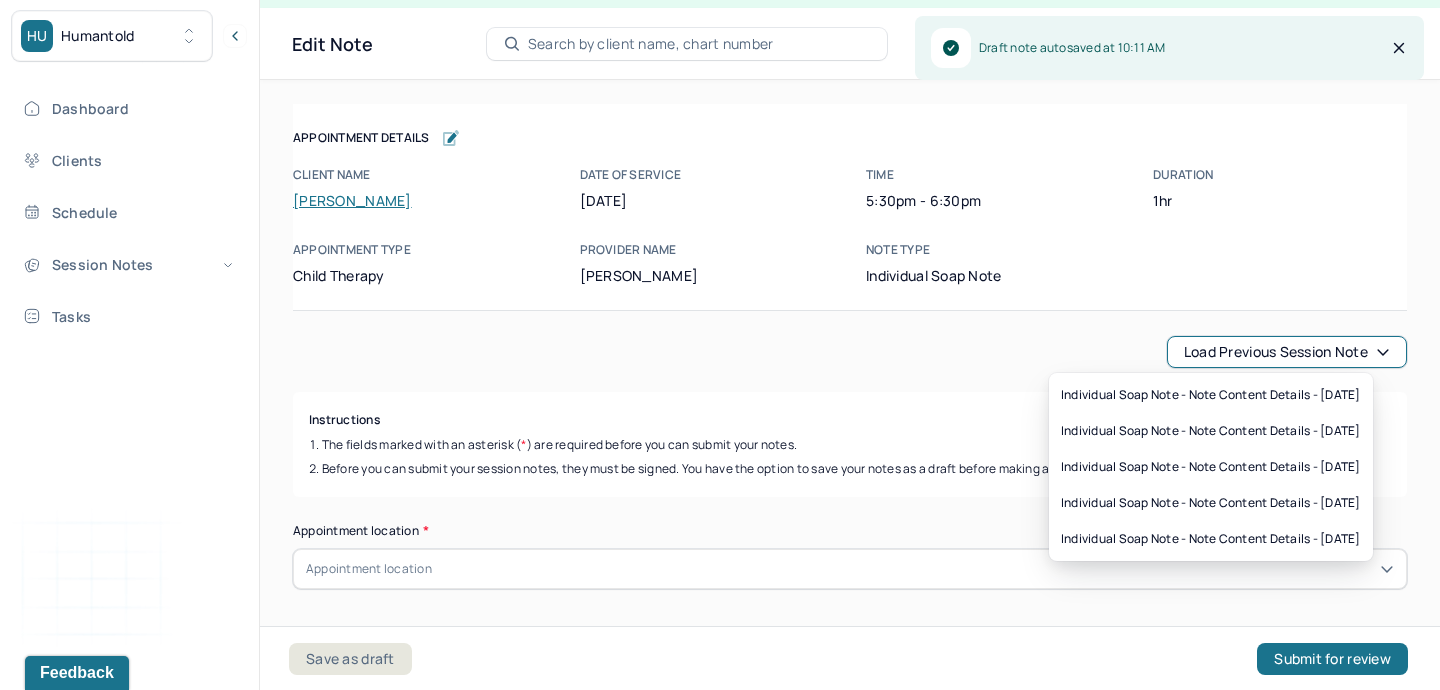 click on "Load previous session note" at bounding box center [1287, 352] 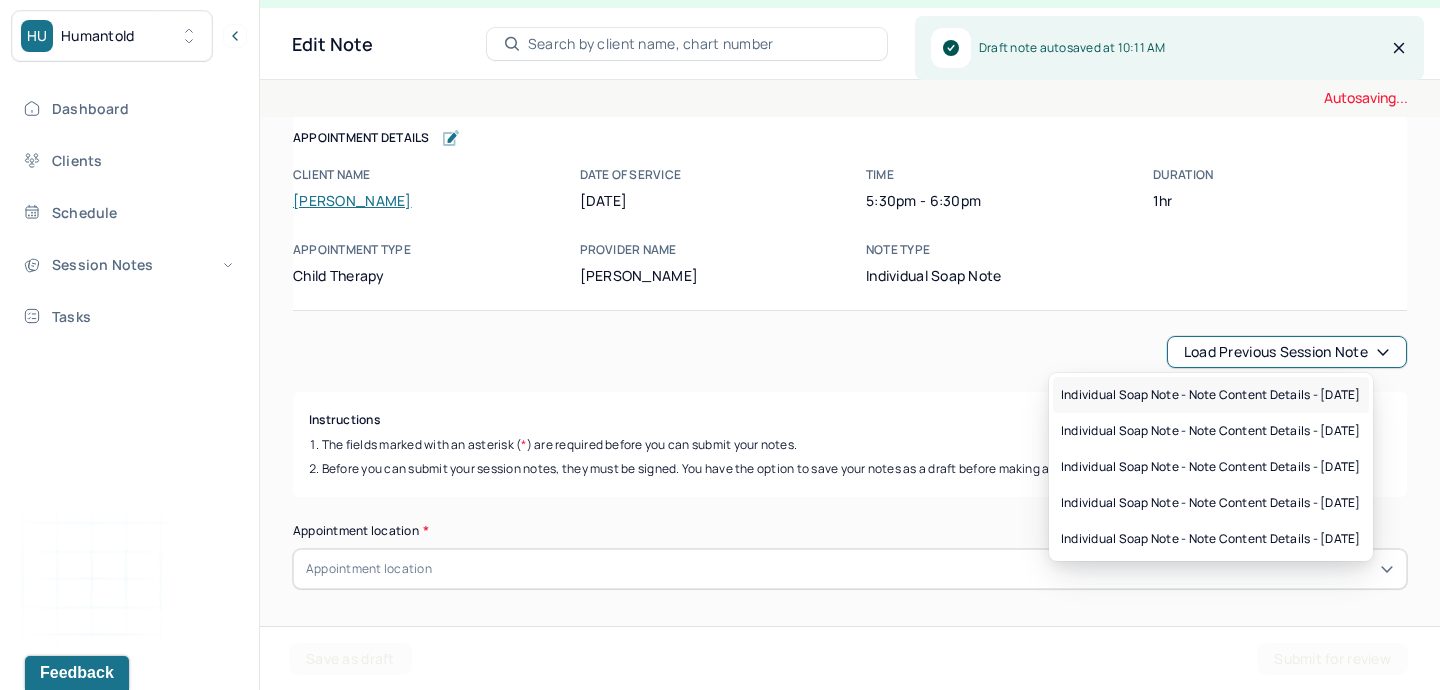 click on "Individual soap note   - Note content Details -   [DATE]" at bounding box center [1211, 395] 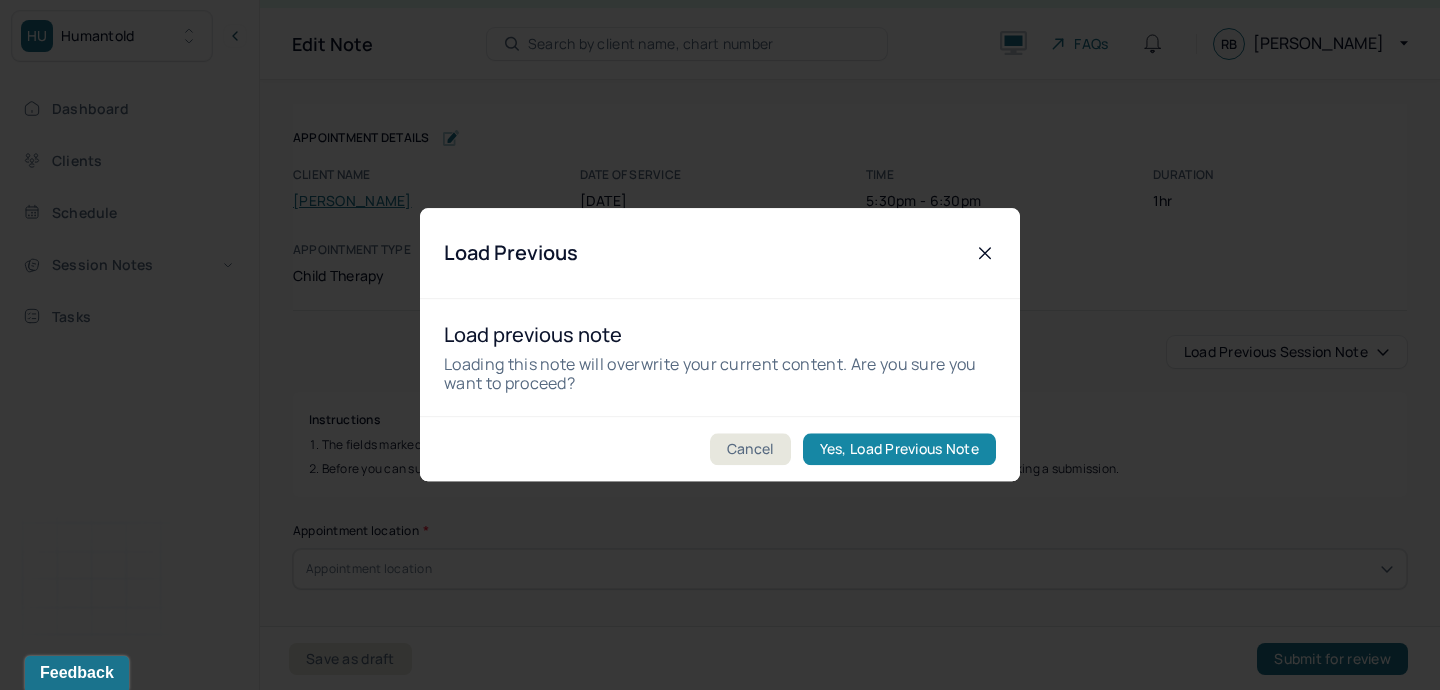 click on "Yes, Load Previous Note" at bounding box center (899, 450) 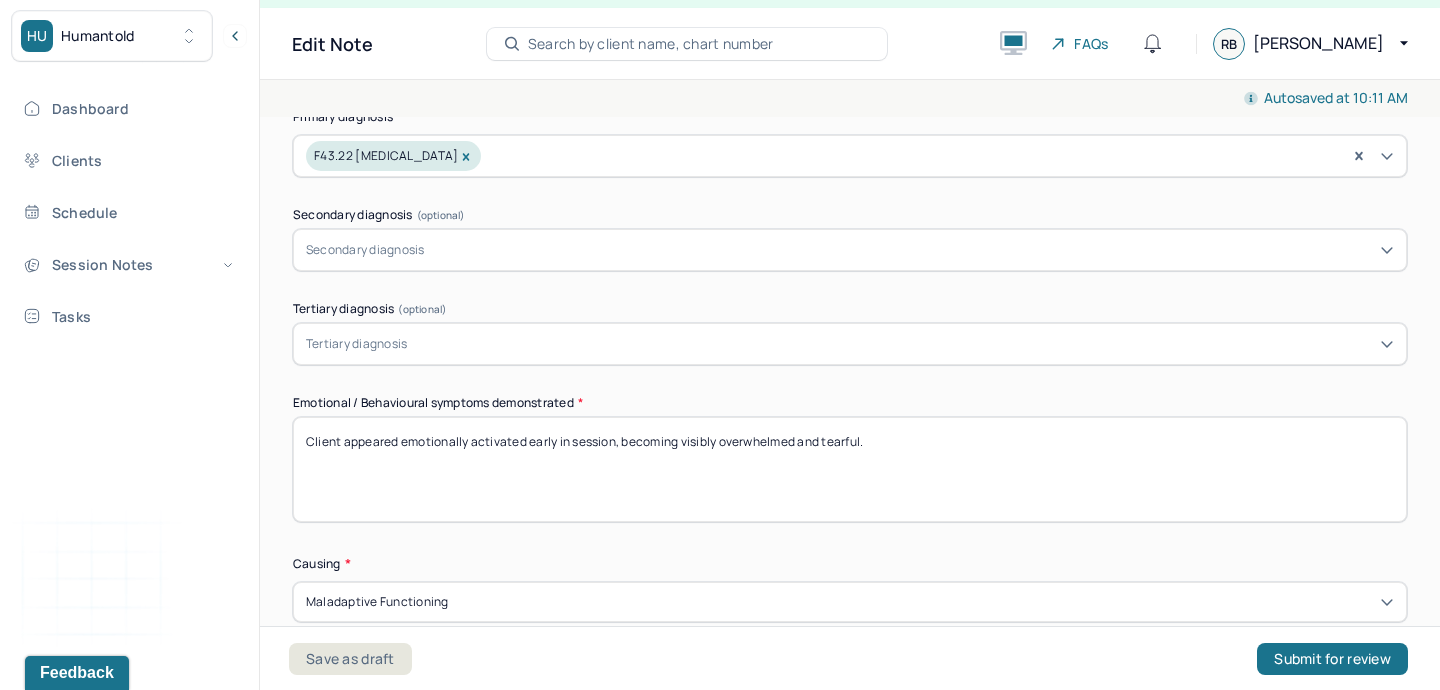 scroll, scrollTop: 840, scrollLeft: 0, axis: vertical 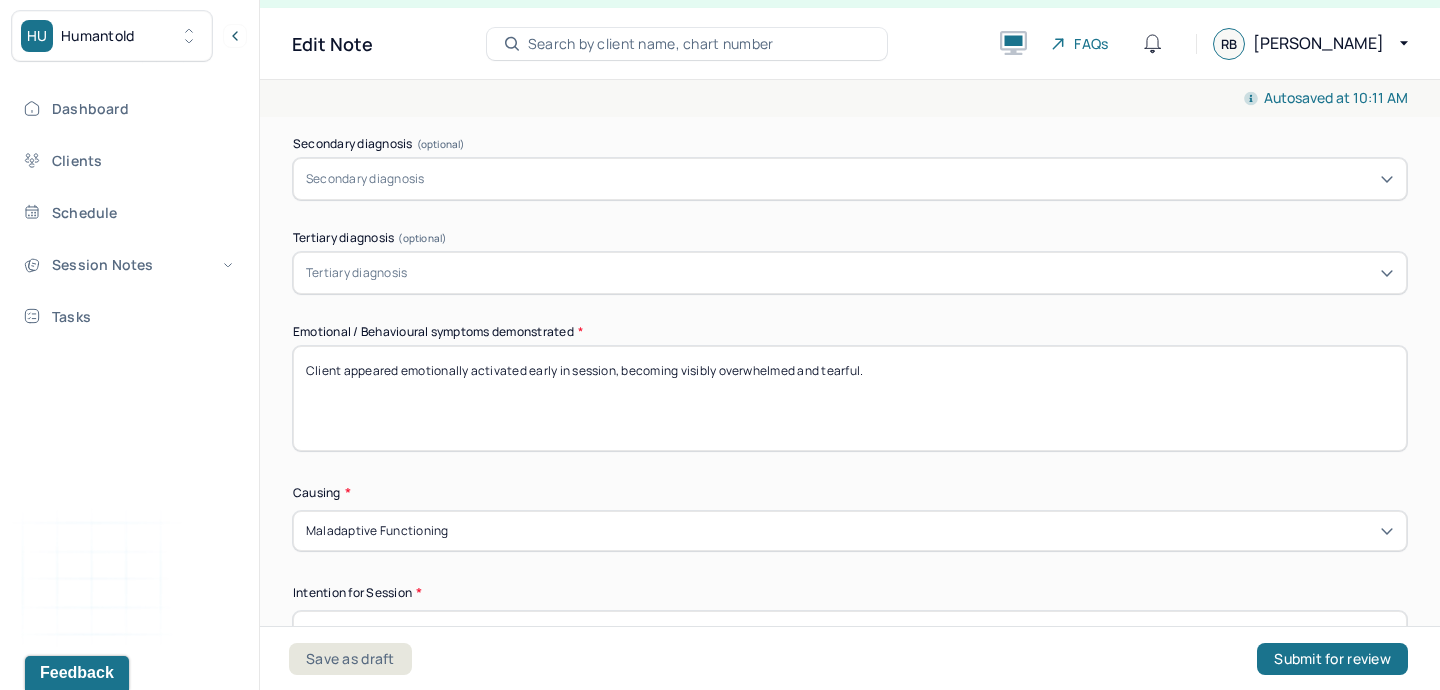 click on "Client appeared emotionally activated early in session, becoming visibly overwhelmed and tearful." at bounding box center (850, 398) 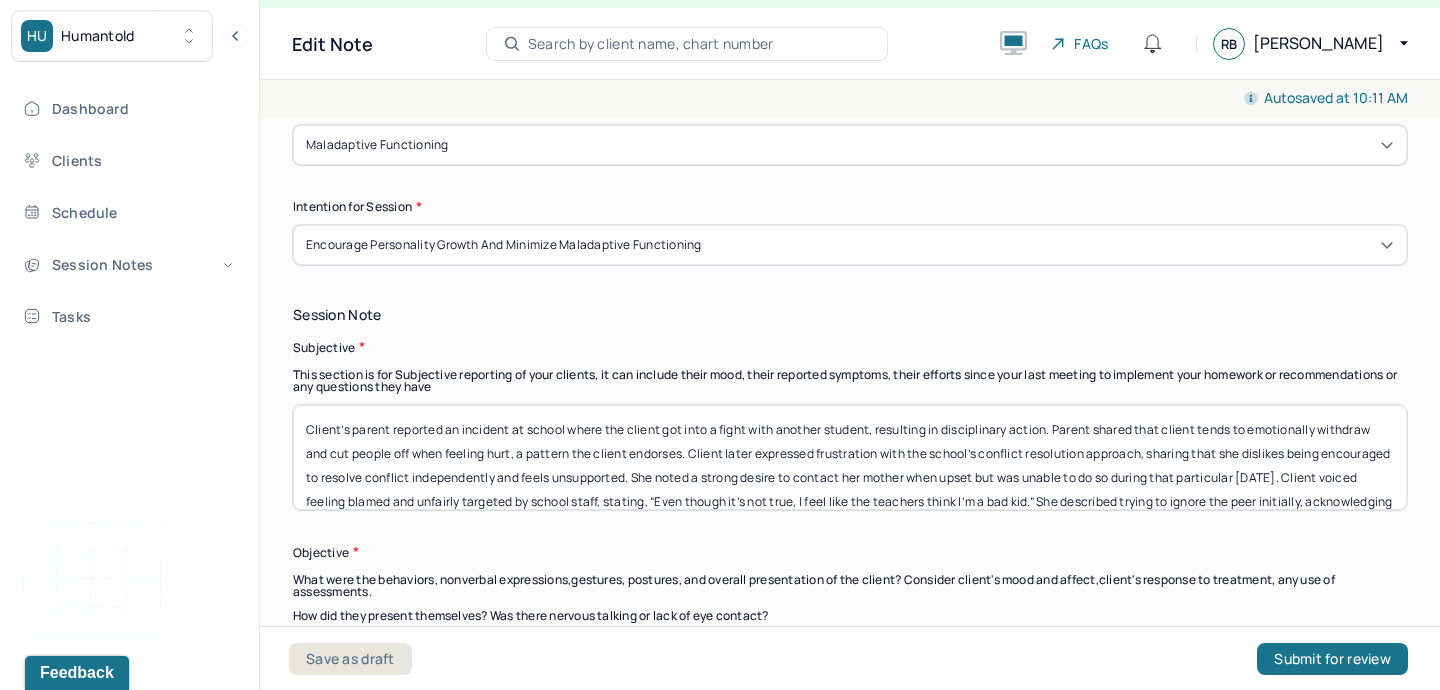 scroll, scrollTop: 1227, scrollLeft: 0, axis: vertical 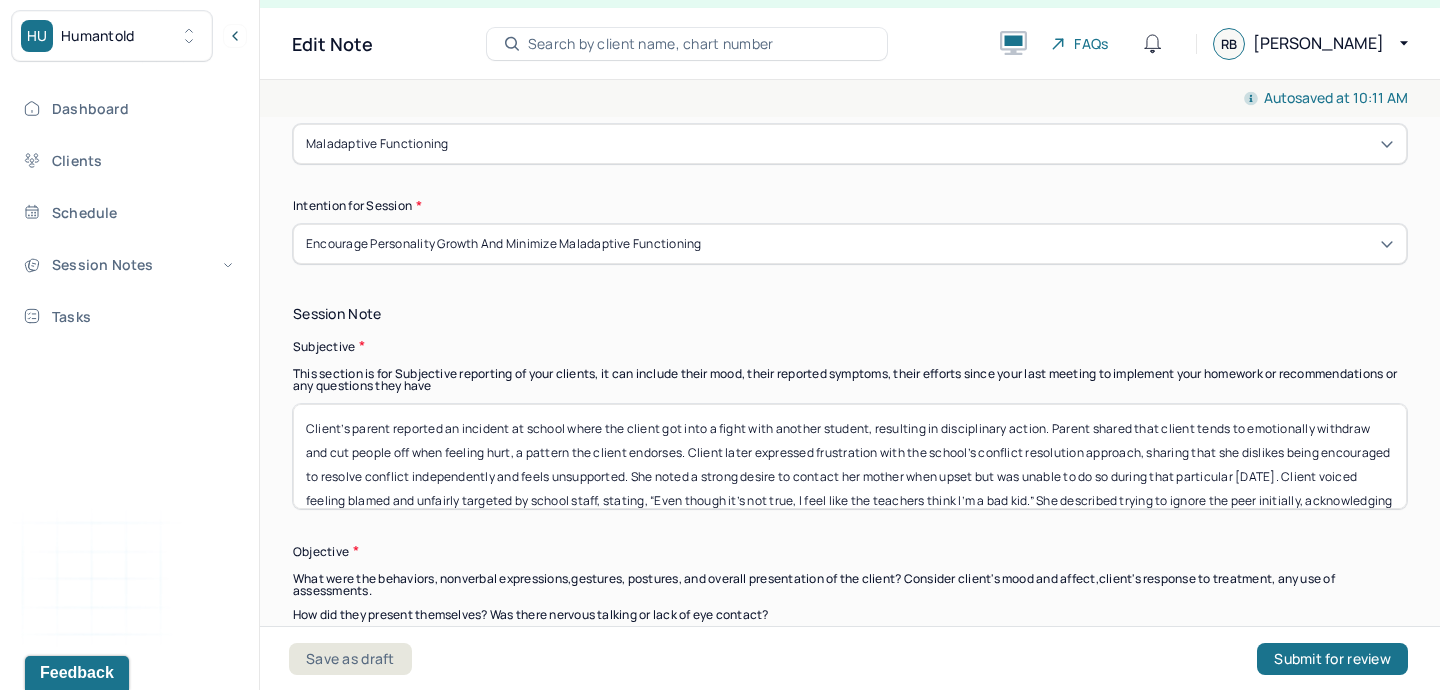 type 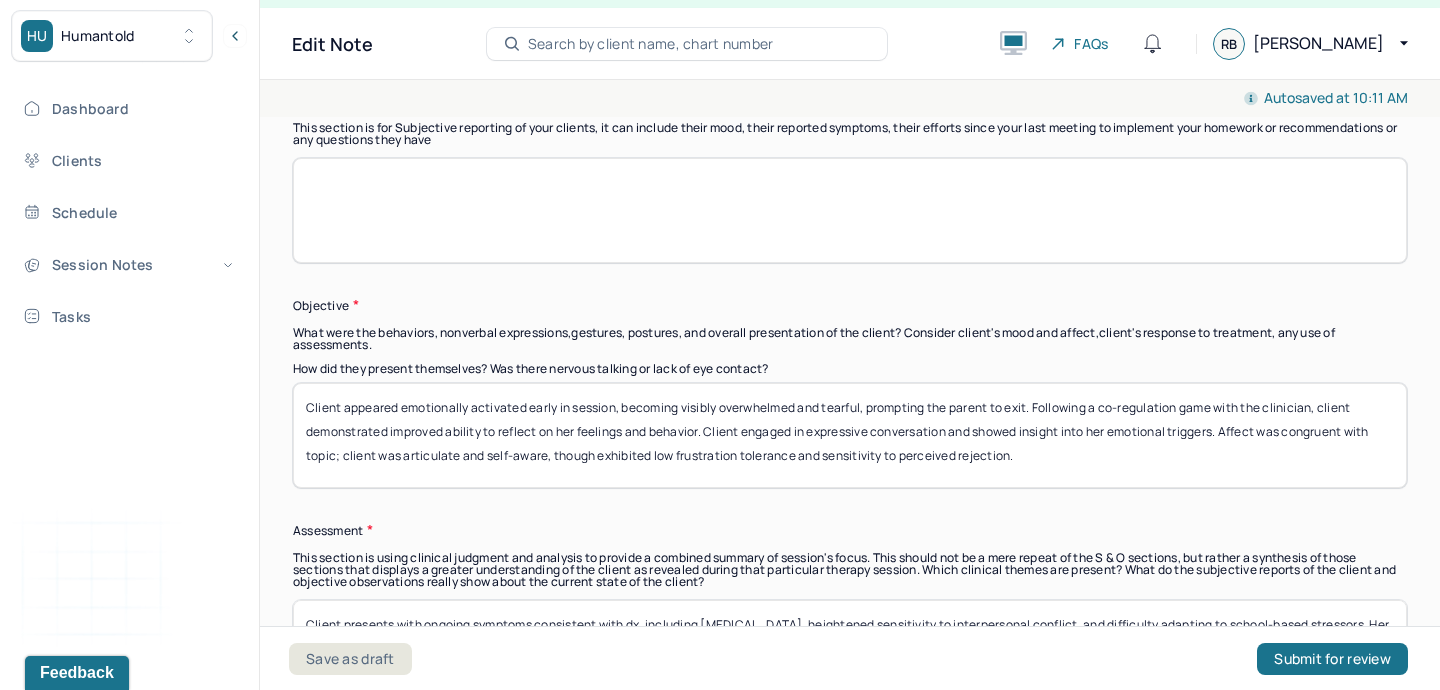 scroll, scrollTop: 1477, scrollLeft: 0, axis: vertical 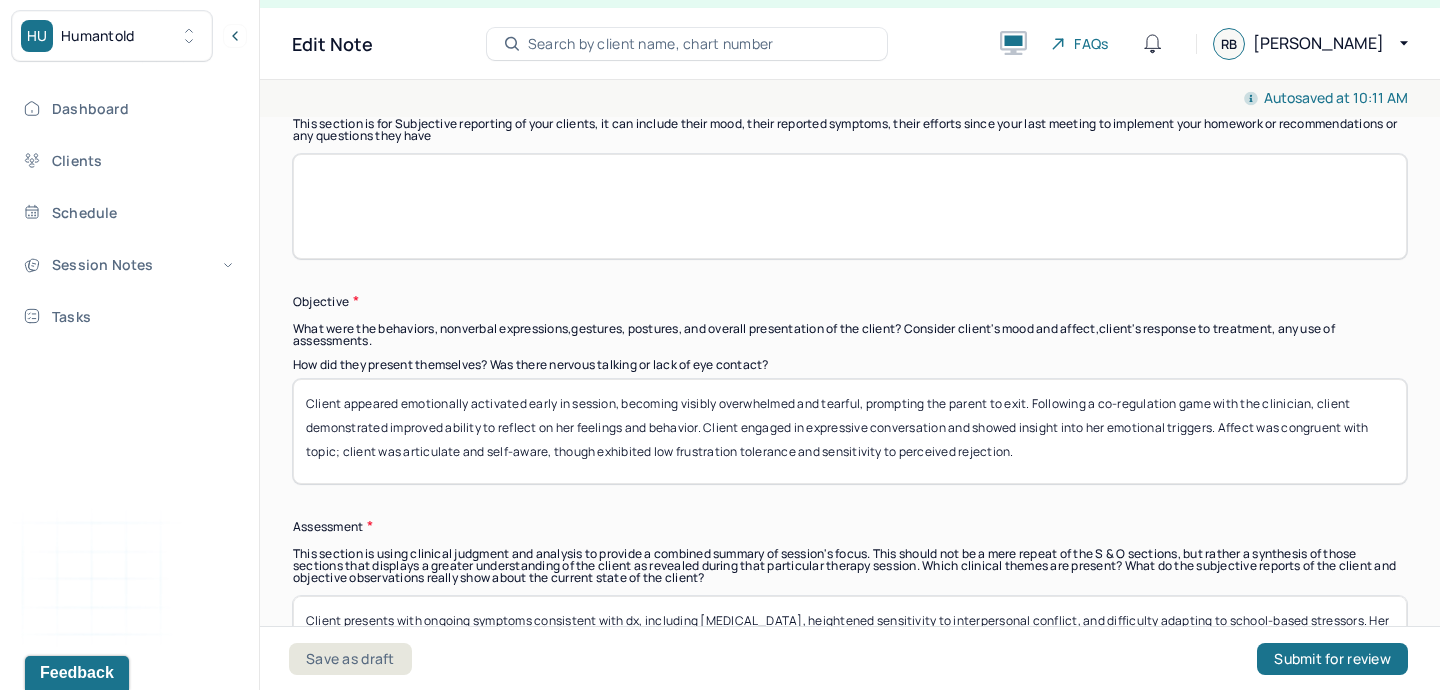 type 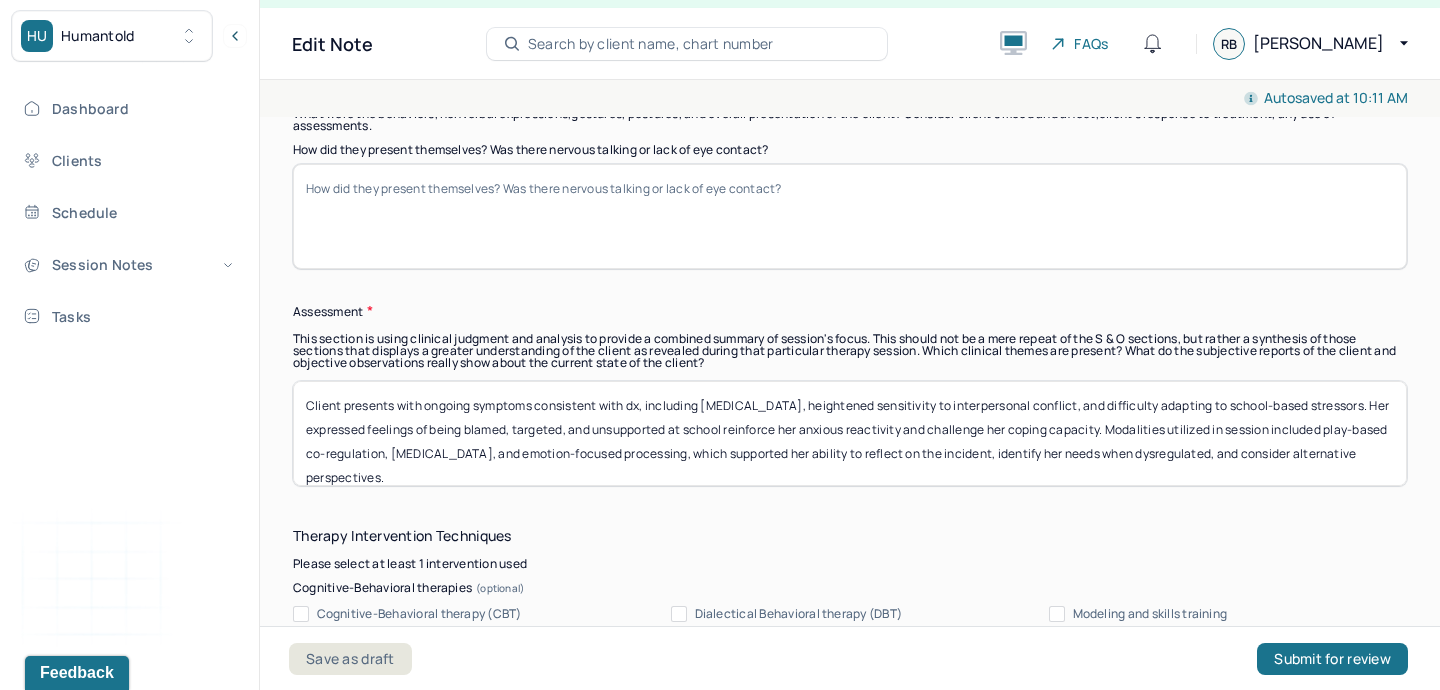 type 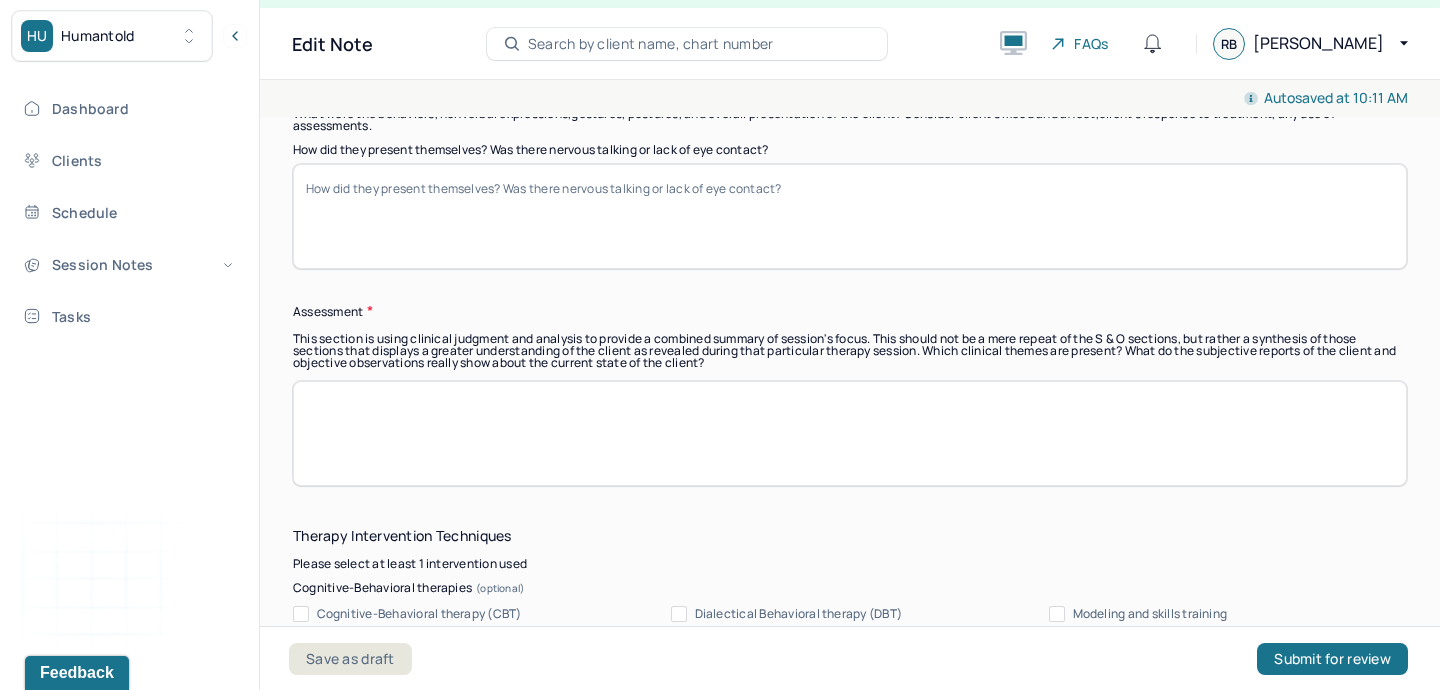 scroll, scrollTop: 2140, scrollLeft: 0, axis: vertical 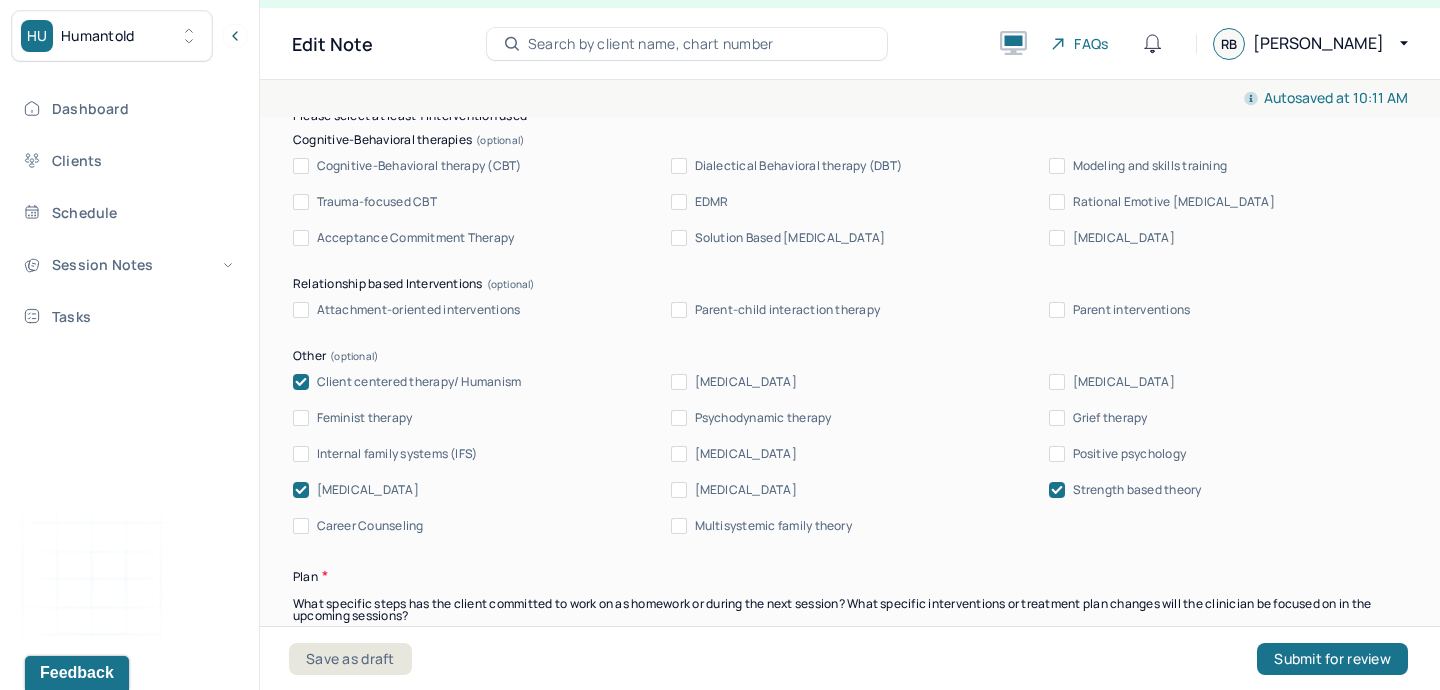 type 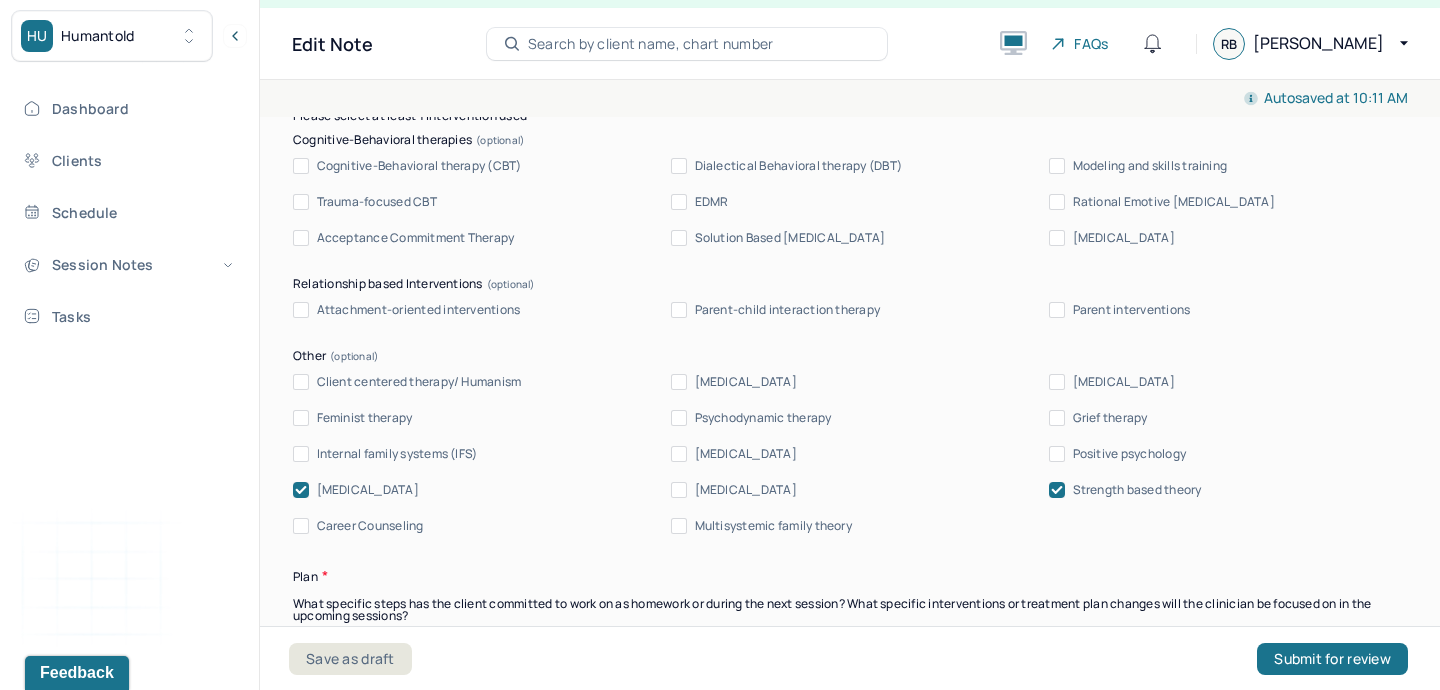 click on "[MEDICAL_DATA]" at bounding box center (368, 490) 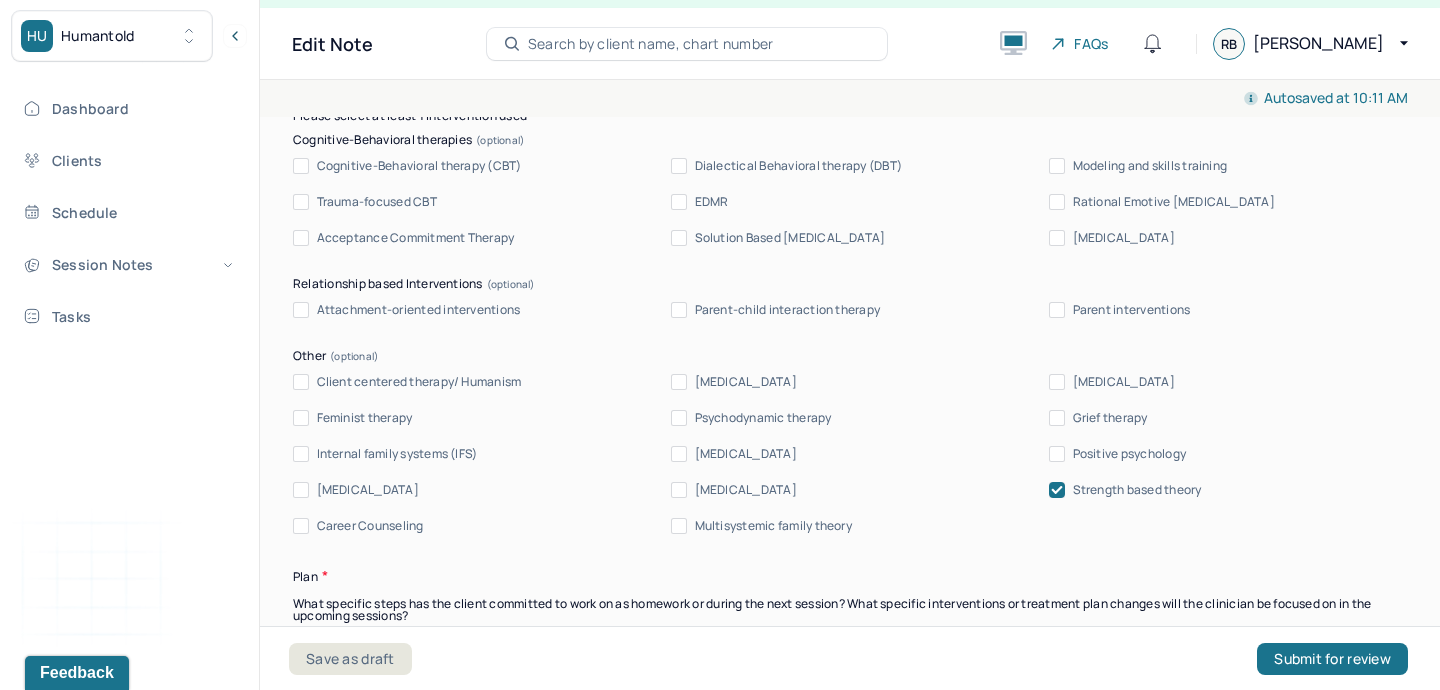 click on "Strength based theory" at bounding box center [1137, 490] 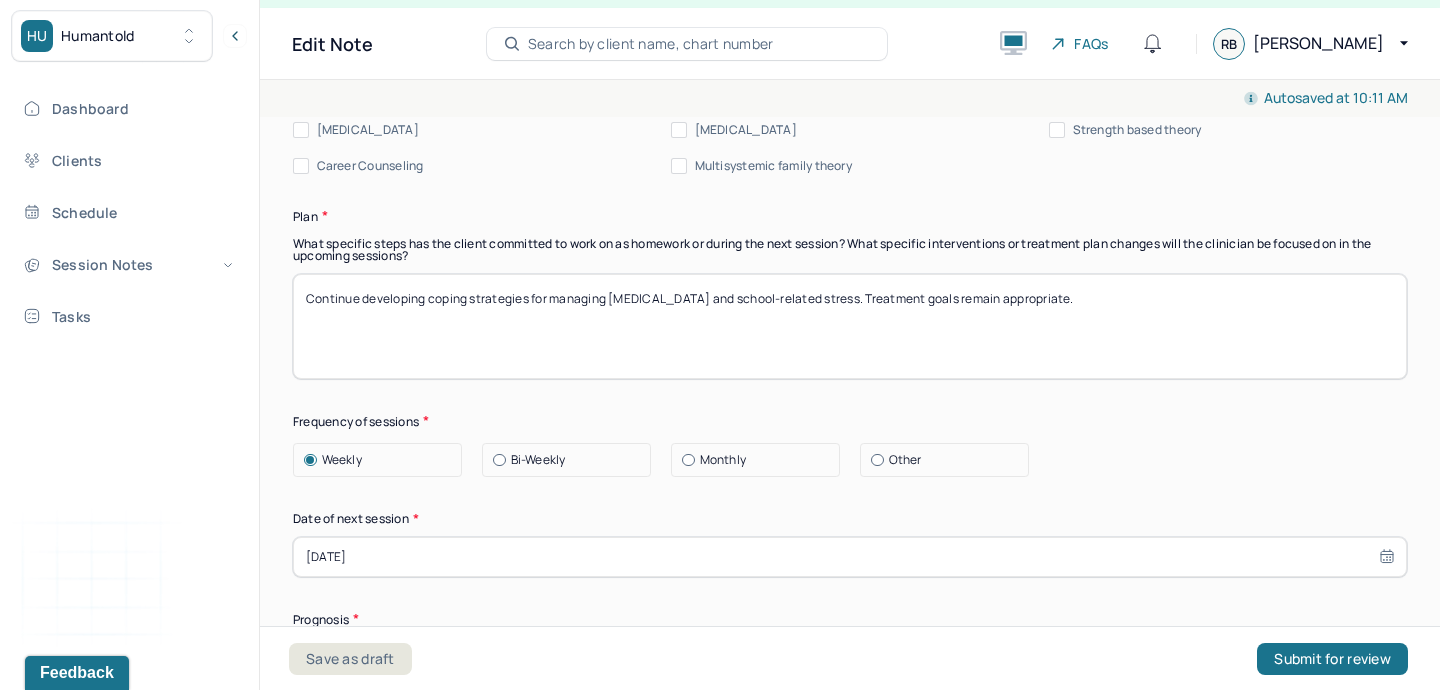 scroll, scrollTop: 2501, scrollLeft: 0, axis: vertical 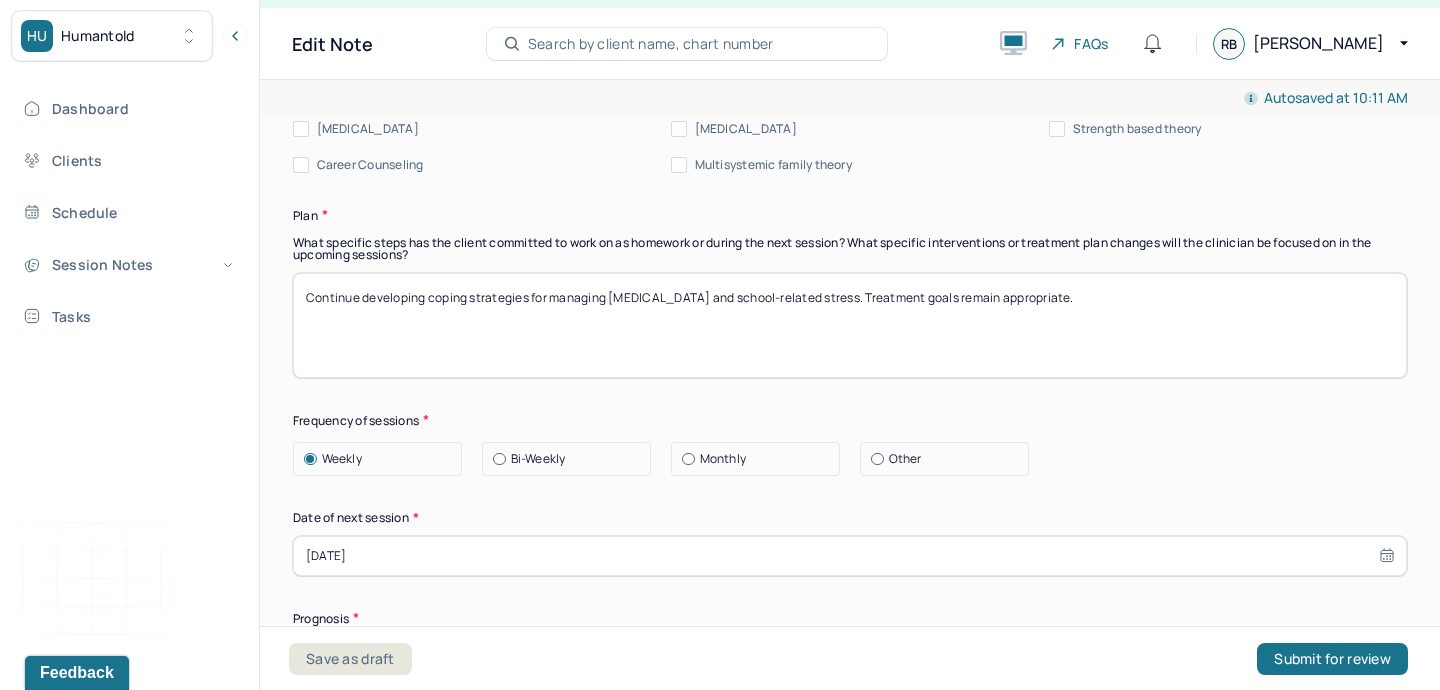 click on "Continue developing coping strategies for managing [MEDICAL_DATA] and school-related stress. Treatment goals remain appropriate." at bounding box center [850, 325] 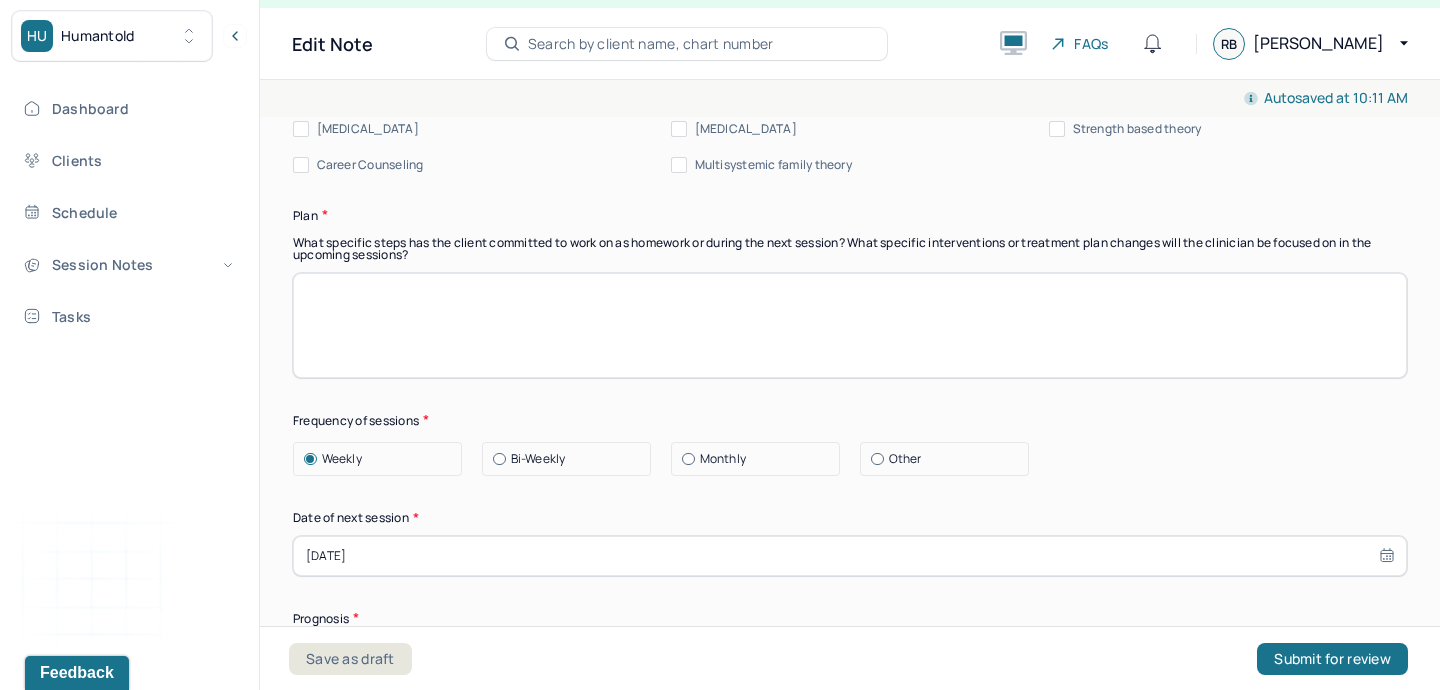 scroll, scrollTop: 2667, scrollLeft: 0, axis: vertical 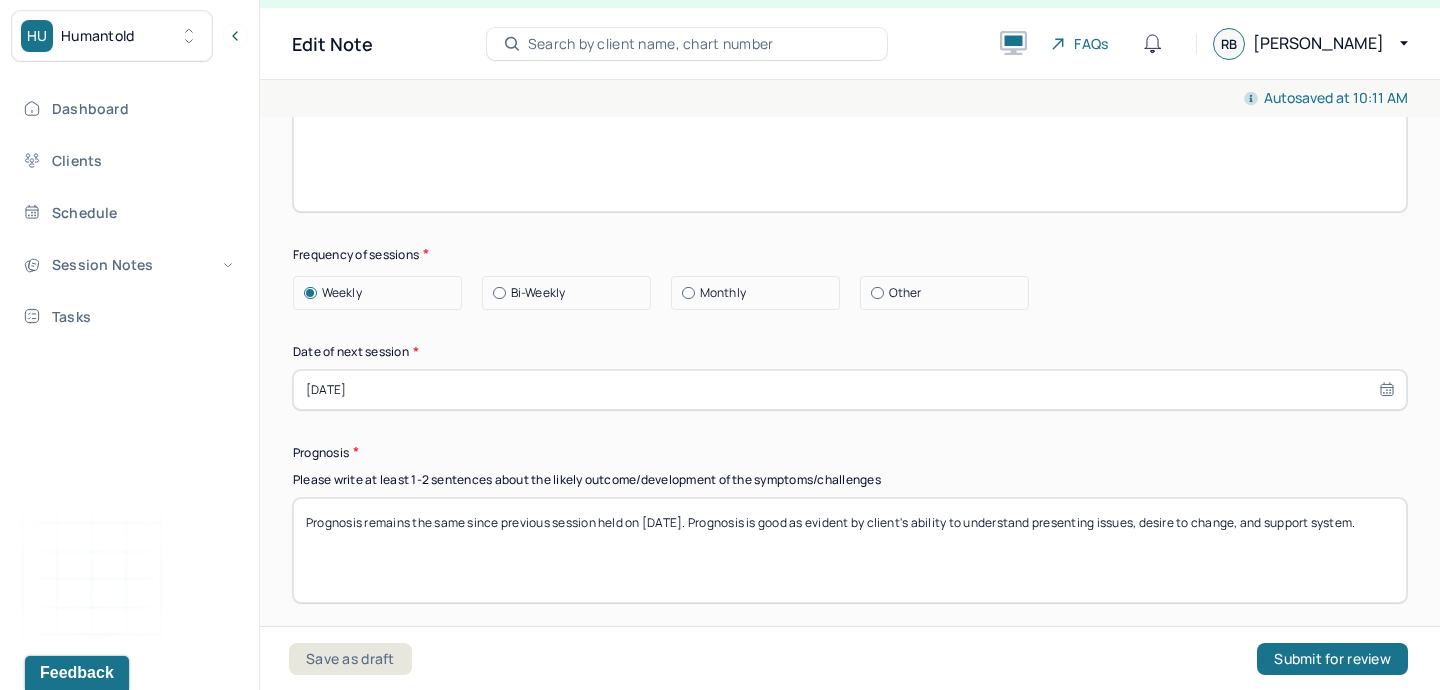 type 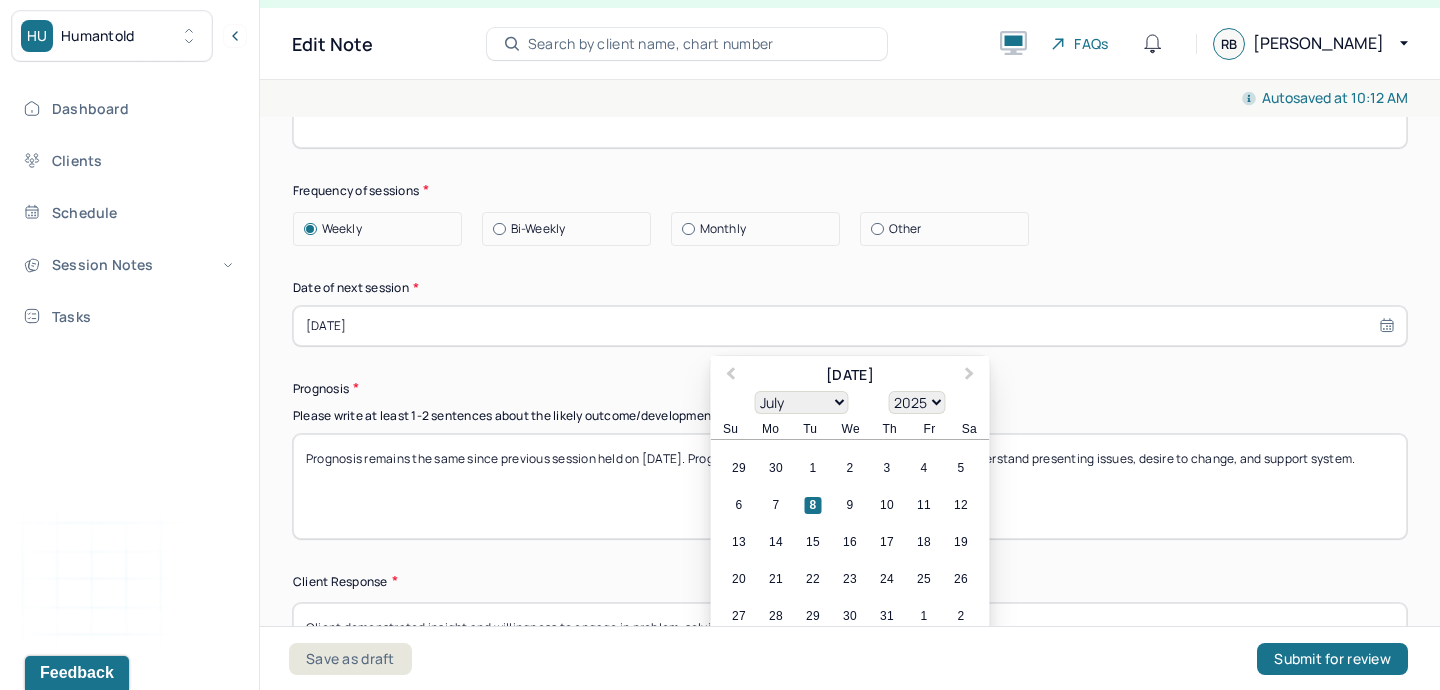 scroll, scrollTop: 2733, scrollLeft: 0, axis: vertical 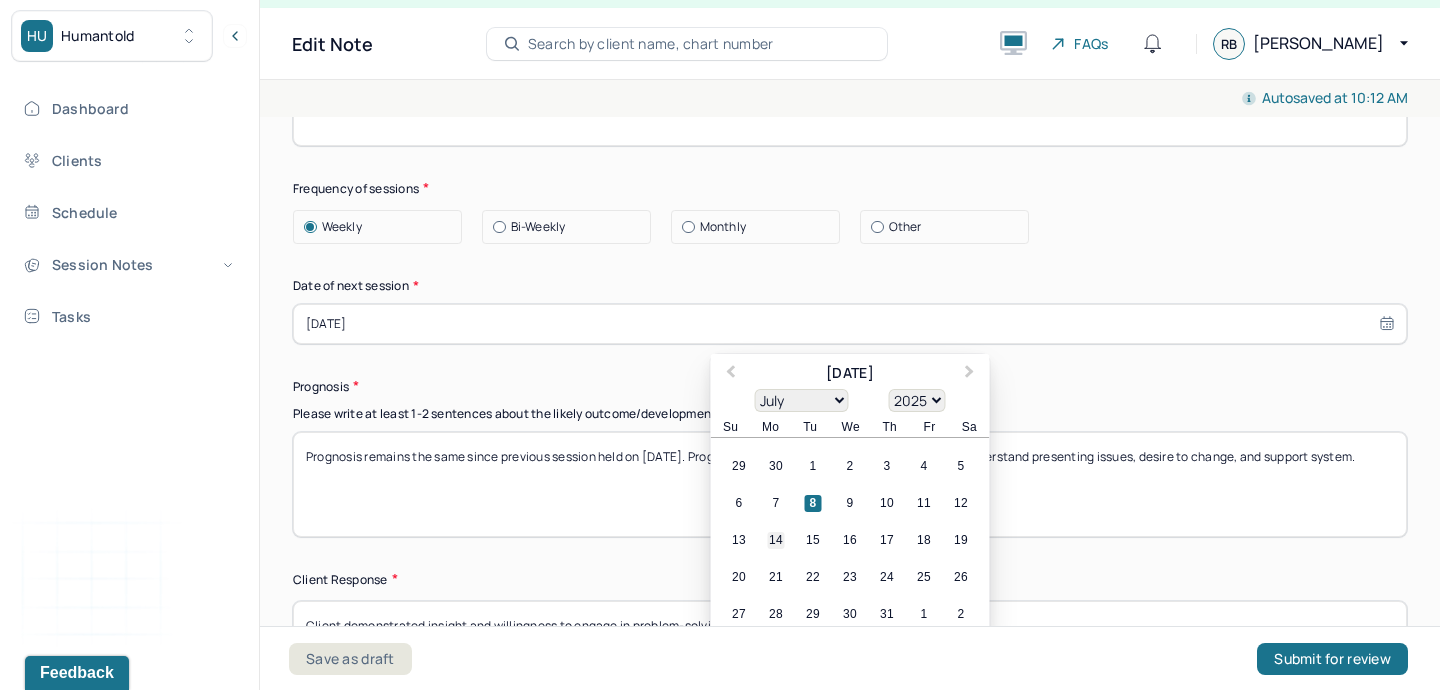 click on "14" at bounding box center [776, 540] 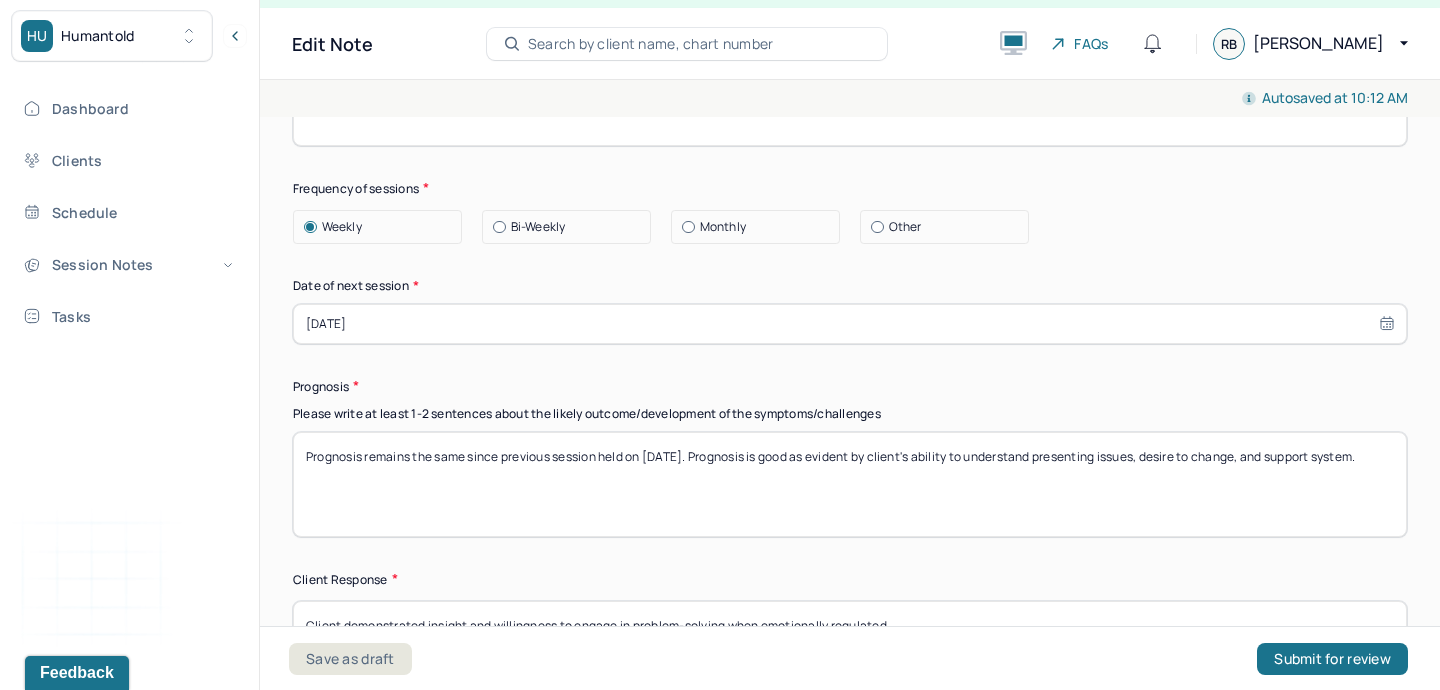 scroll, scrollTop: 0, scrollLeft: 0, axis: both 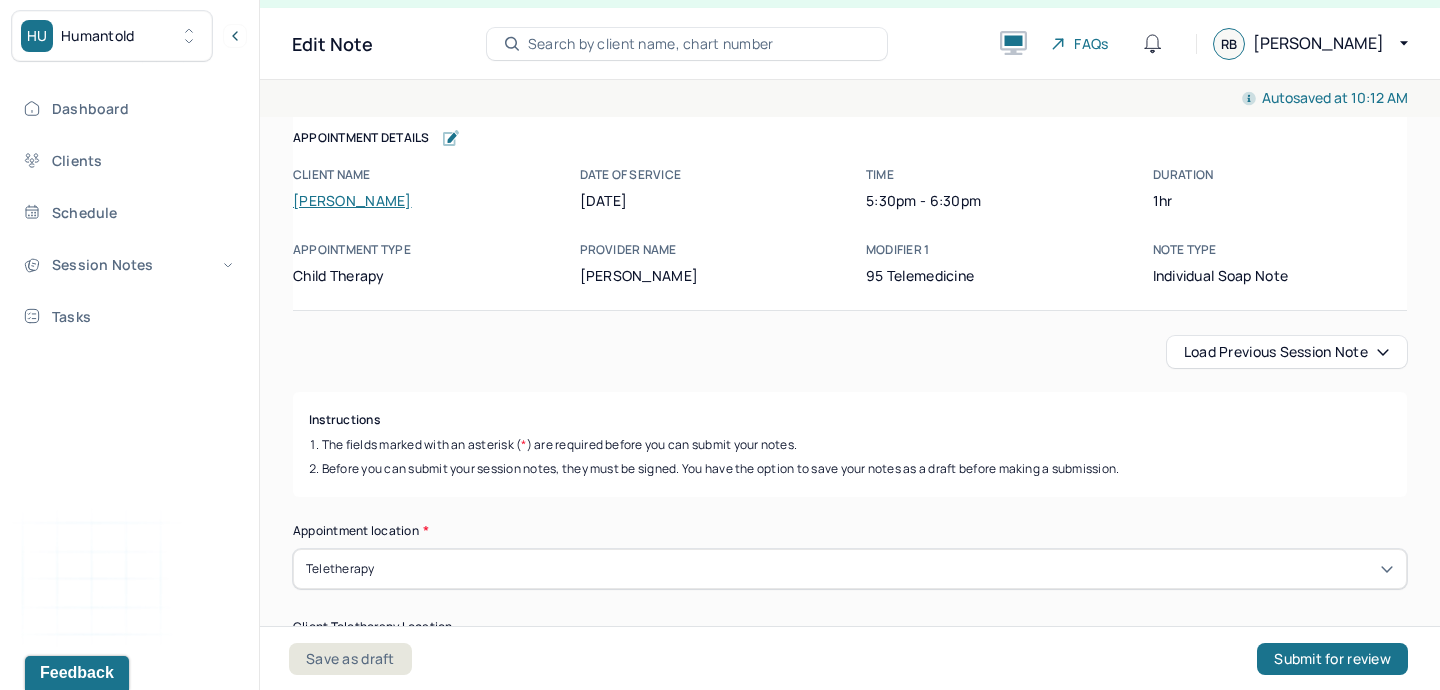 click on "Load previous session note" at bounding box center [1287, 352] 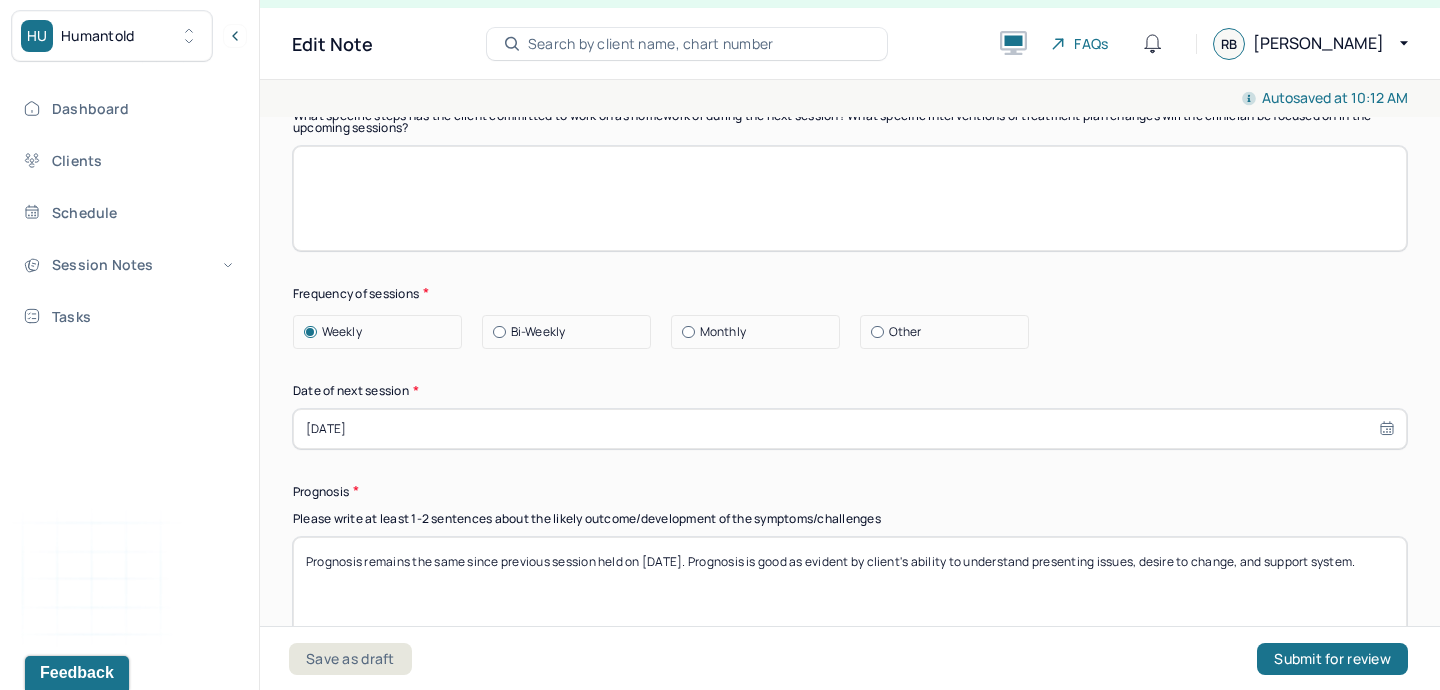 scroll, scrollTop: 2910, scrollLeft: 0, axis: vertical 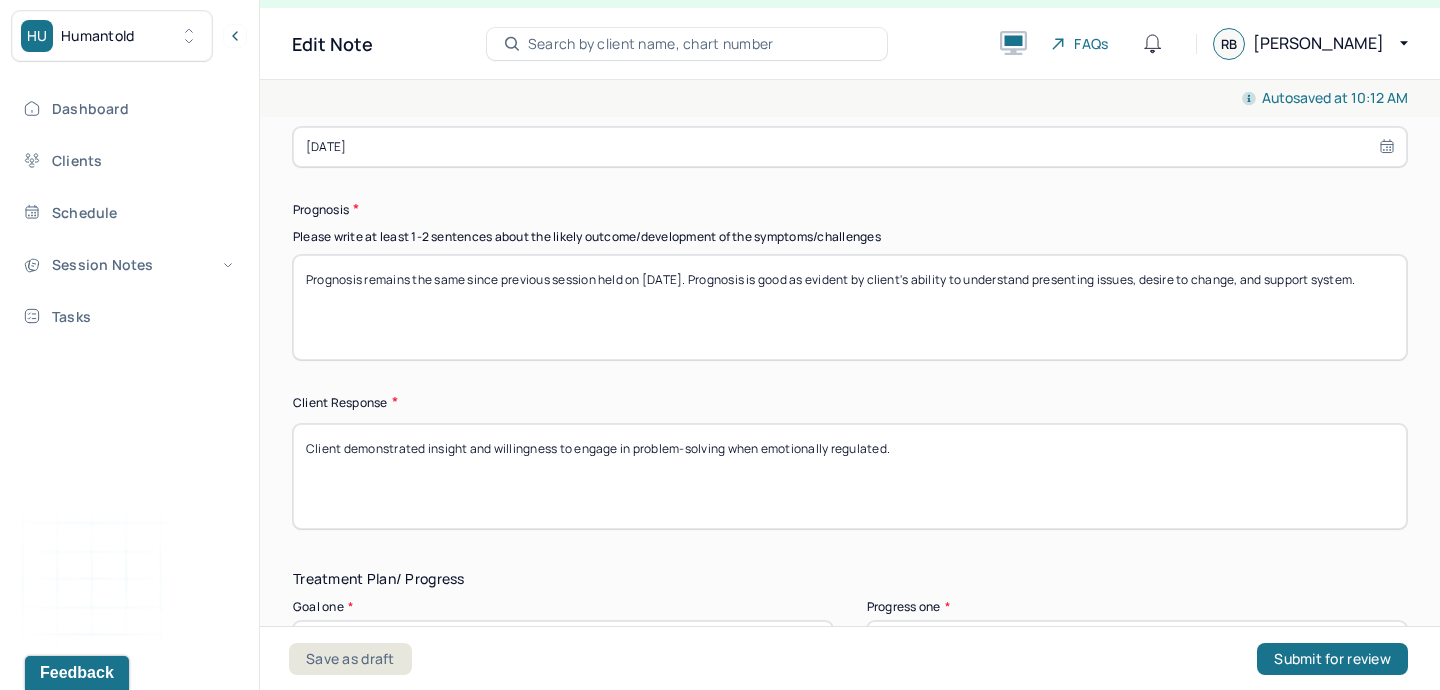 click on "Prognosis remains the same since previous session held on [DATE]. Prognosis is good as evident by client's ability to understand presenting issues, desire to change, and support system." at bounding box center (850, 307) 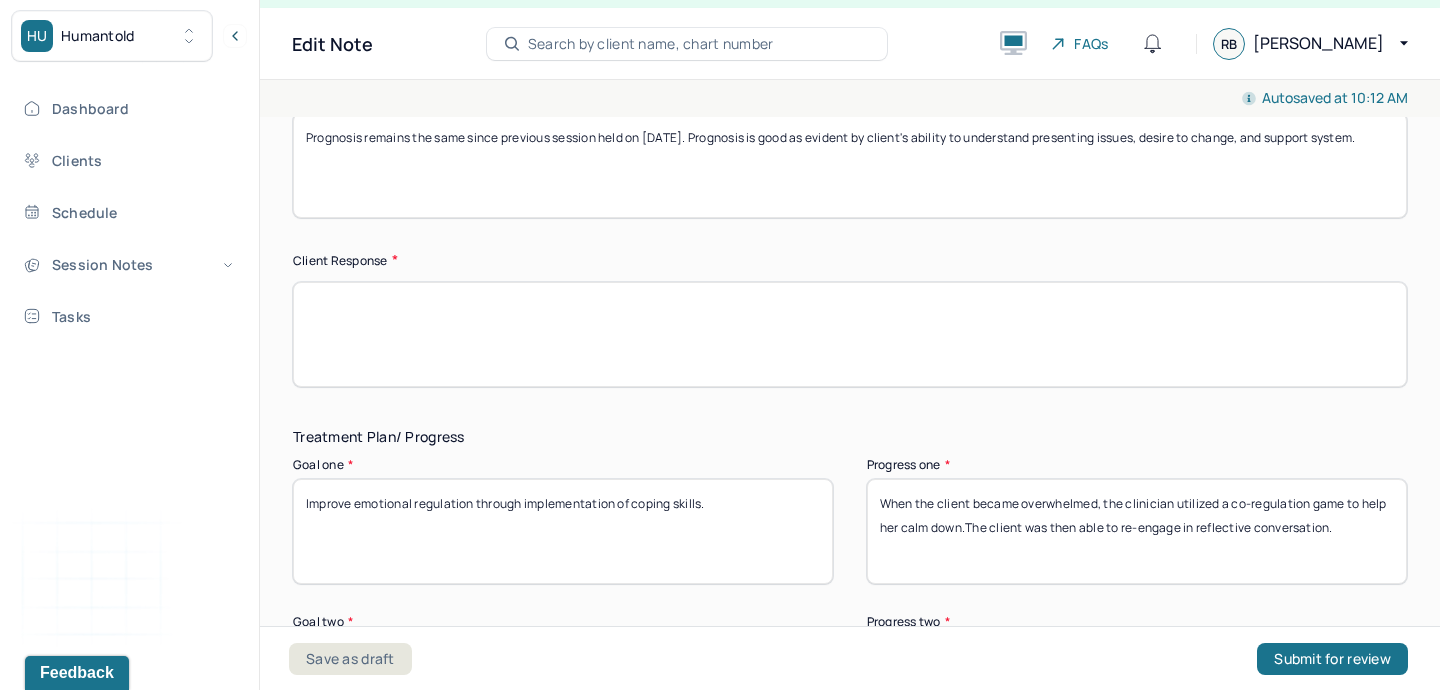 scroll, scrollTop: 3132, scrollLeft: 0, axis: vertical 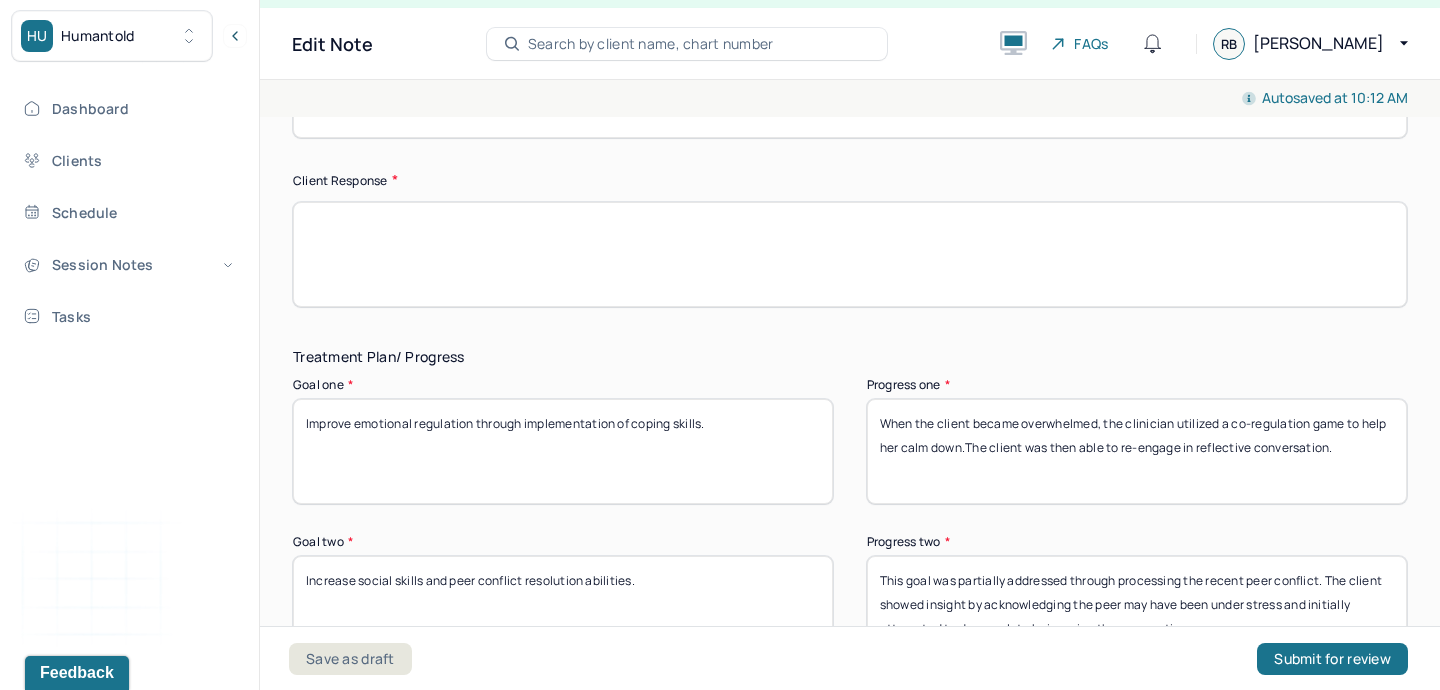 type 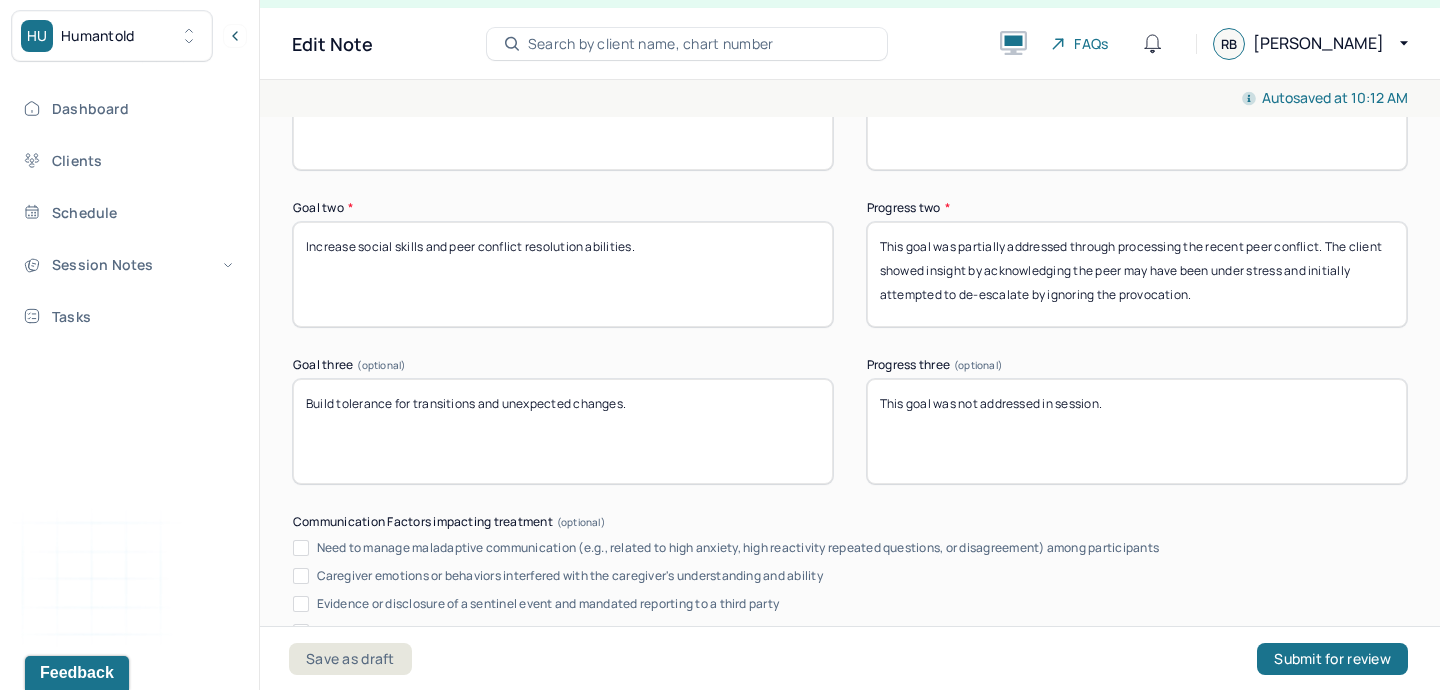 scroll, scrollTop: 3467, scrollLeft: 0, axis: vertical 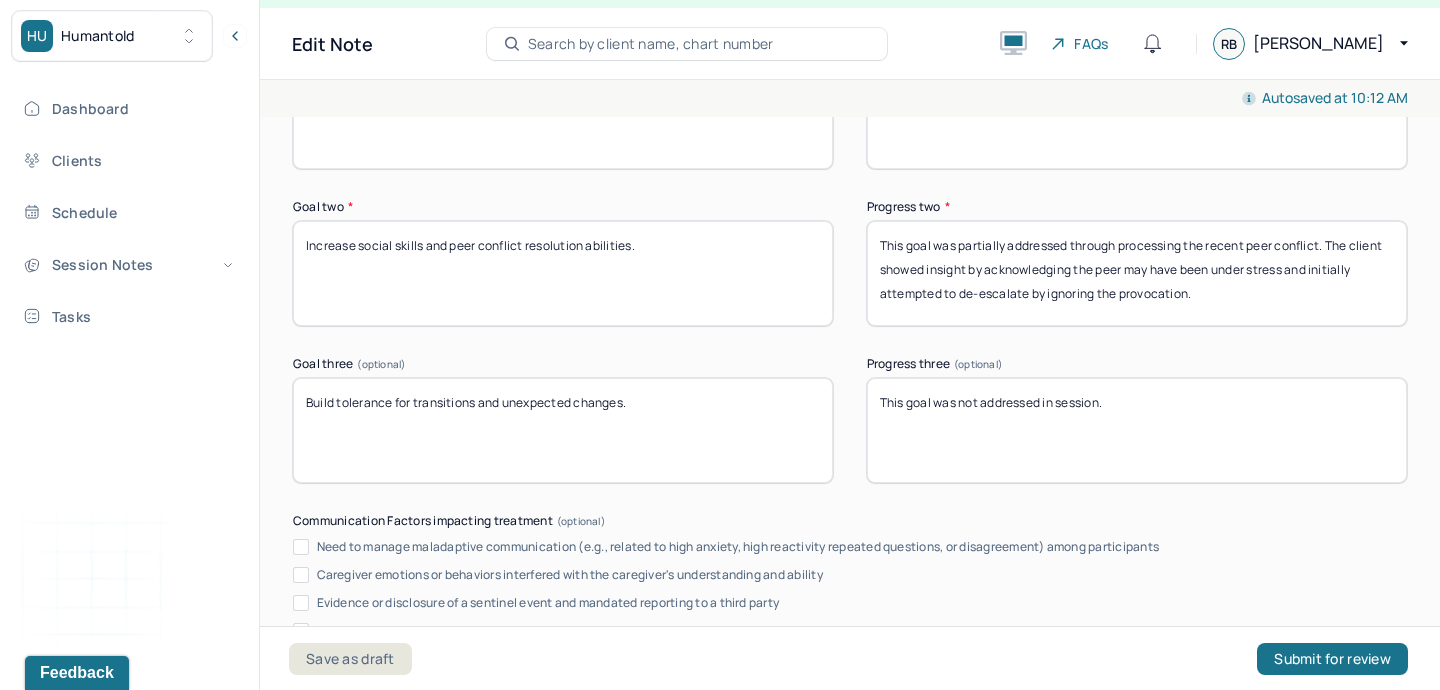 type 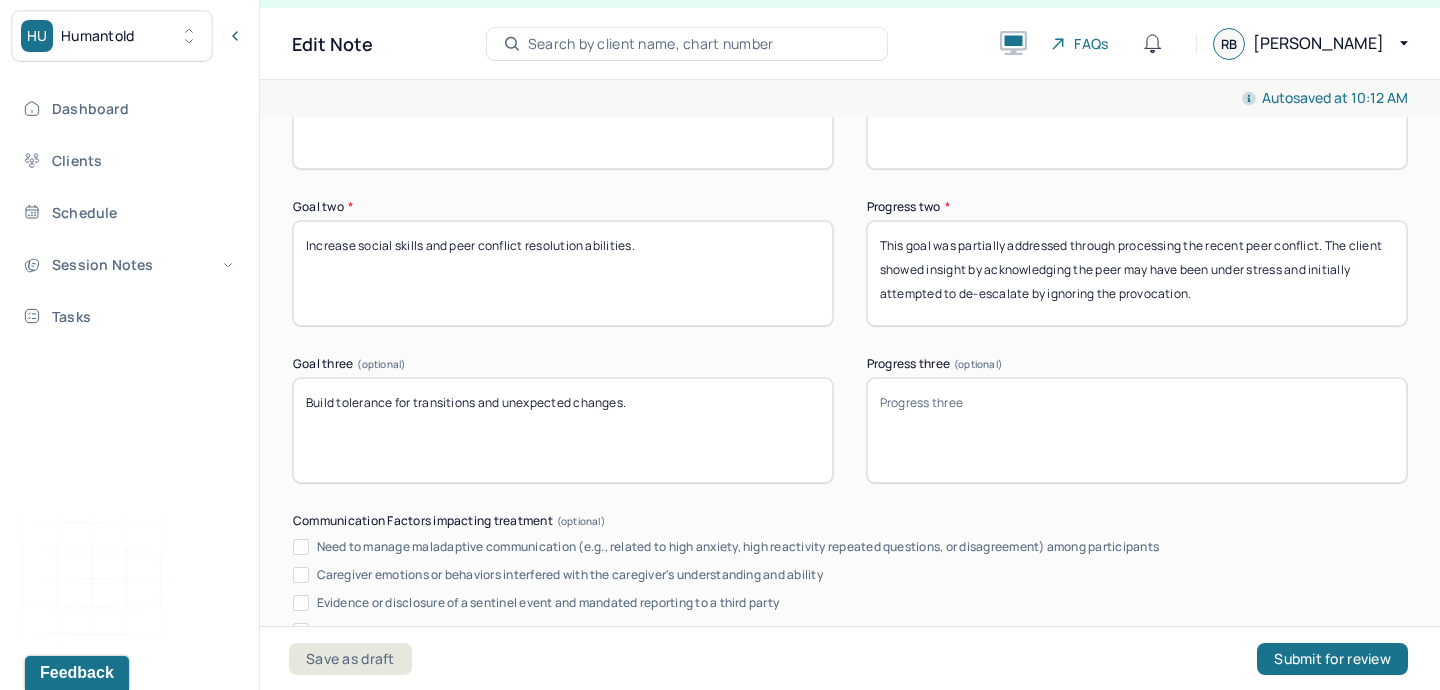 type 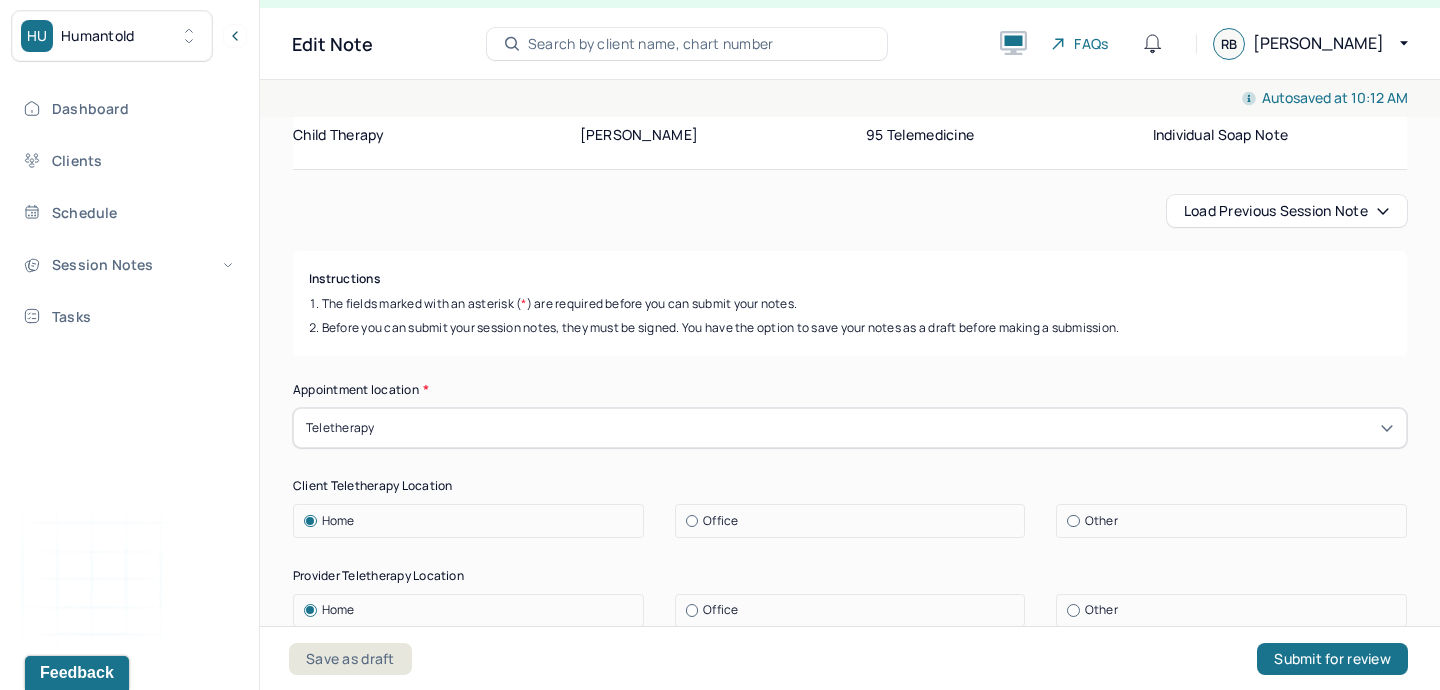 scroll, scrollTop: 0, scrollLeft: 0, axis: both 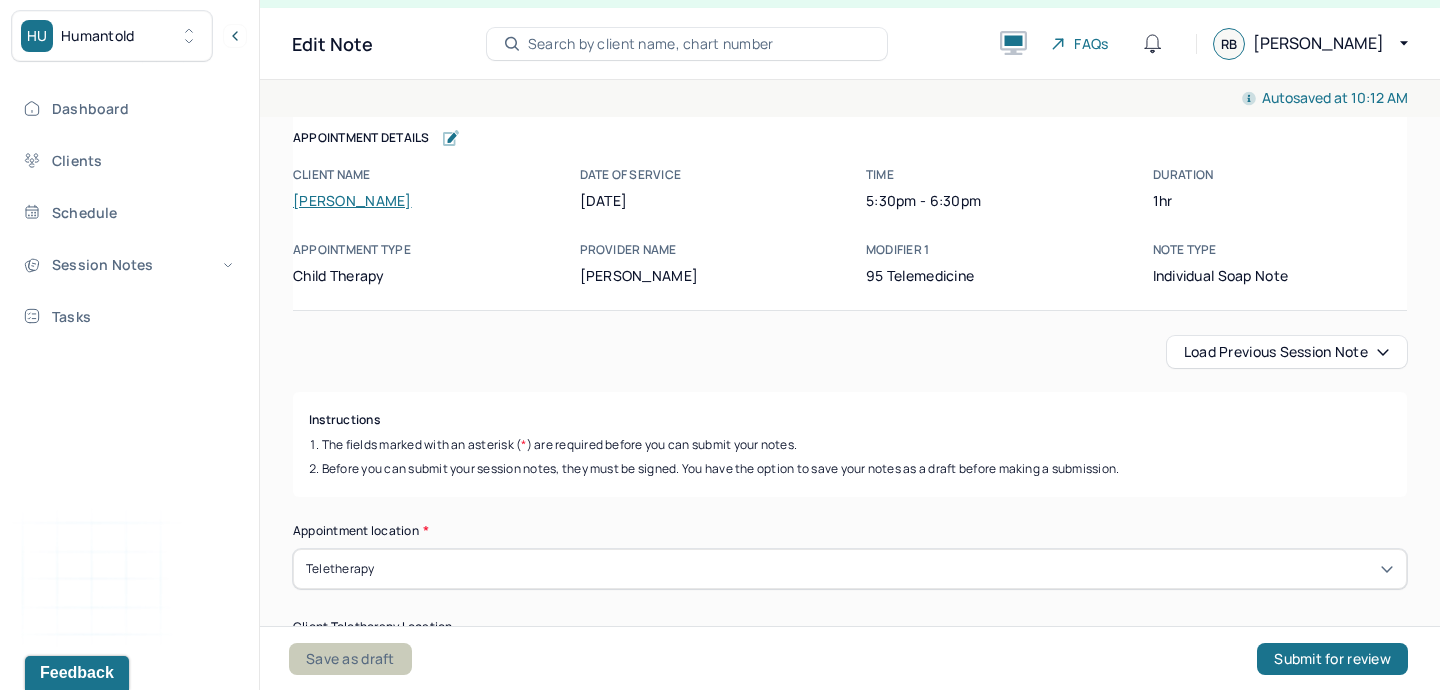 type 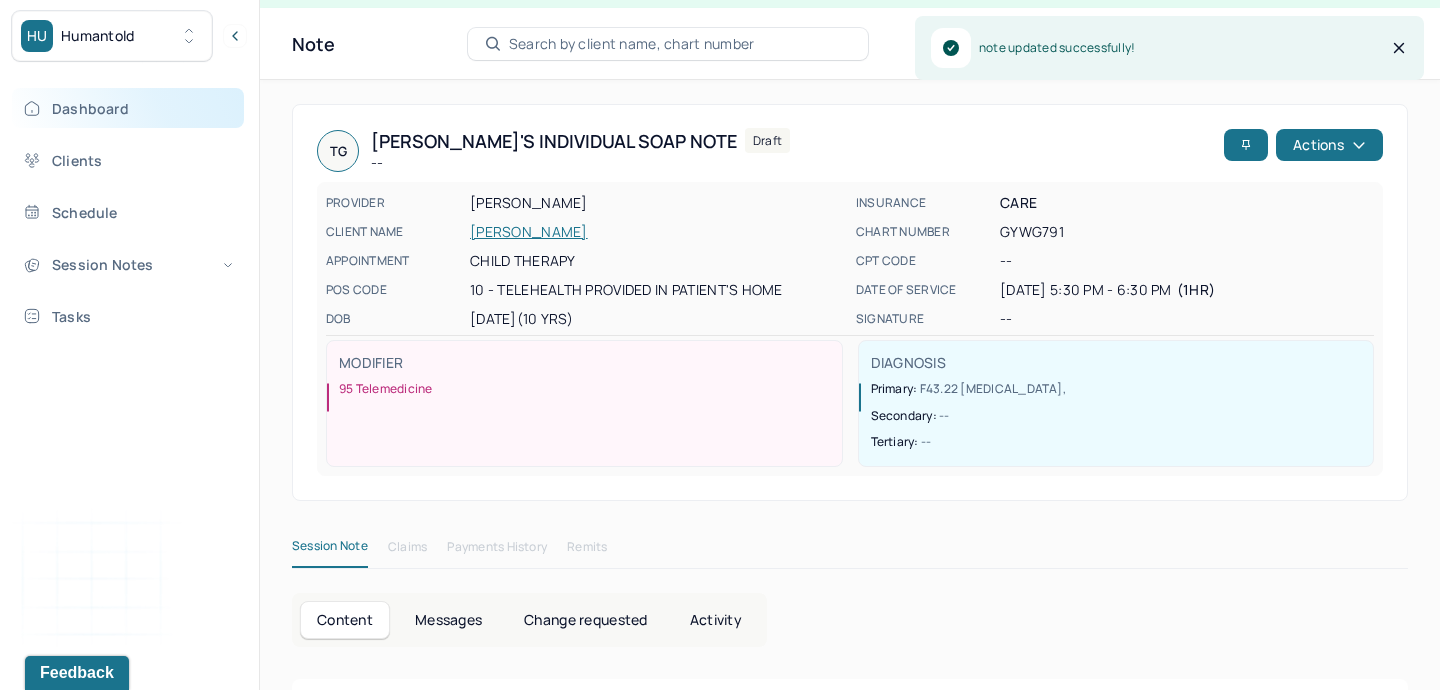 click on "Dashboard" at bounding box center [128, 108] 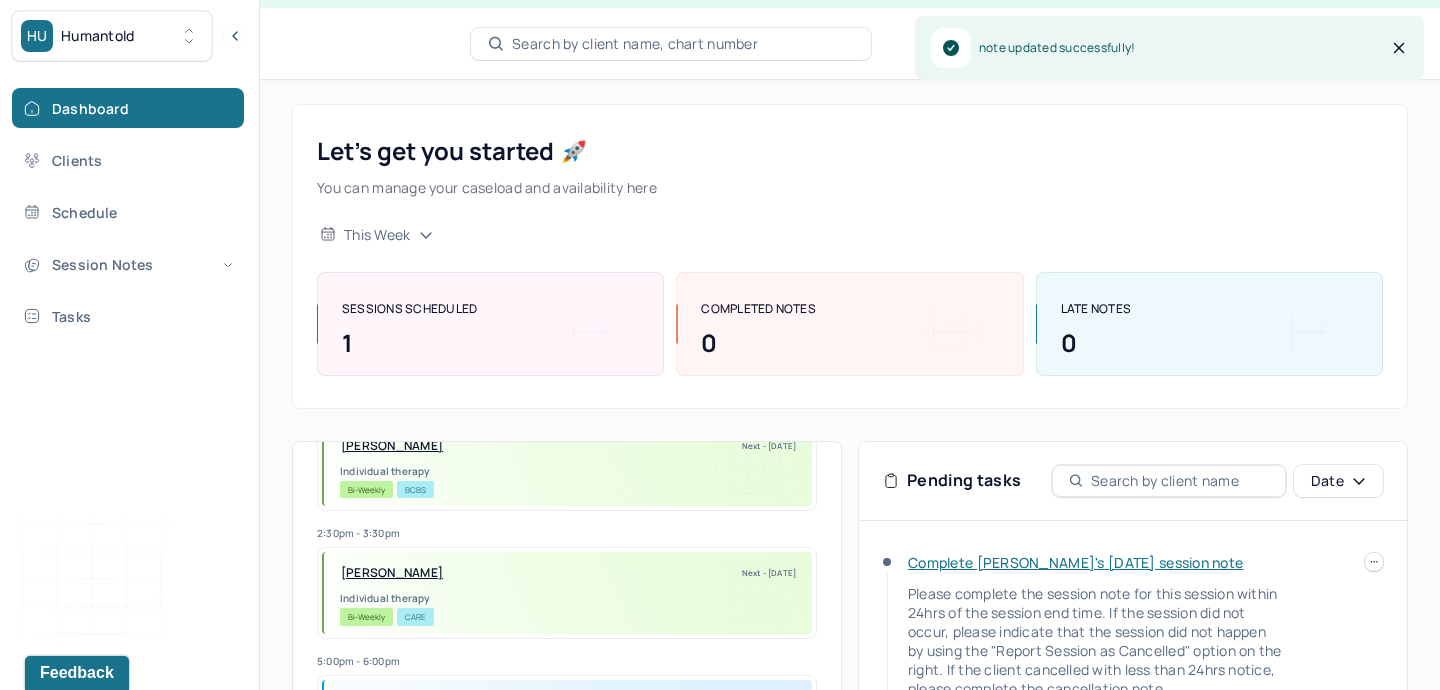 scroll, scrollTop: 0, scrollLeft: 0, axis: both 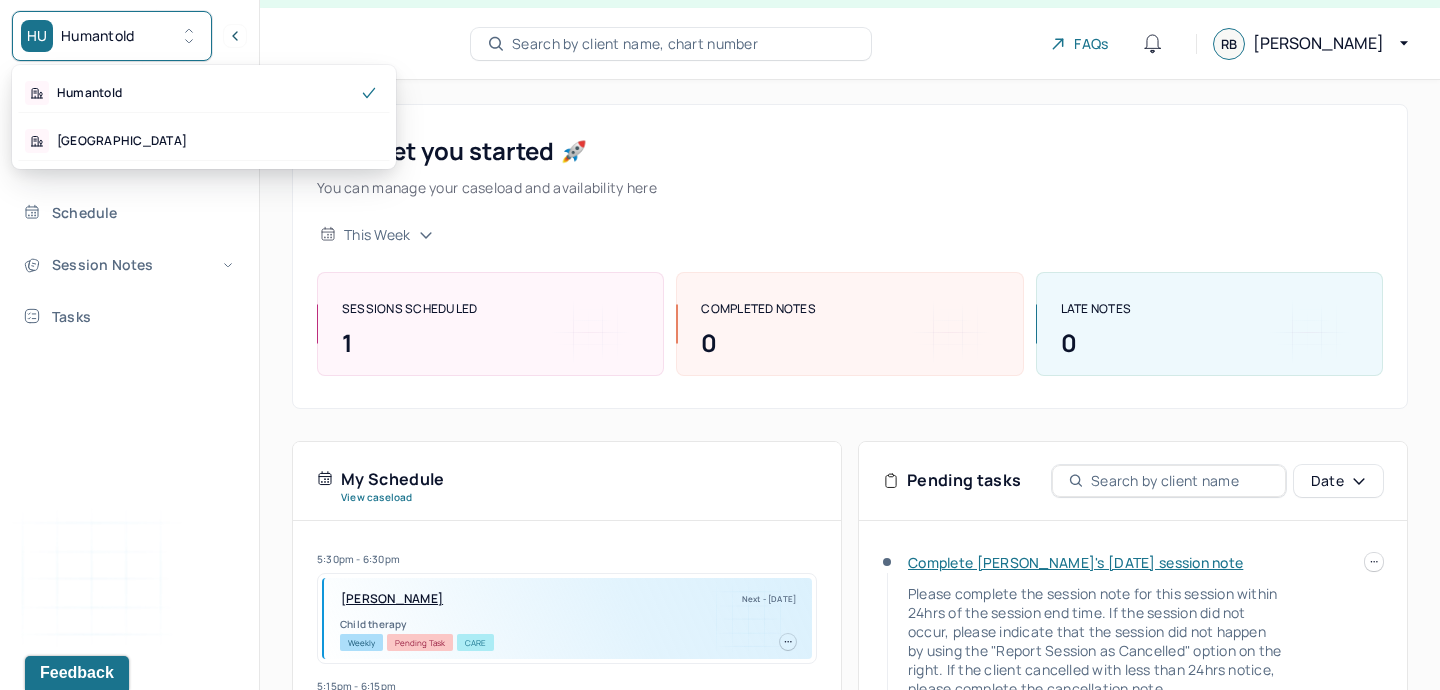 click on "HU Humantold" at bounding box center (112, 36) 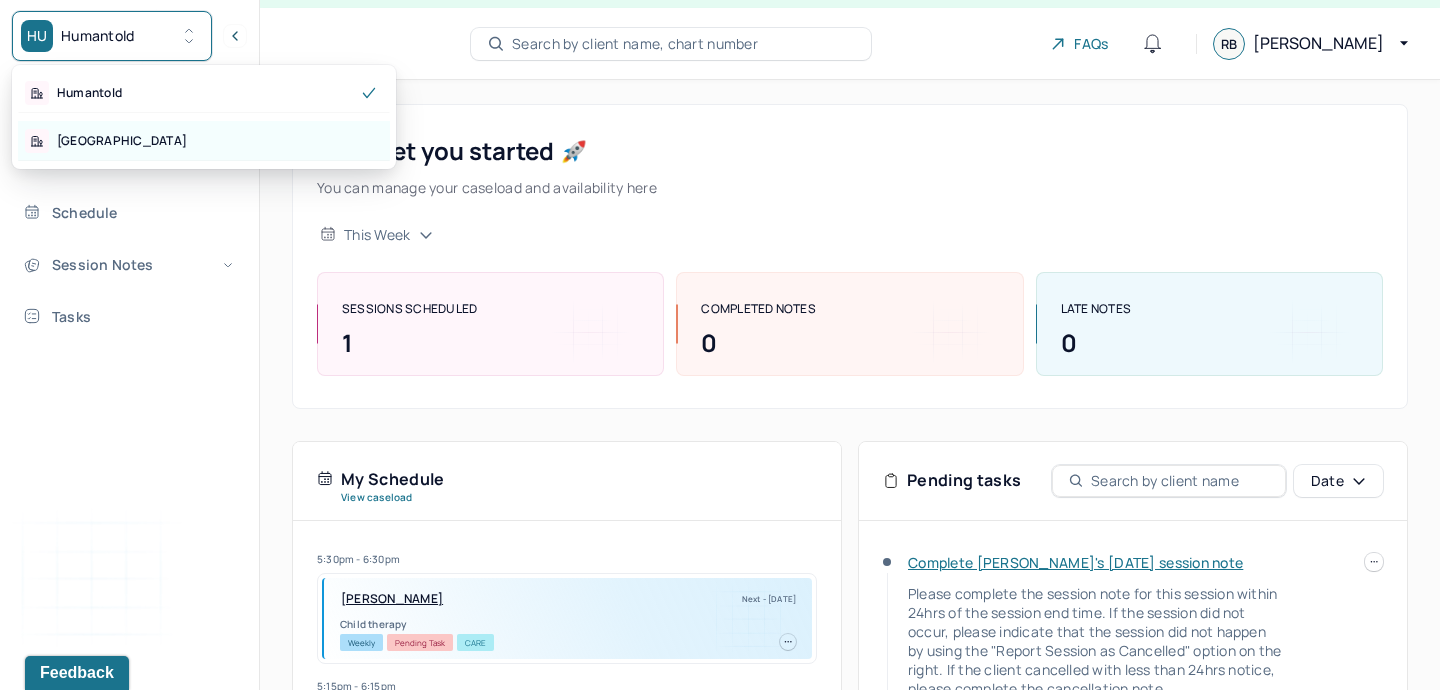 click on "[GEOGRAPHIC_DATA]" at bounding box center [204, 141] 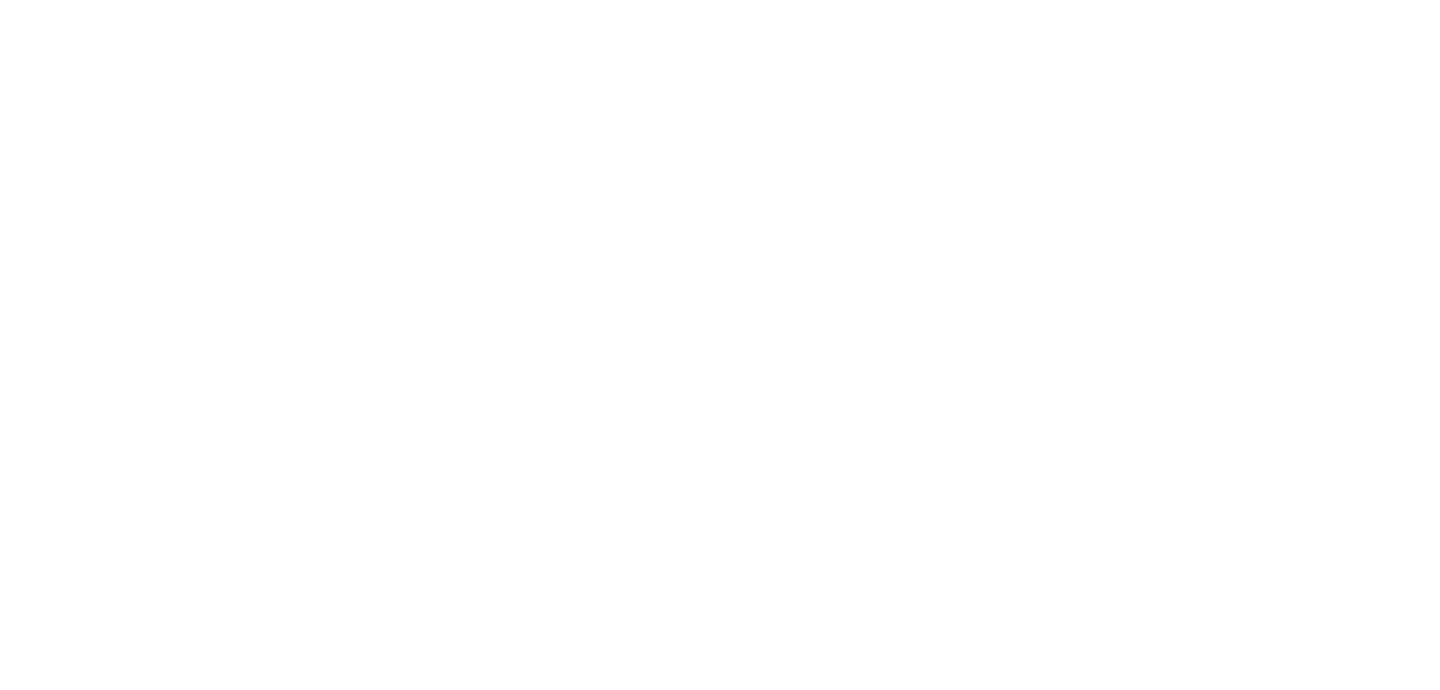 scroll, scrollTop: 0, scrollLeft: 0, axis: both 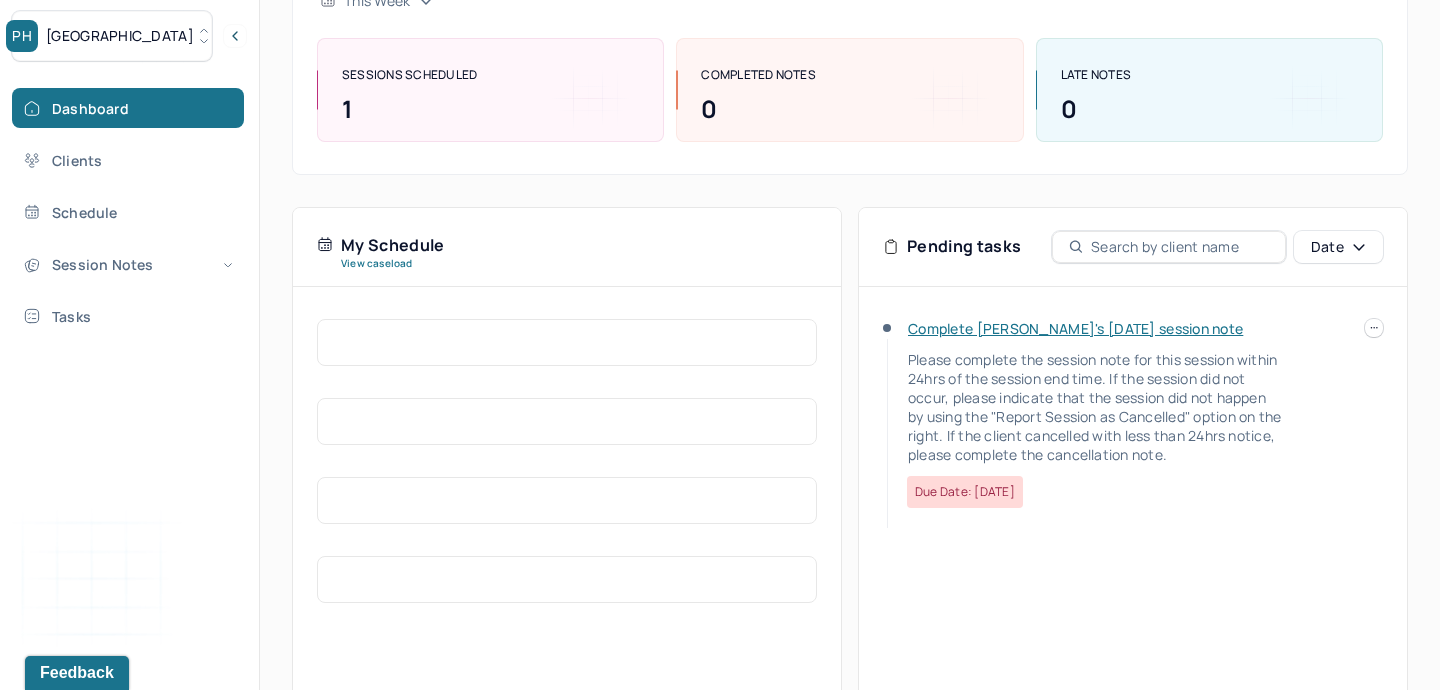 click on "Complete Joseph's Mon, 07/07 session note" at bounding box center [1075, 328] 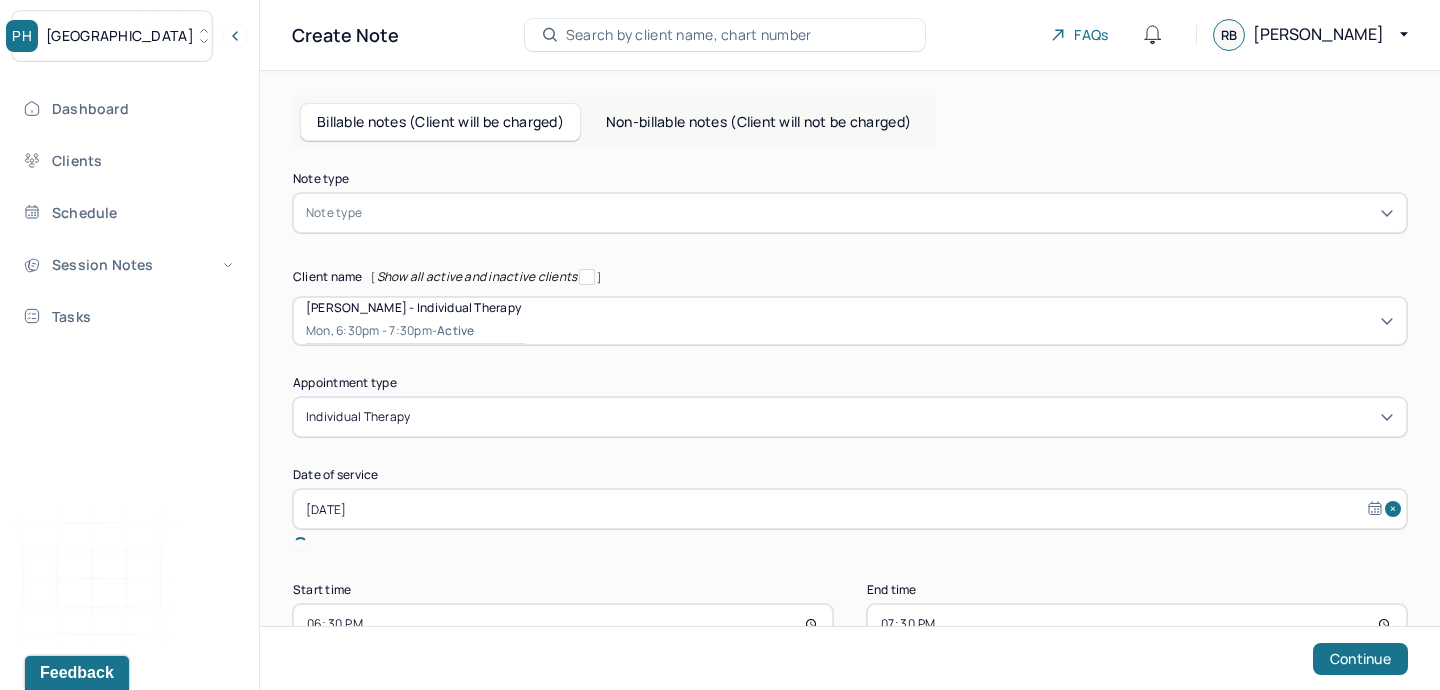 scroll, scrollTop: 81, scrollLeft: 0, axis: vertical 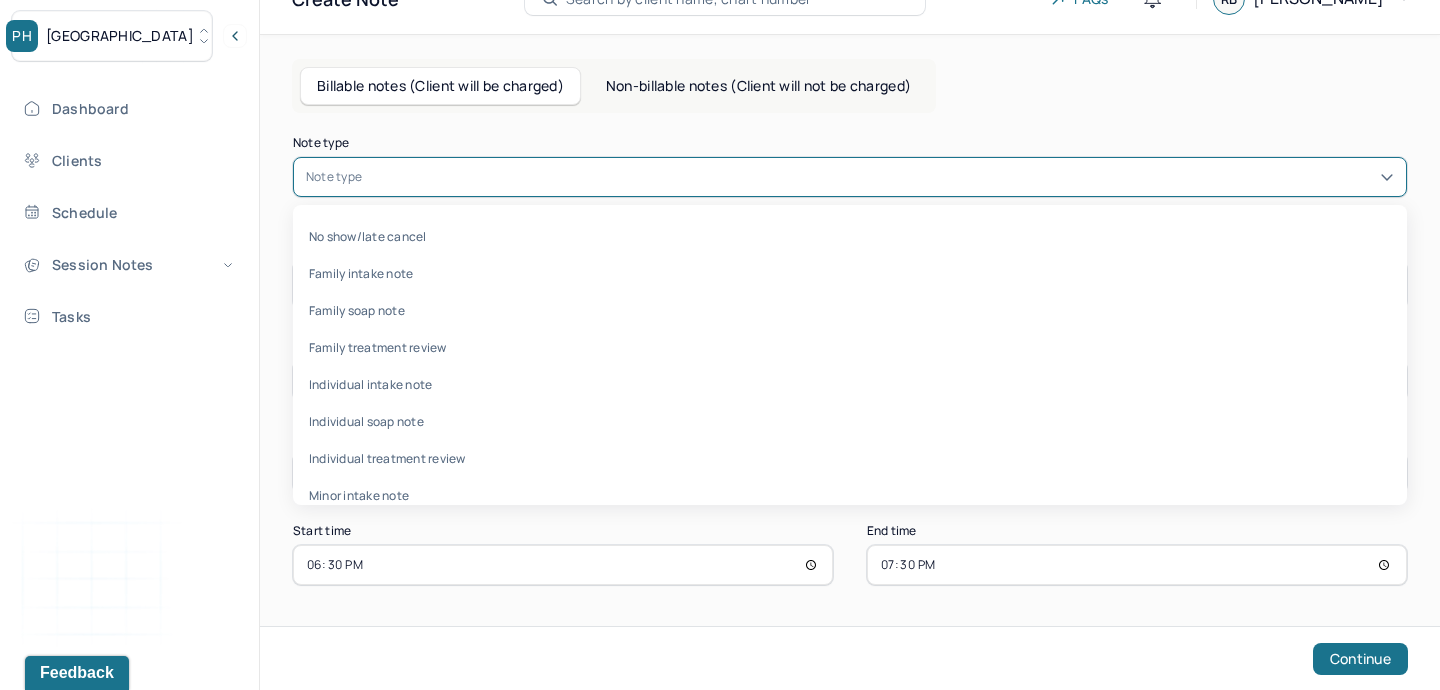 click on "Note type" at bounding box center (850, 177) 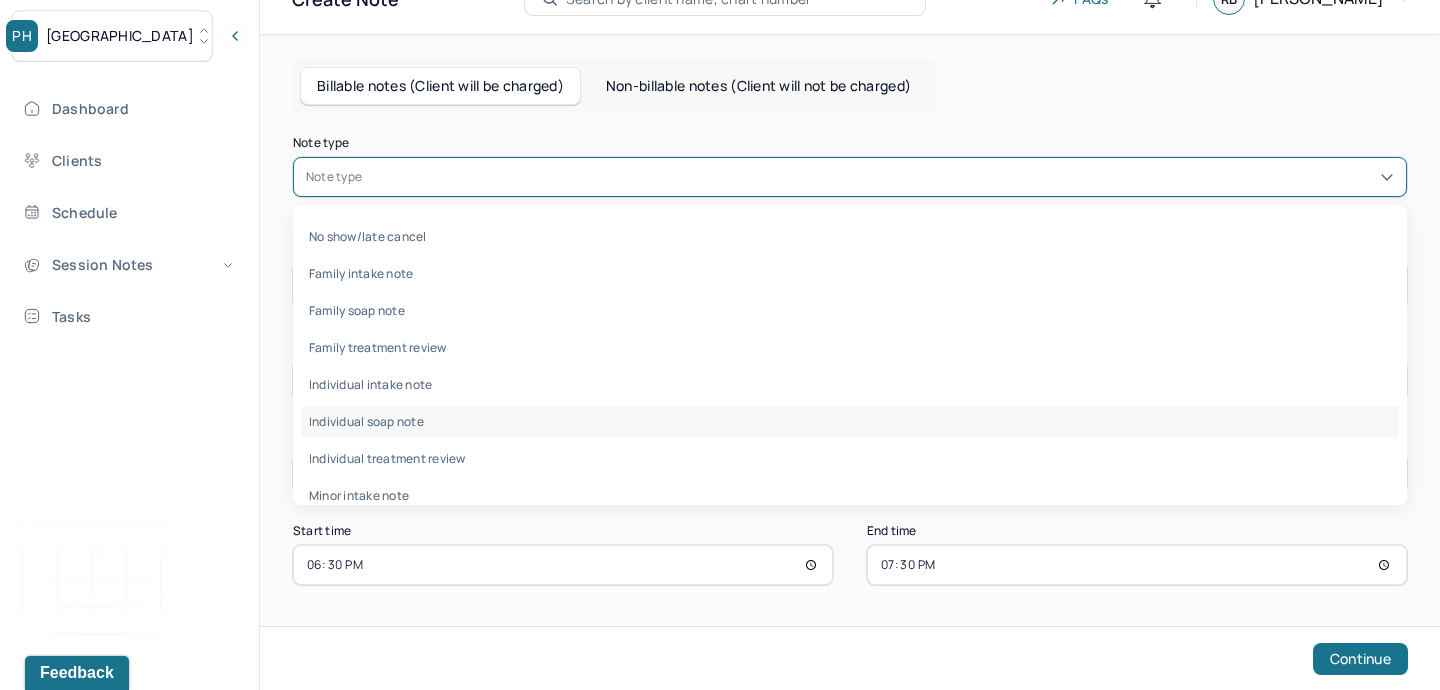 click on "Individual soap note" at bounding box center [850, 421] 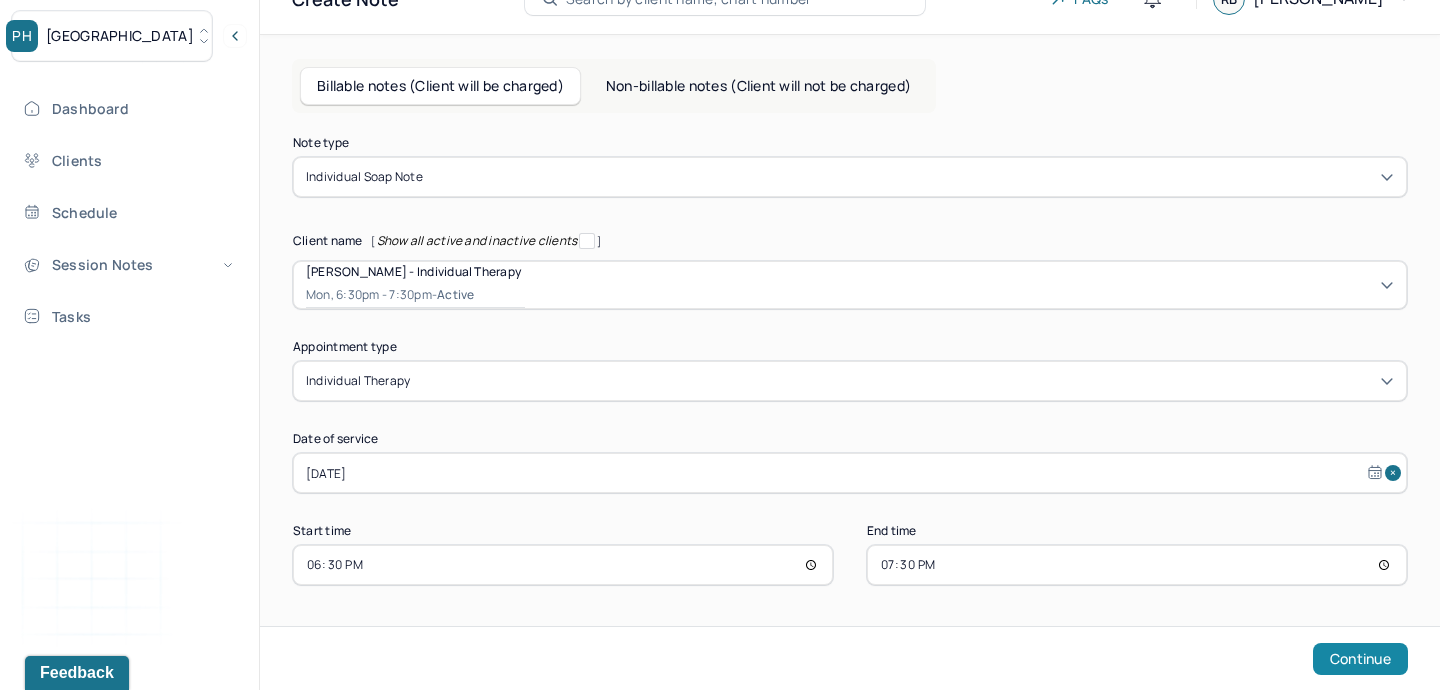 click on "Continue" at bounding box center (1360, 659) 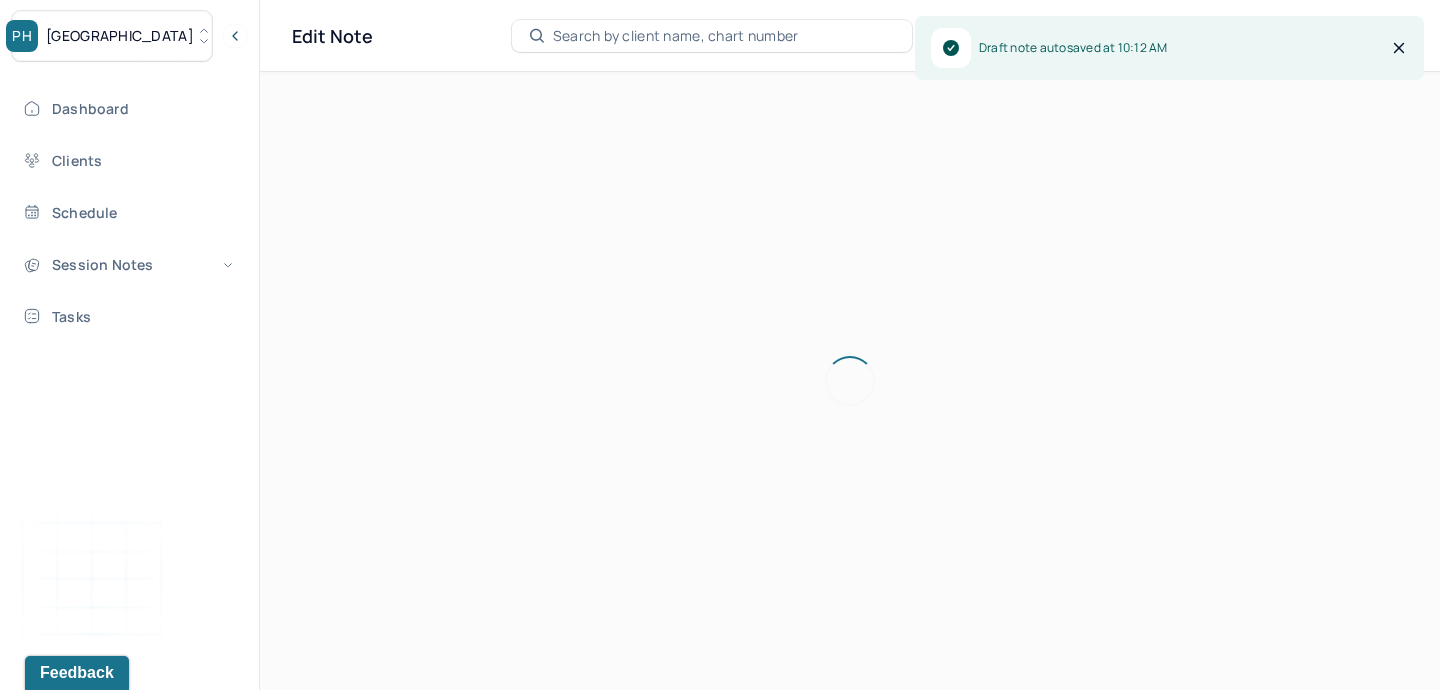 scroll, scrollTop: 36, scrollLeft: 0, axis: vertical 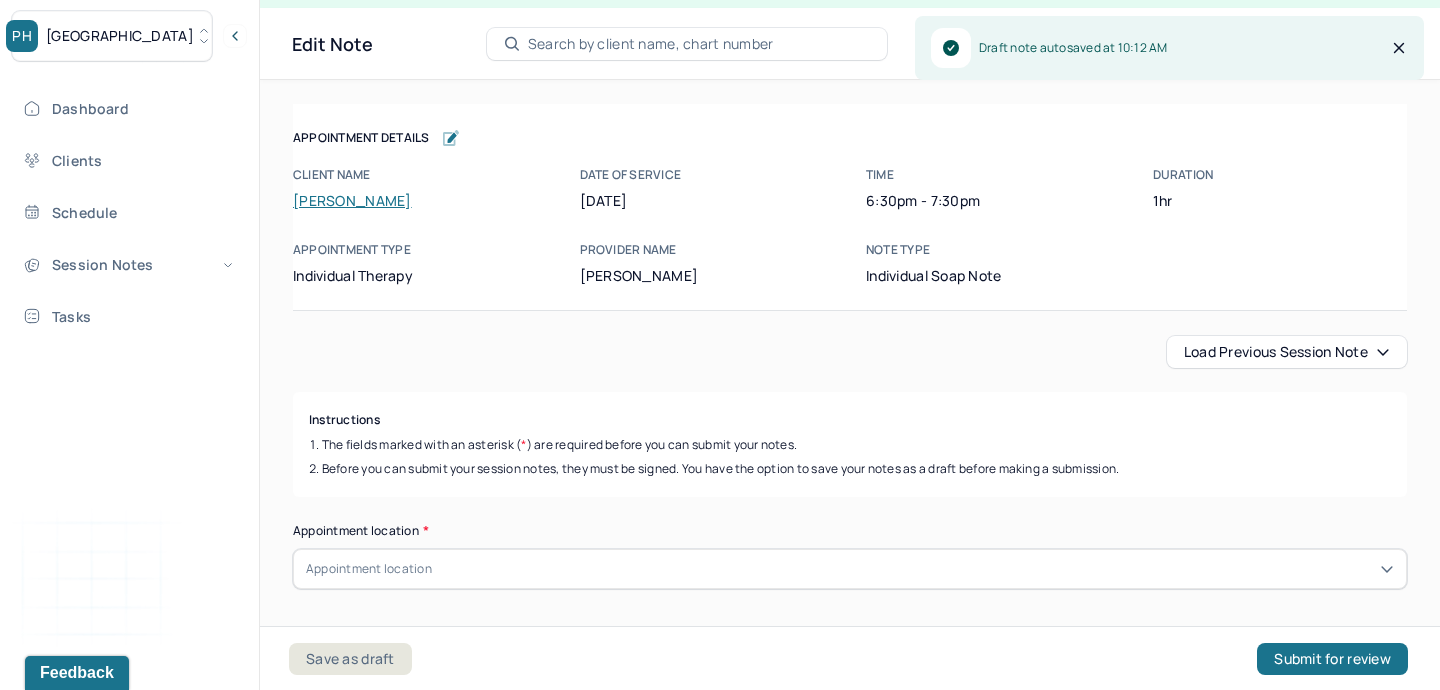 click on "Load previous session note" at bounding box center [1287, 352] 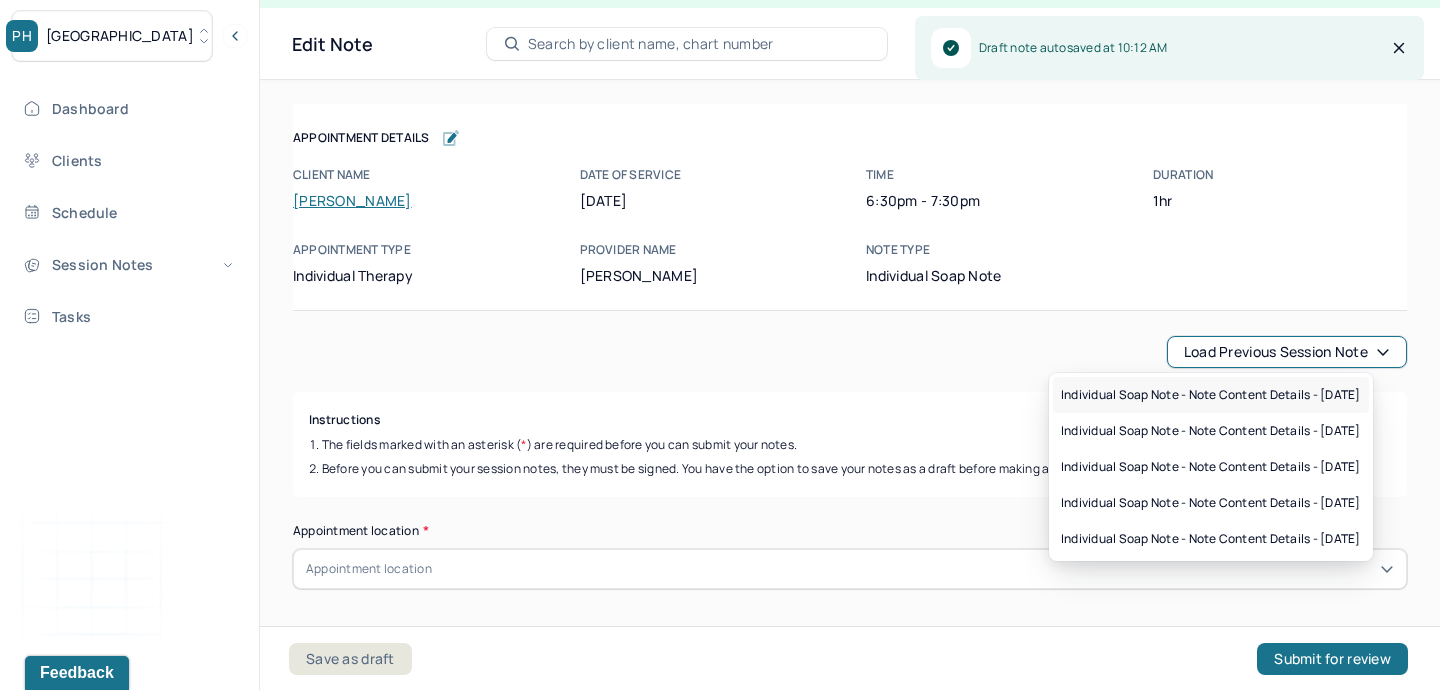 click on "Individual soap note   - Note content Details -   [DATE]" at bounding box center (1211, 395) 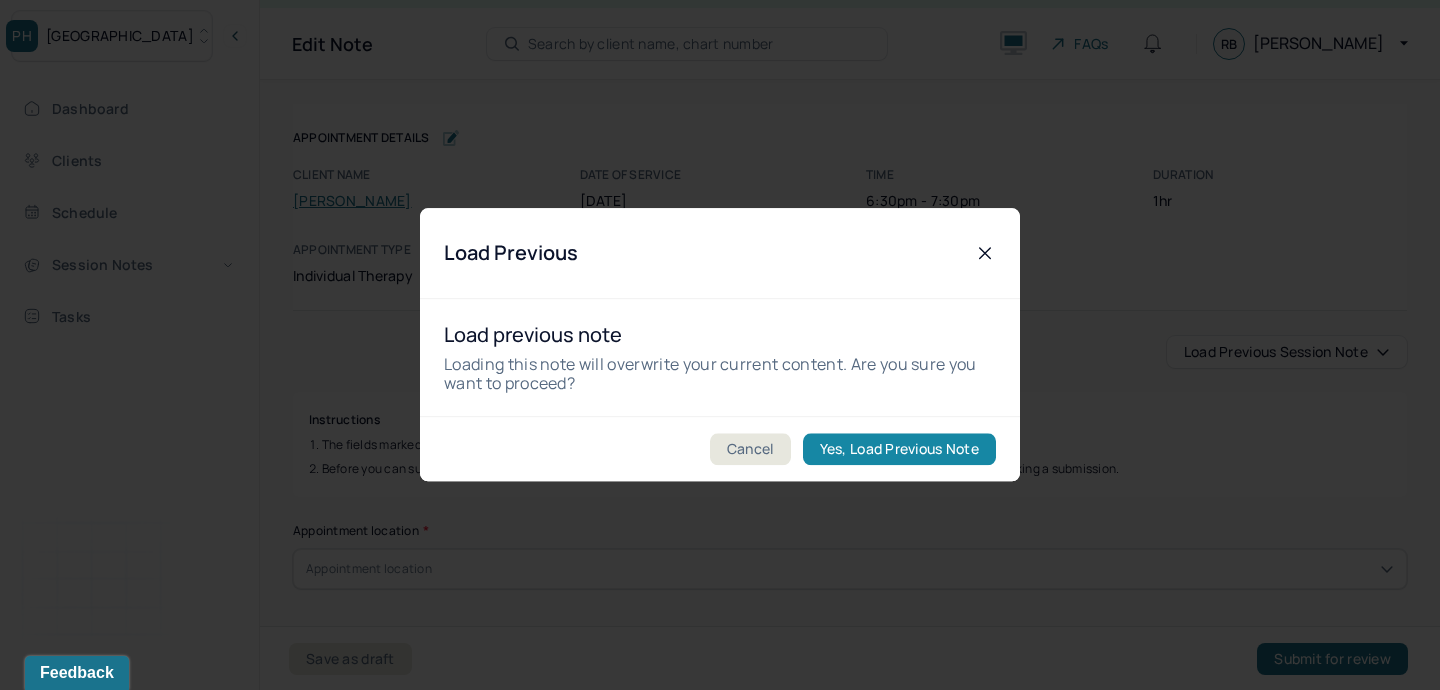click on "Yes, Load Previous Note" at bounding box center (899, 450) 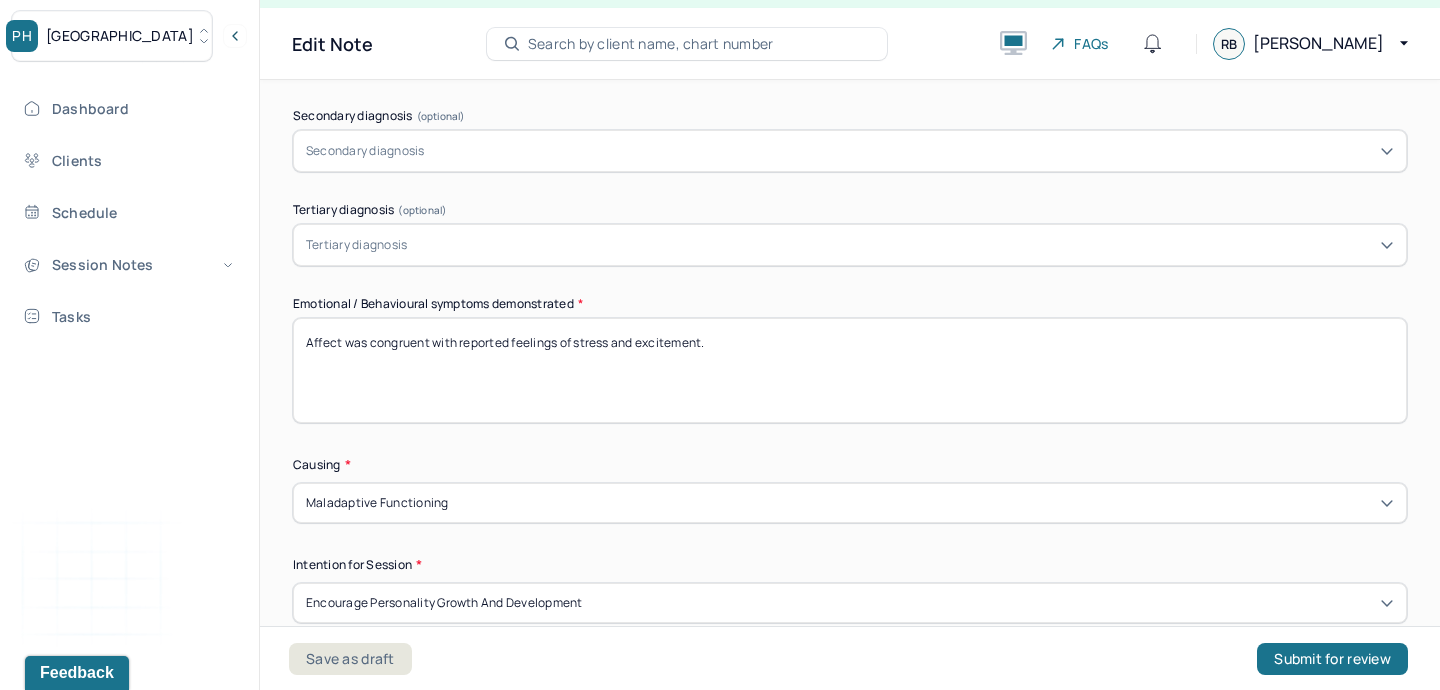 scroll, scrollTop: 897, scrollLeft: 0, axis: vertical 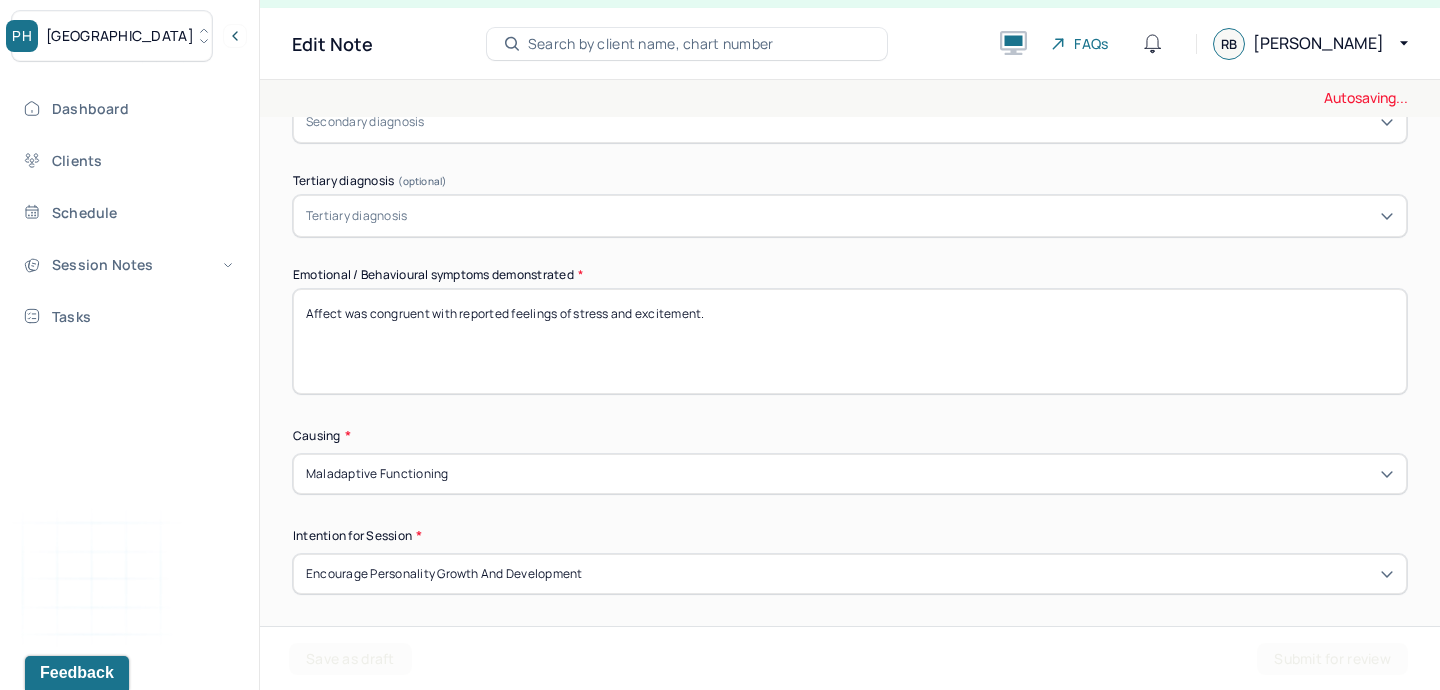 click on "Appointment location * Teletherapy Client Teletherapy Location Home Office Other Provider Teletherapy Location Home Office Other Consent was received for the teletherapy session The teletherapy session was conducted via video Primary diagnosis * F90.9 ADHD UNSPECIFIED TYPE Secondary diagnosis (optional) Secondary diagnosis Tertiary diagnosis (optional) Tertiary diagnosis Emotional / Behavioural symptoms demonstrated * Affect was congruent with reported feelings of stress and excitement. Causing * Maladaptive Functioning Intention for Session * Encourage personality growth and development" at bounding box center [850, 109] 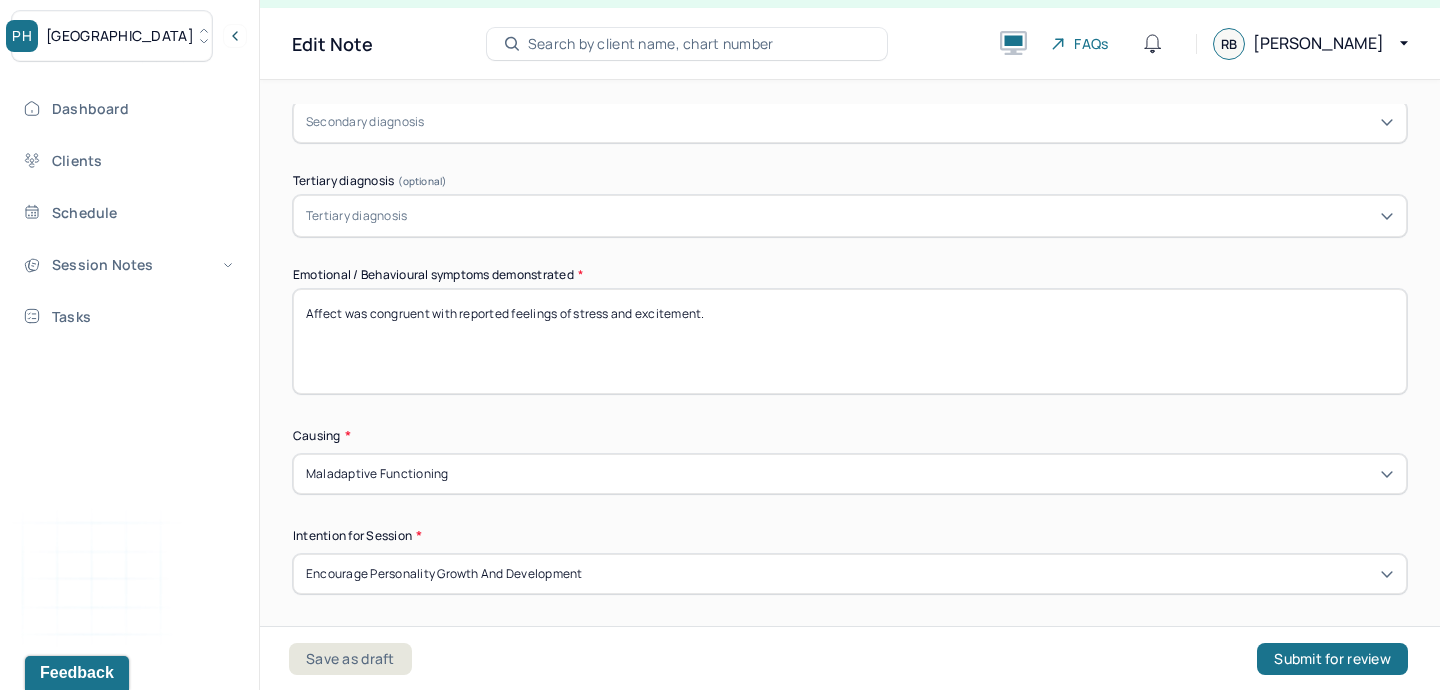 click on "Affect was congruent with reported feelings of stress and excitement." at bounding box center (850, 341) 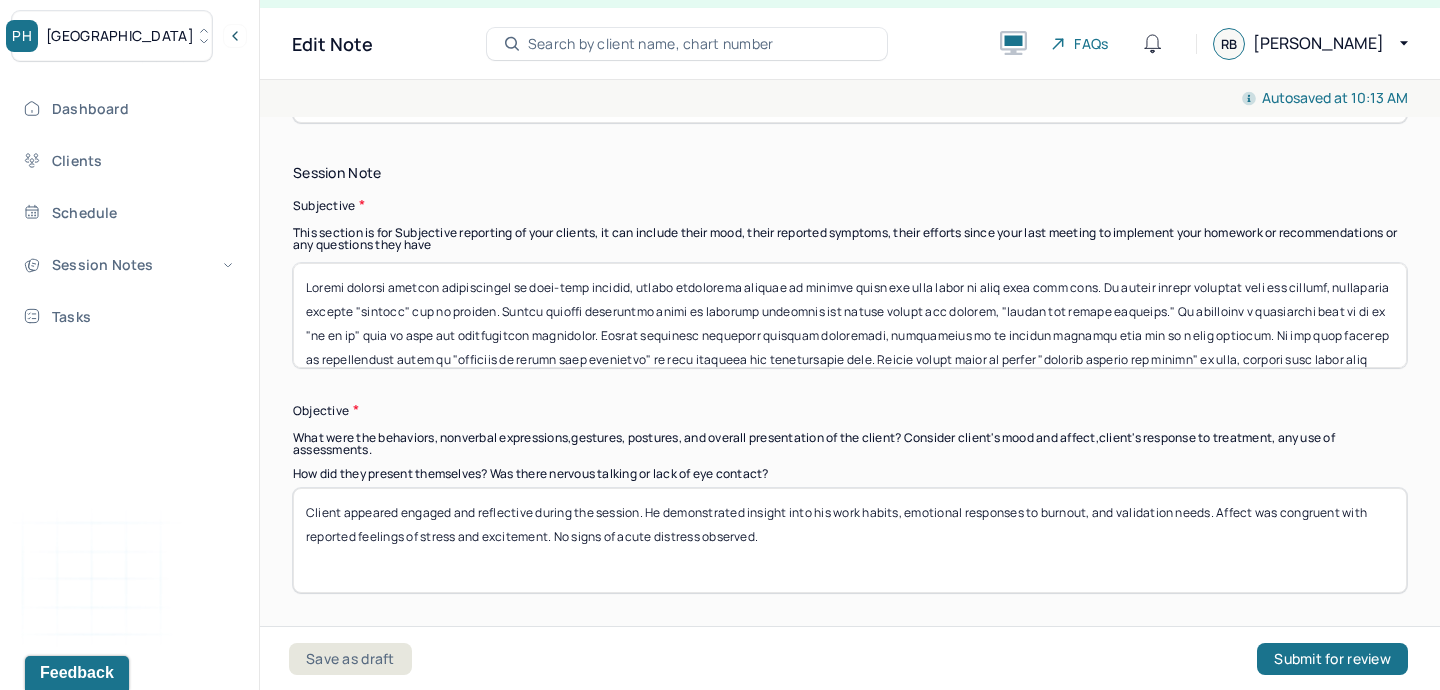scroll, scrollTop: 1369, scrollLeft: 0, axis: vertical 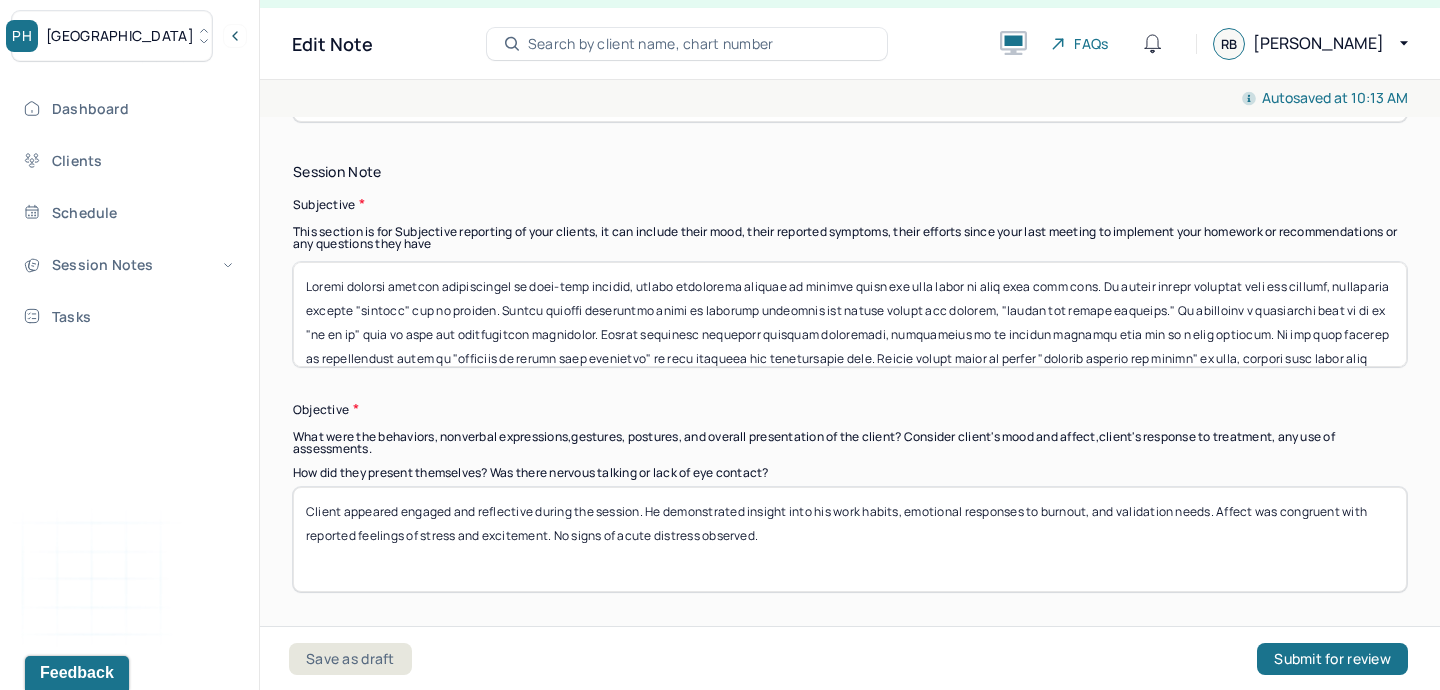 type 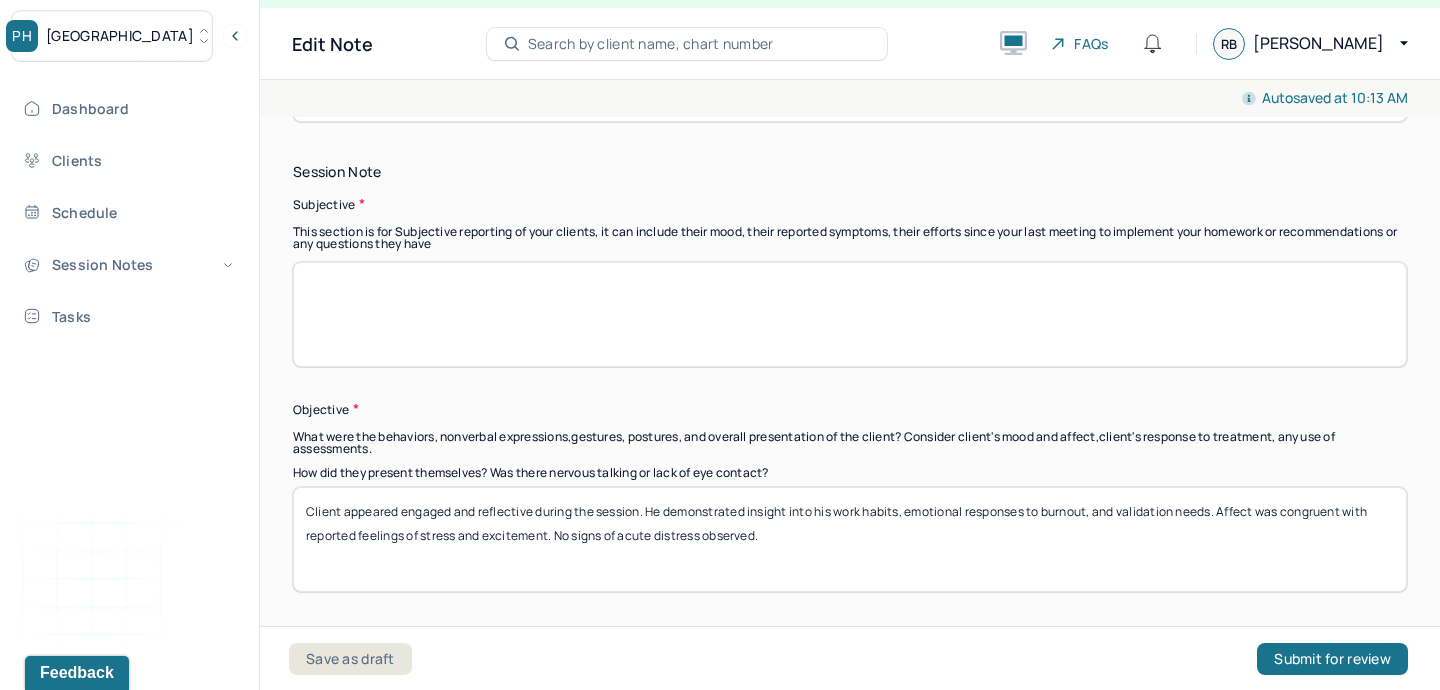 type 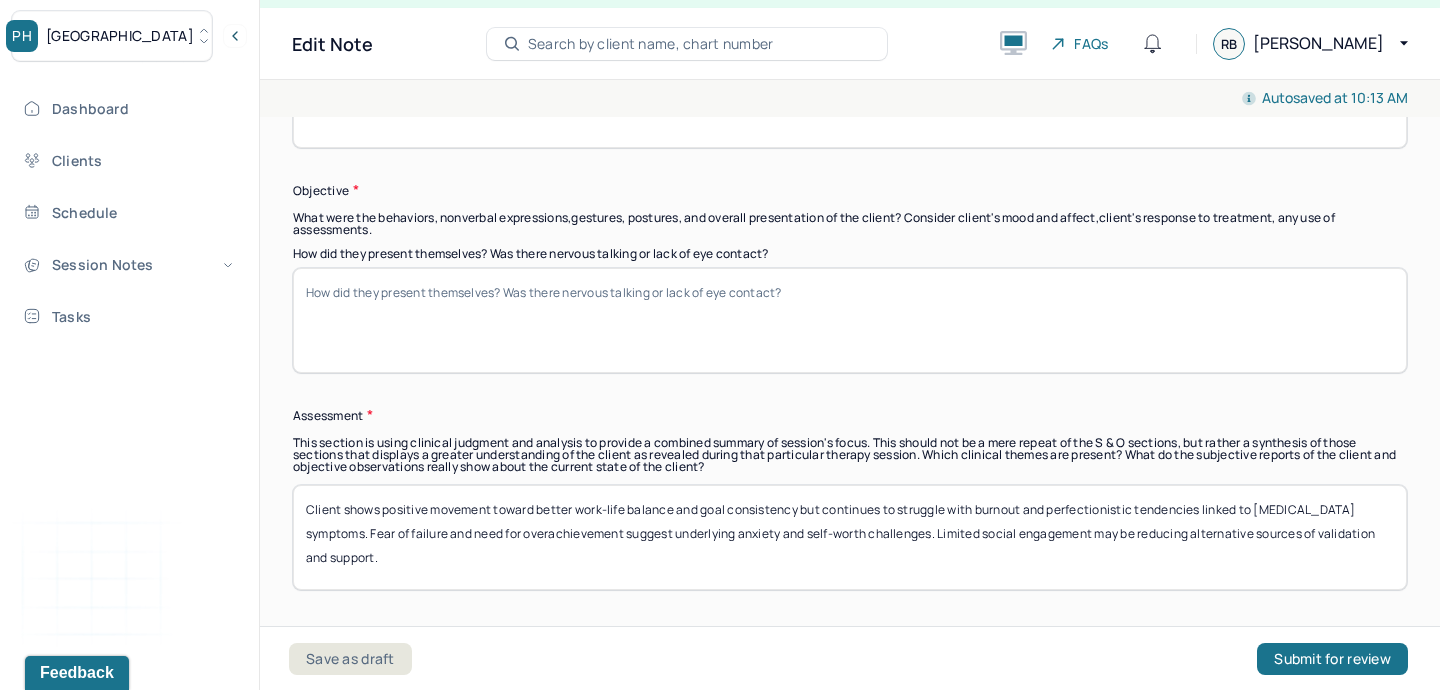 scroll, scrollTop: 1592, scrollLeft: 0, axis: vertical 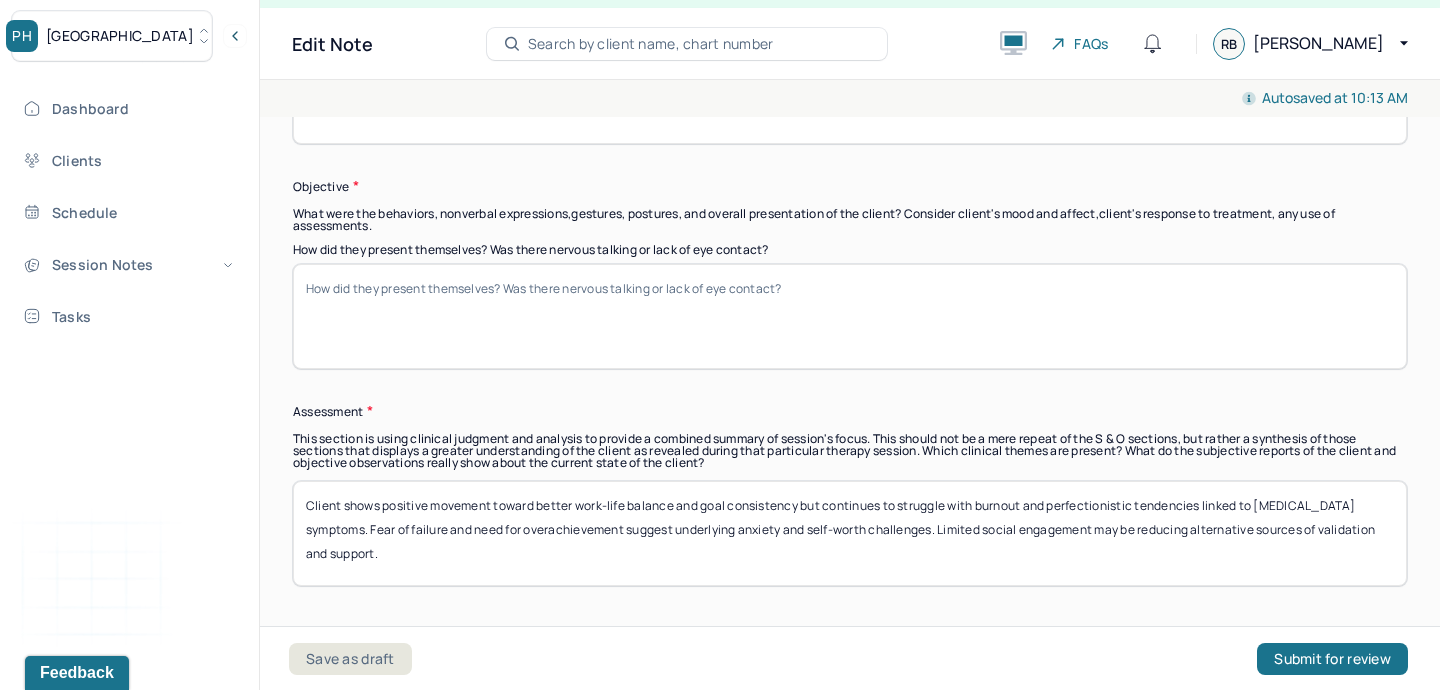 type 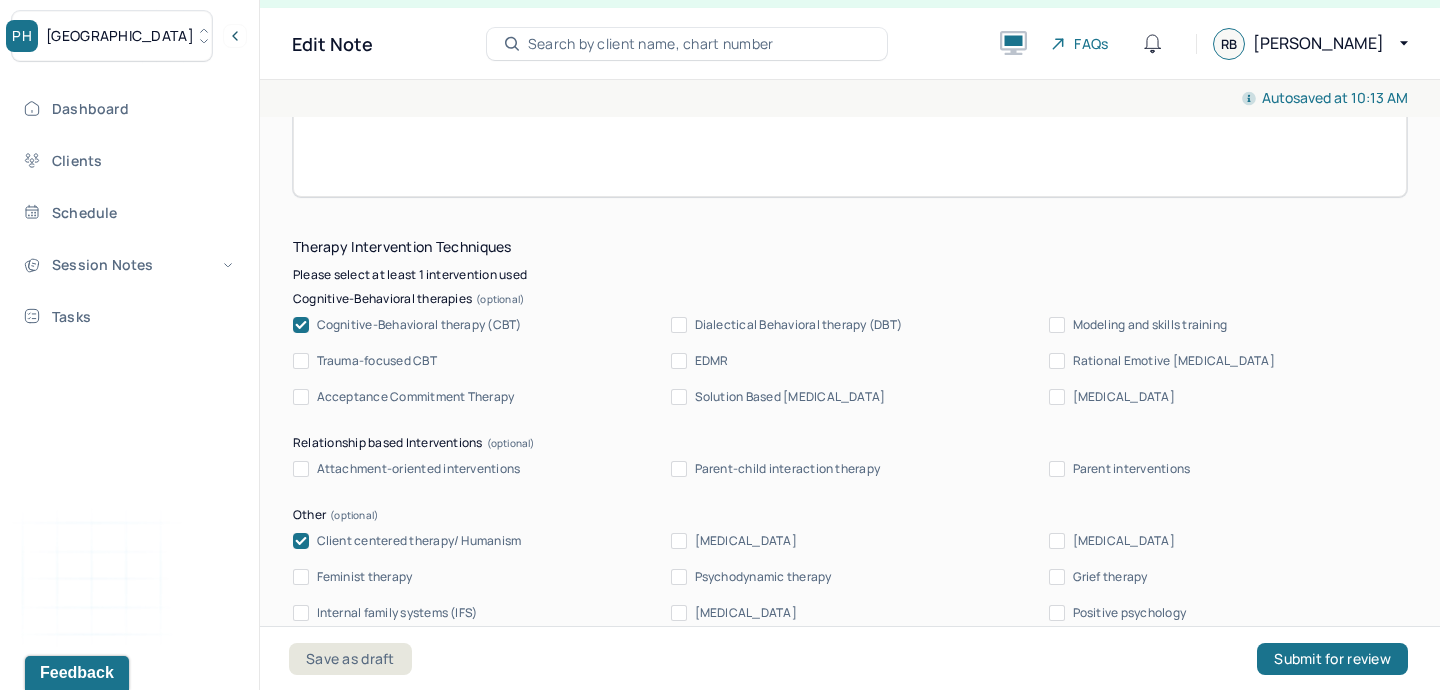 type 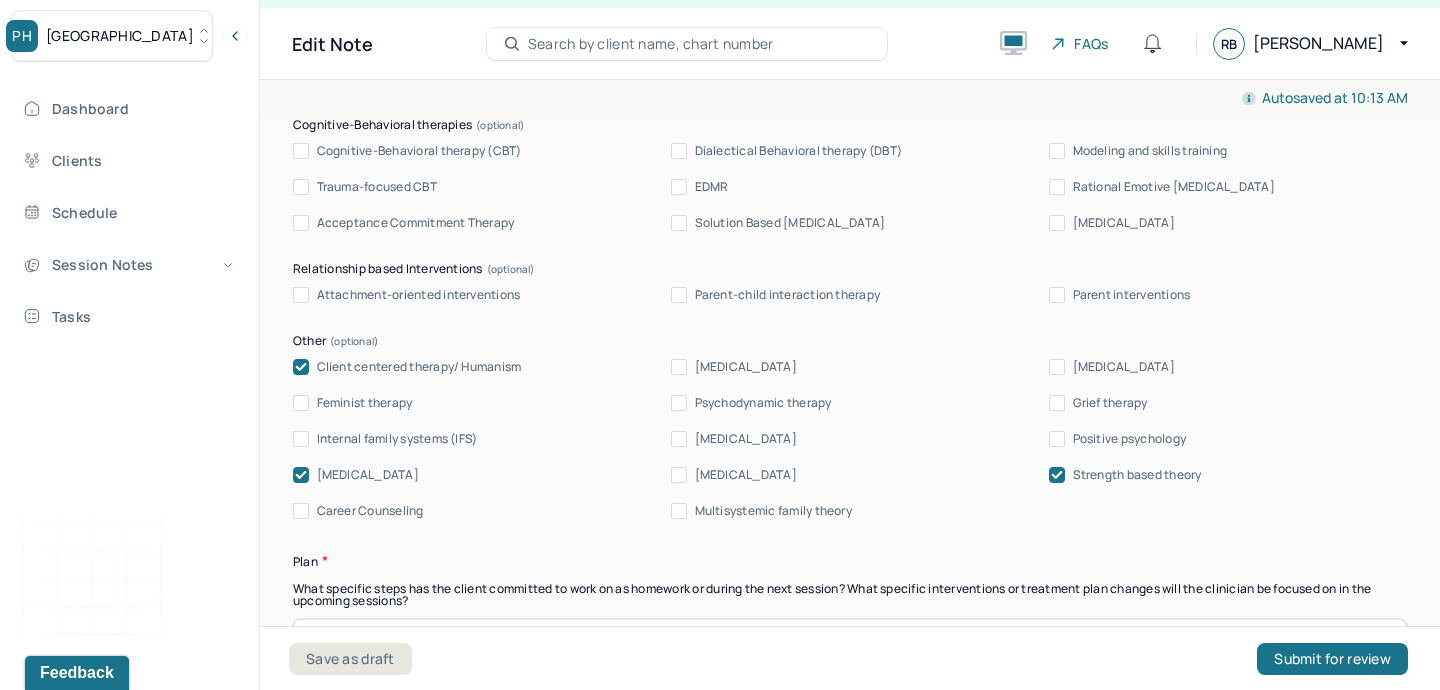 scroll, scrollTop: 2179, scrollLeft: 0, axis: vertical 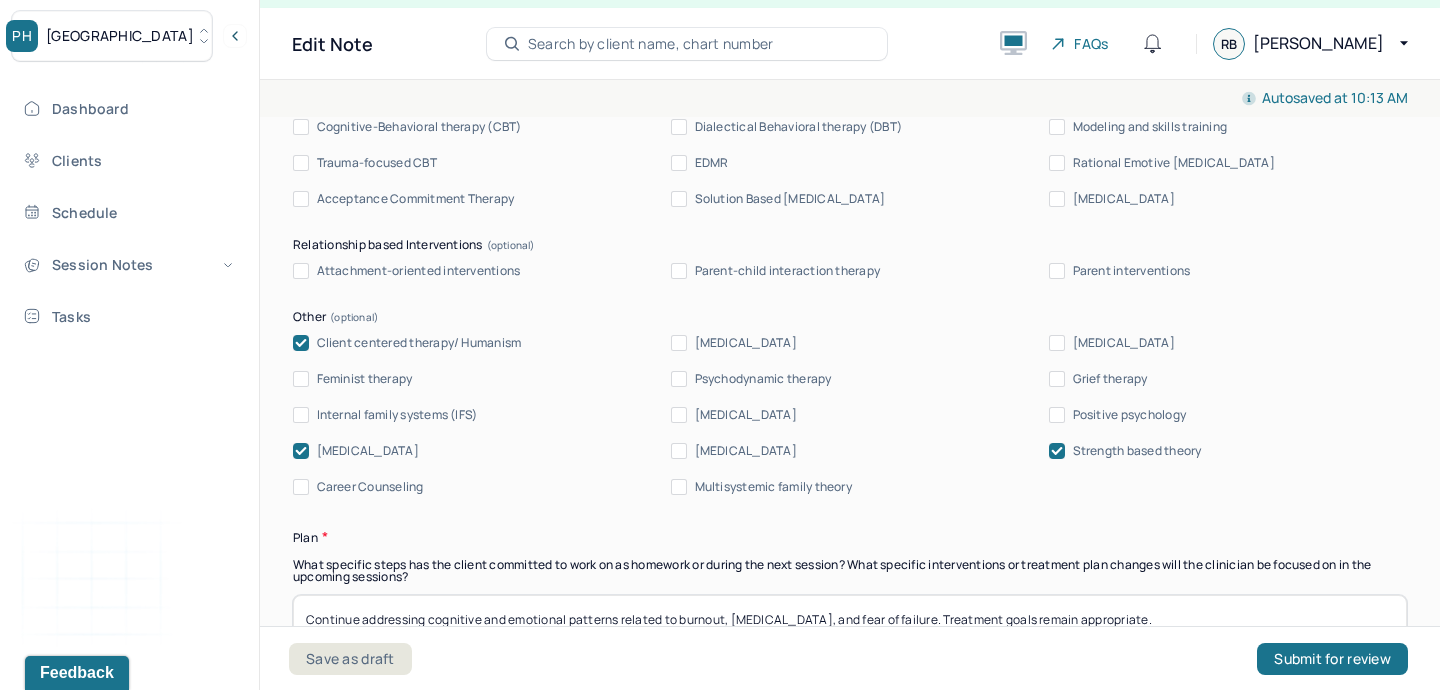click on "Client centered therapy/ Humanism" at bounding box center (419, 343) 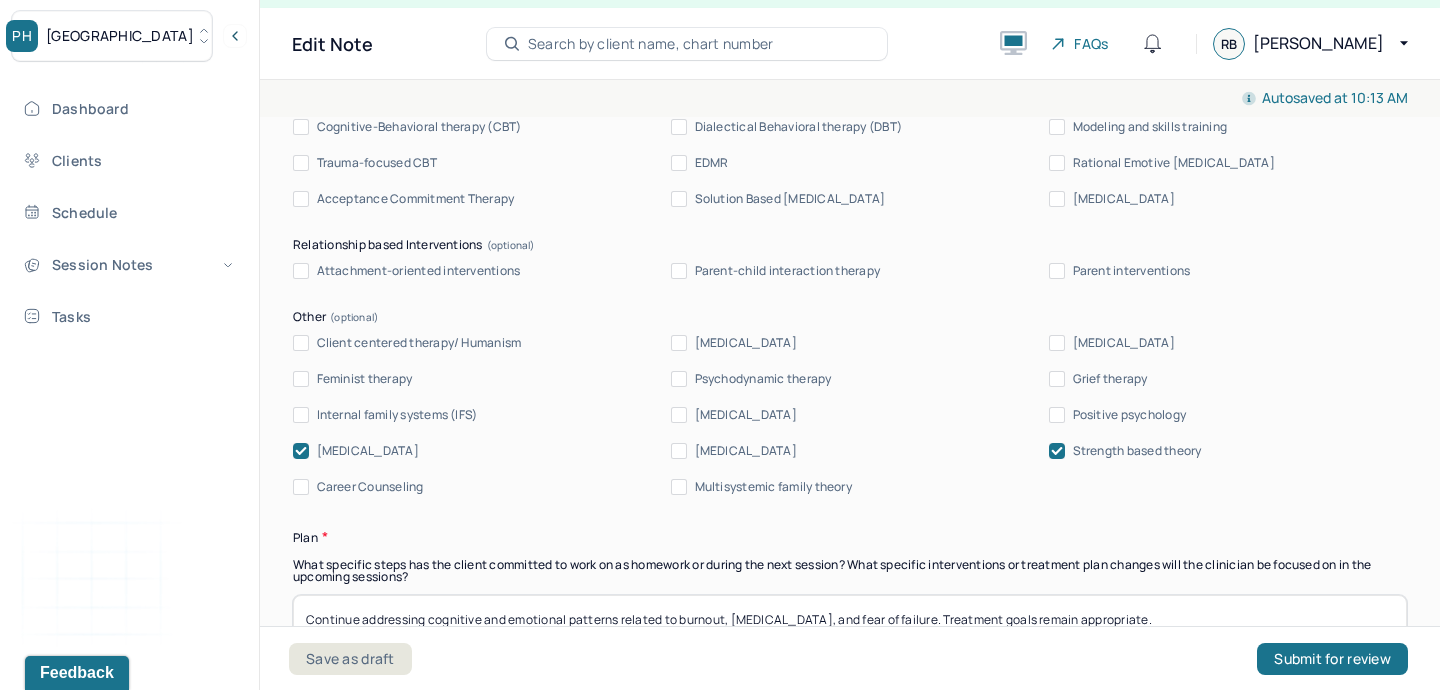click on "Client centered therapy/ Humanism [MEDICAL_DATA] [MEDICAL_DATA] Feminist therapy Psychodynamic therapy Grief therapy Internal family systems (IFS) [MEDICAL_DATA] Positive psychology [MEDICAL_DATA] [MEDICAL_DATA] Strength based theory Career Counseling Multisystemic family theory" at bounding box center [850, 415] 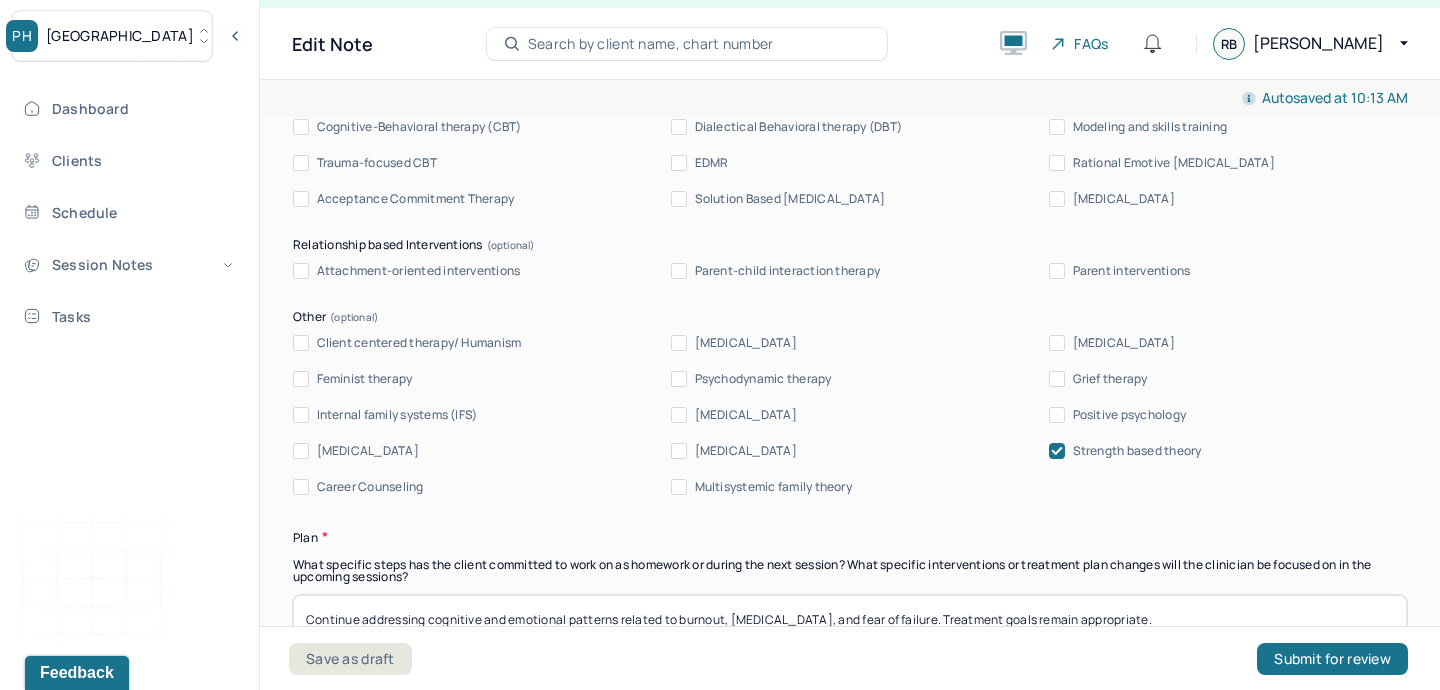 click on "Client centered therapy/ Humanism [MEDICAL_DATA] [MEDICAL_DATA] Feminist therapy Psychodynamic therapy Grief therapy Internal family systems (IFS) [MEDICAL_DATA] Positive psychology [MEDICAL_DATA] [MEDICAL_DATA] Strength based theory Career Counseling Multisystemic family theory" at bounding box center [850, 415] 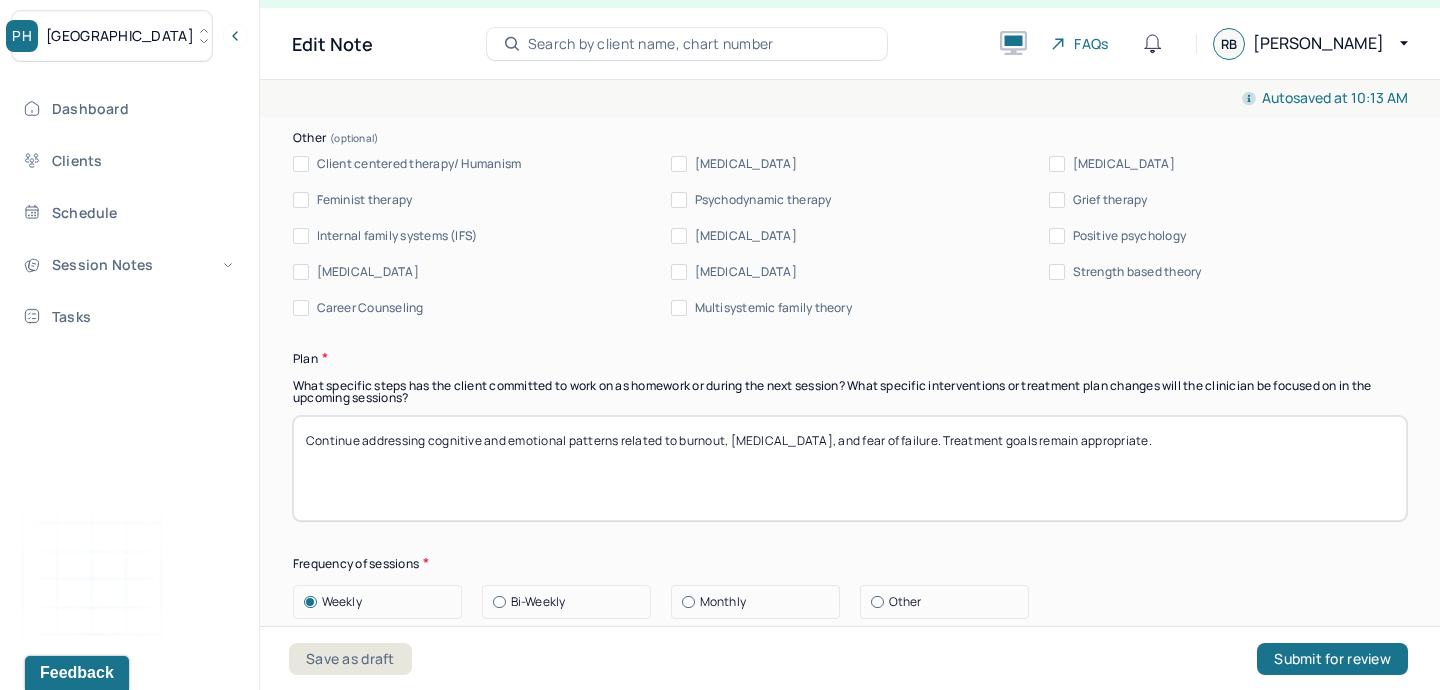 scroll, scrollTop: 2385, scrollLeft: 0, axis: vertical 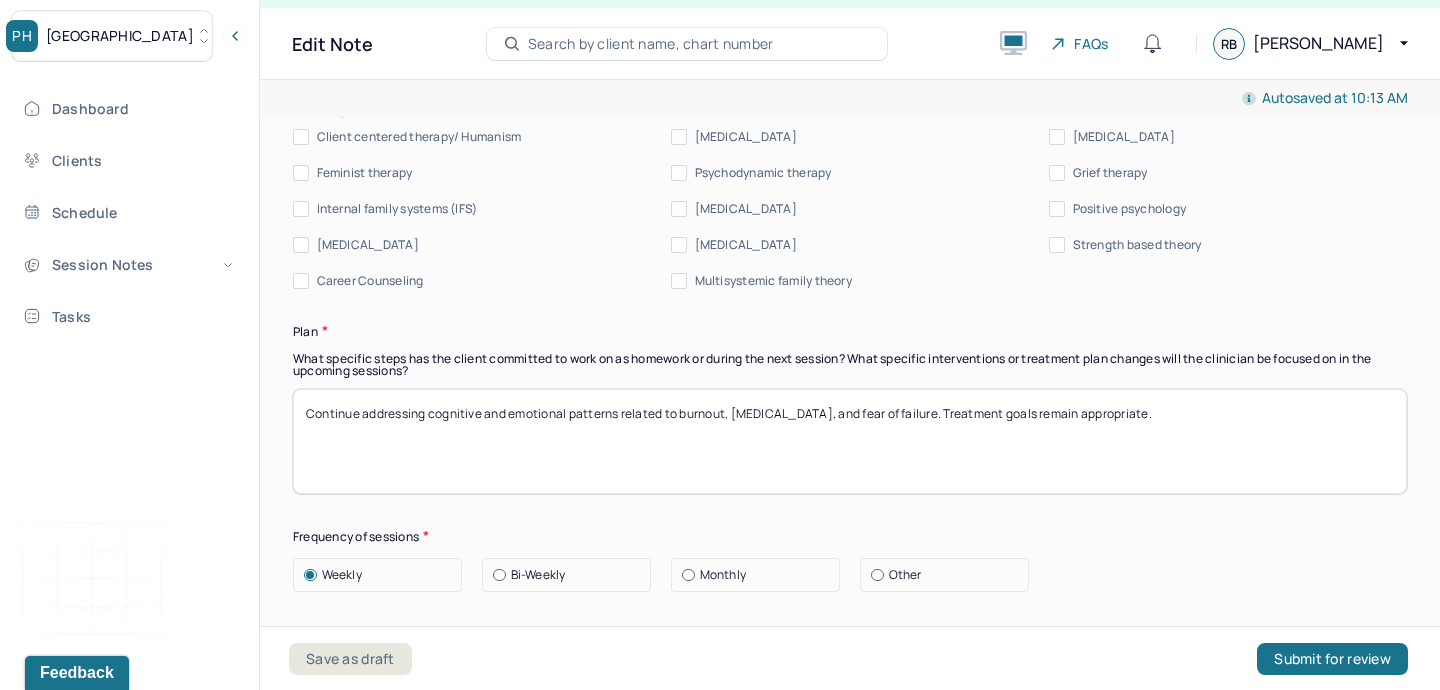 click on "Continue addressing cognitive and emotional patterns related to burnout, perfectionism, and fear of failure. Treatment goals remain appropriate." at bounding box center [850, 441] 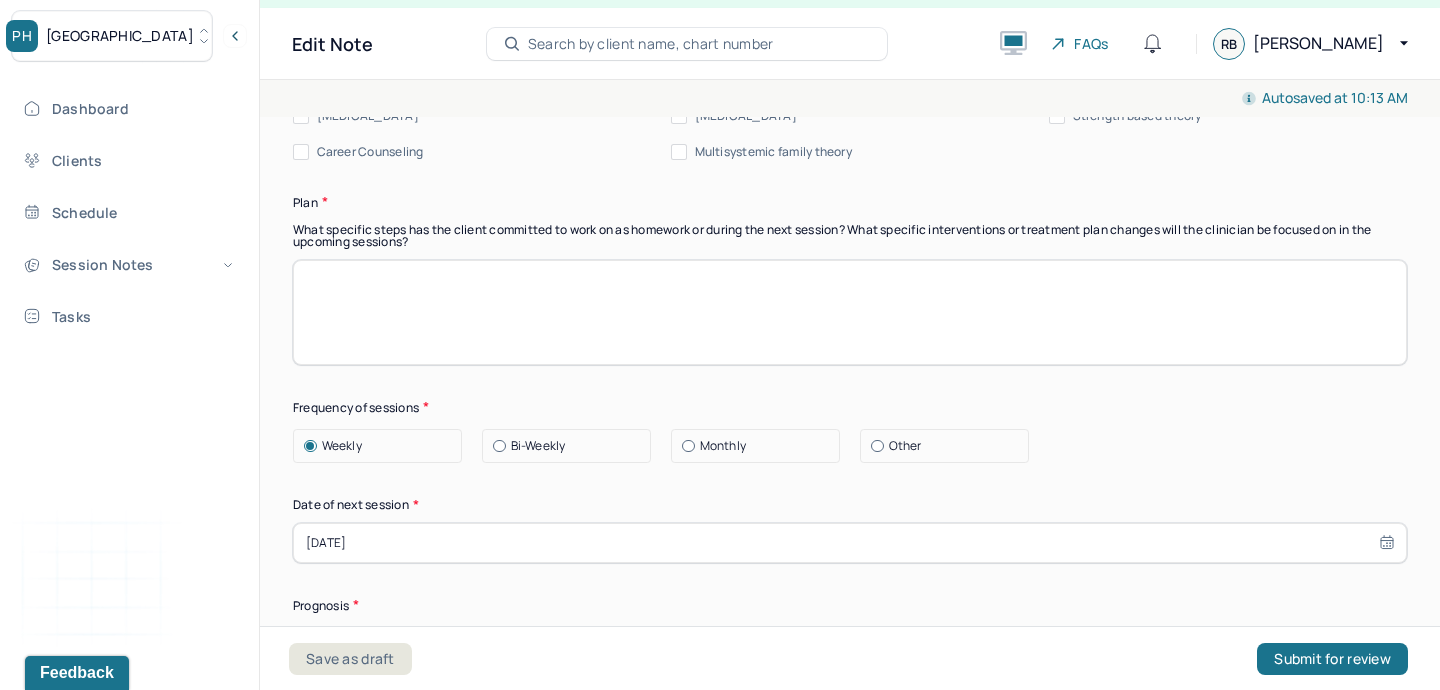 scroll, scrollTop: 2530, scrollLeft: 0, axis: vertical 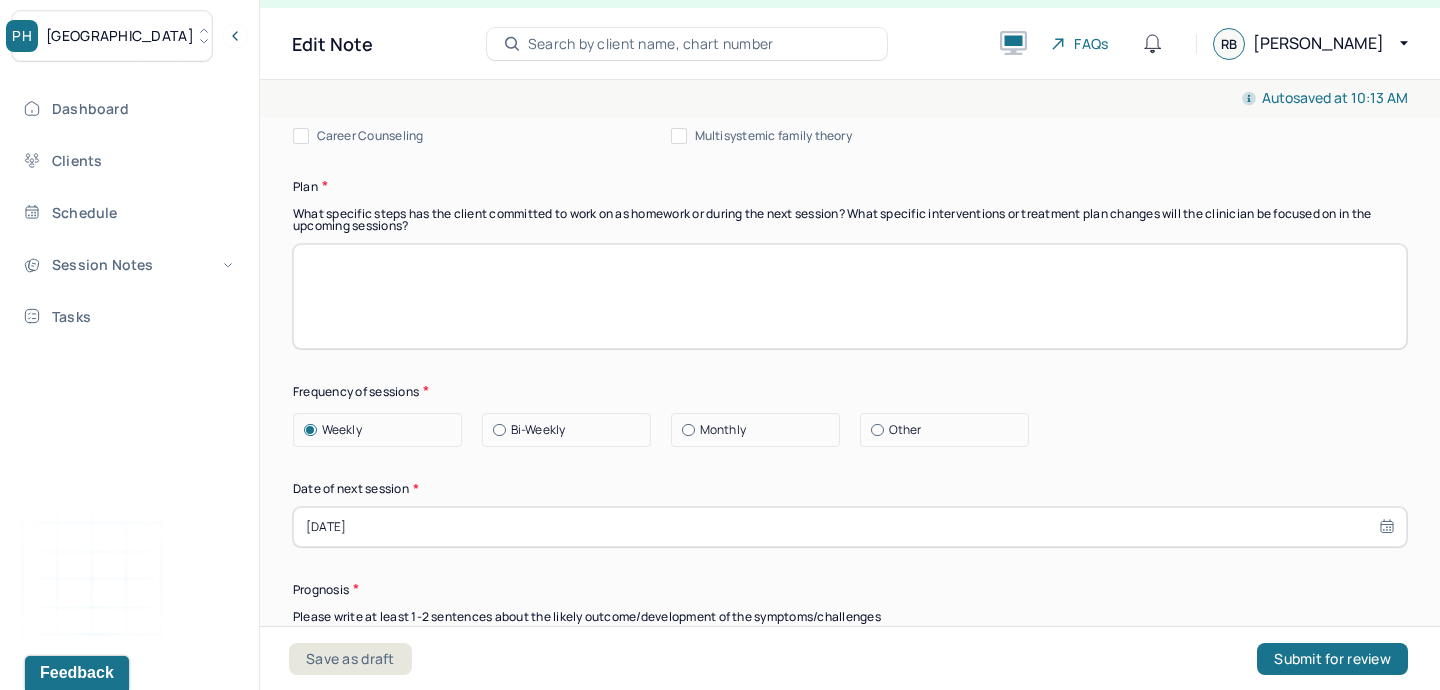 type 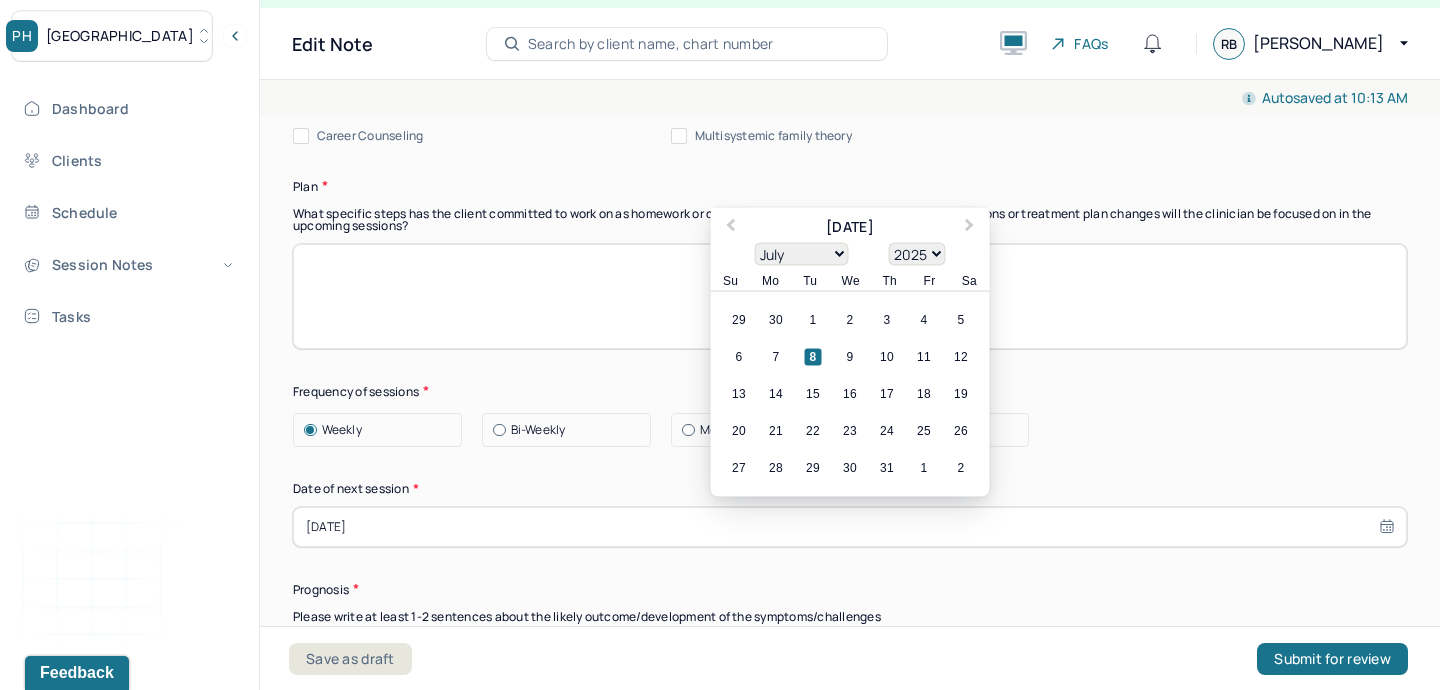 click on "[DATE]" at bounding box center (850, 527) 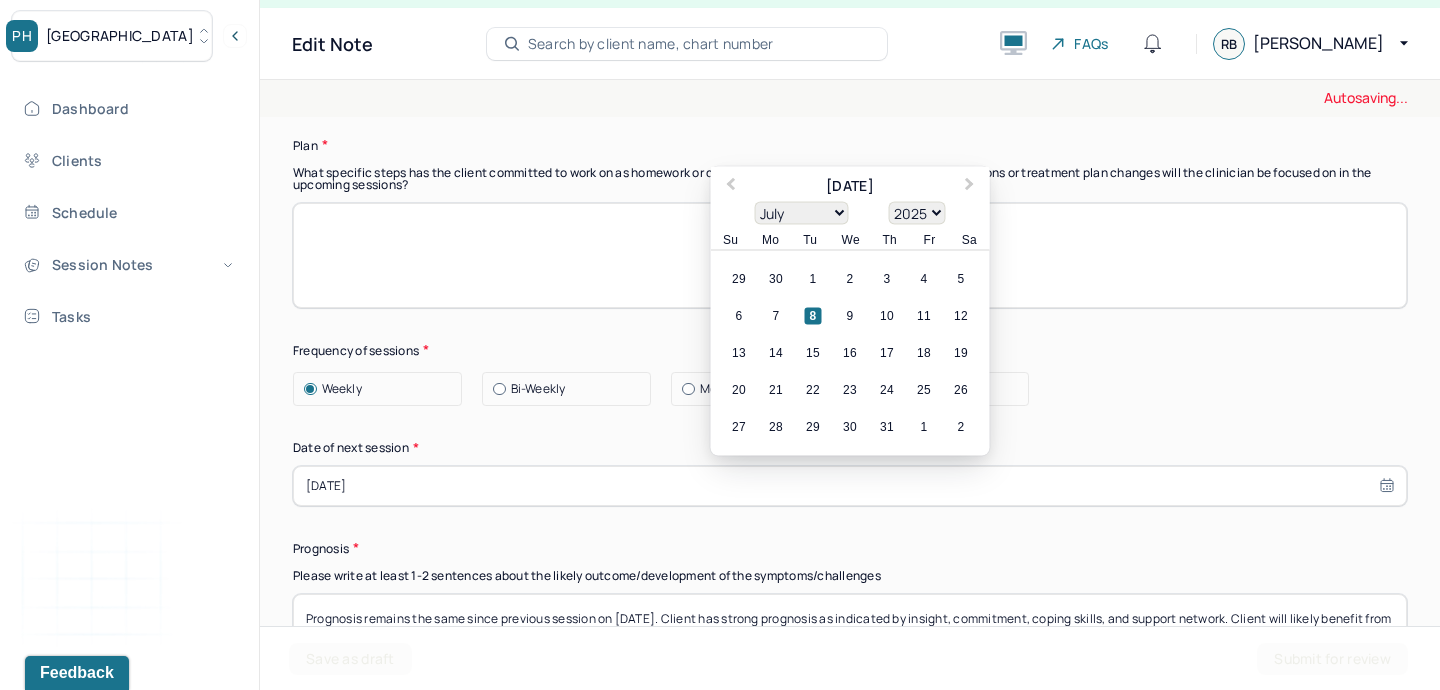 scroll, scrollTop: 2577, scrollLeft: 0, axis: vertical 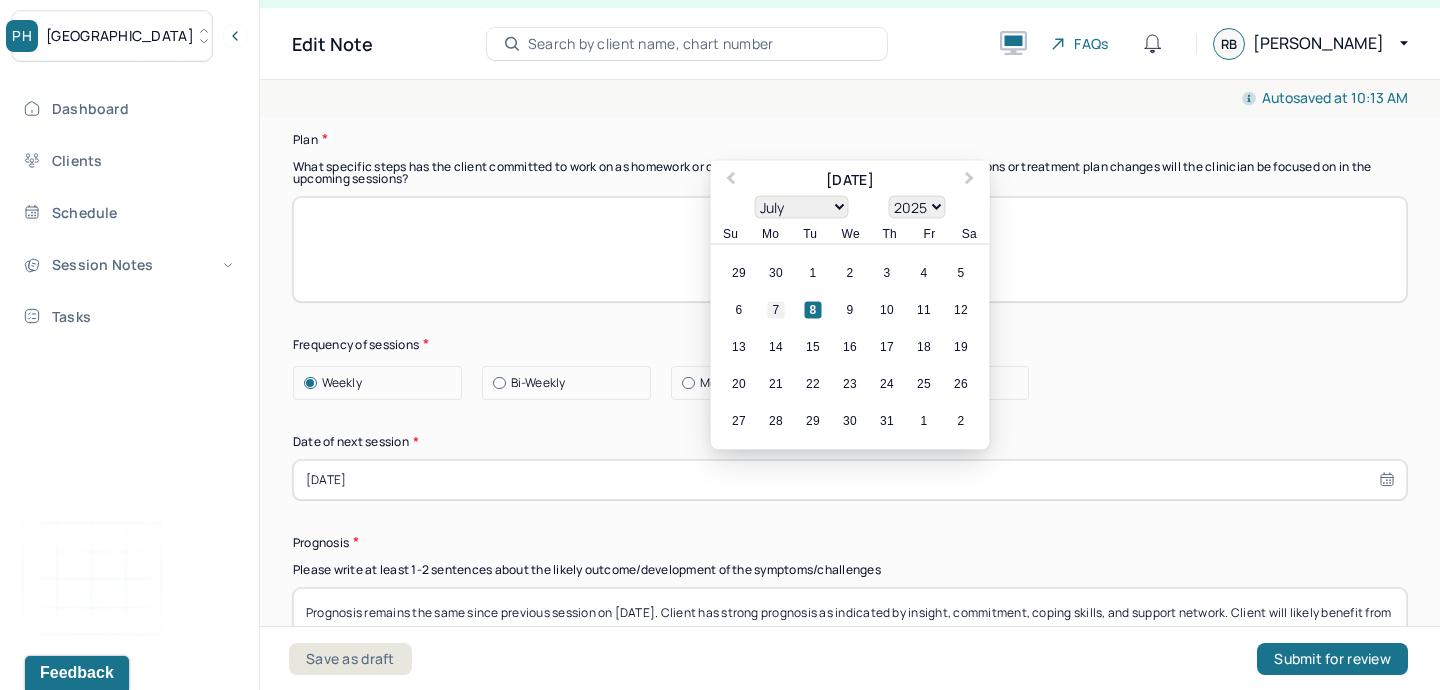 click on "7" at bounding box center (776, 309) 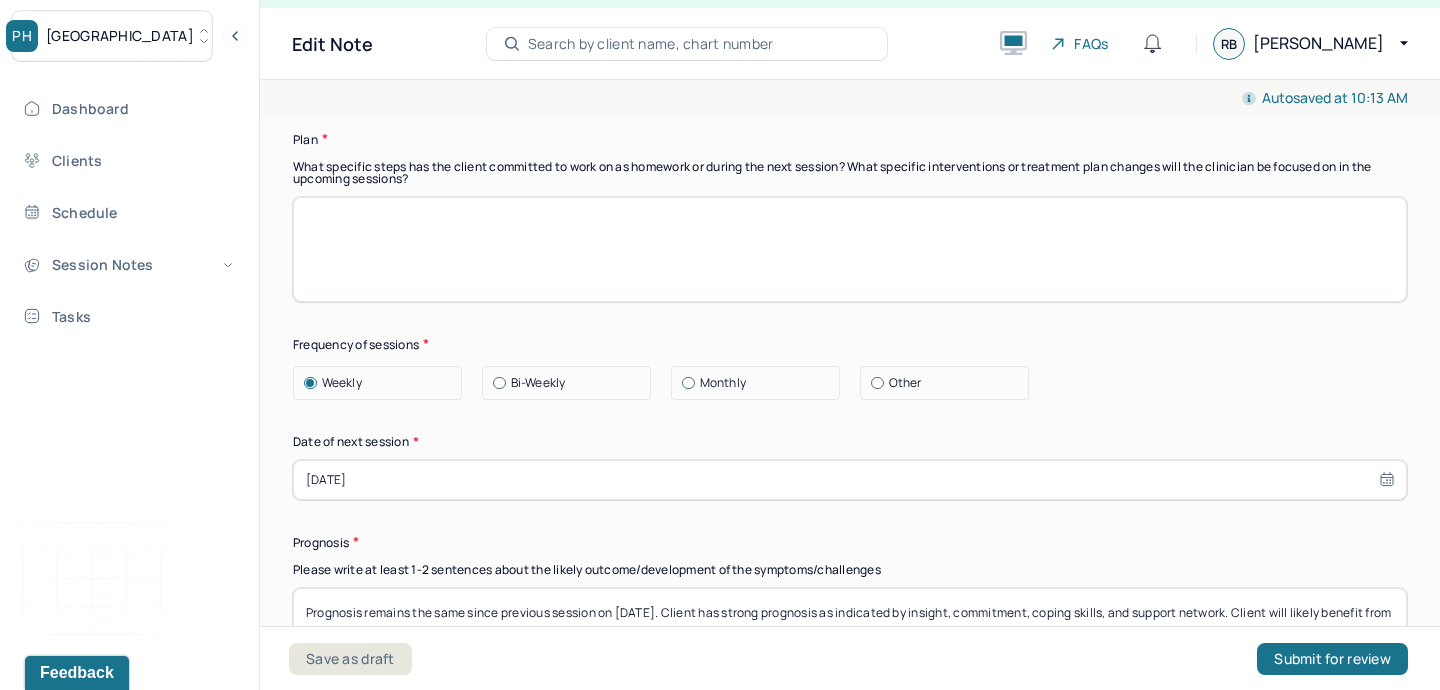 click on "[DATE]" at bounding box center [850, 480] 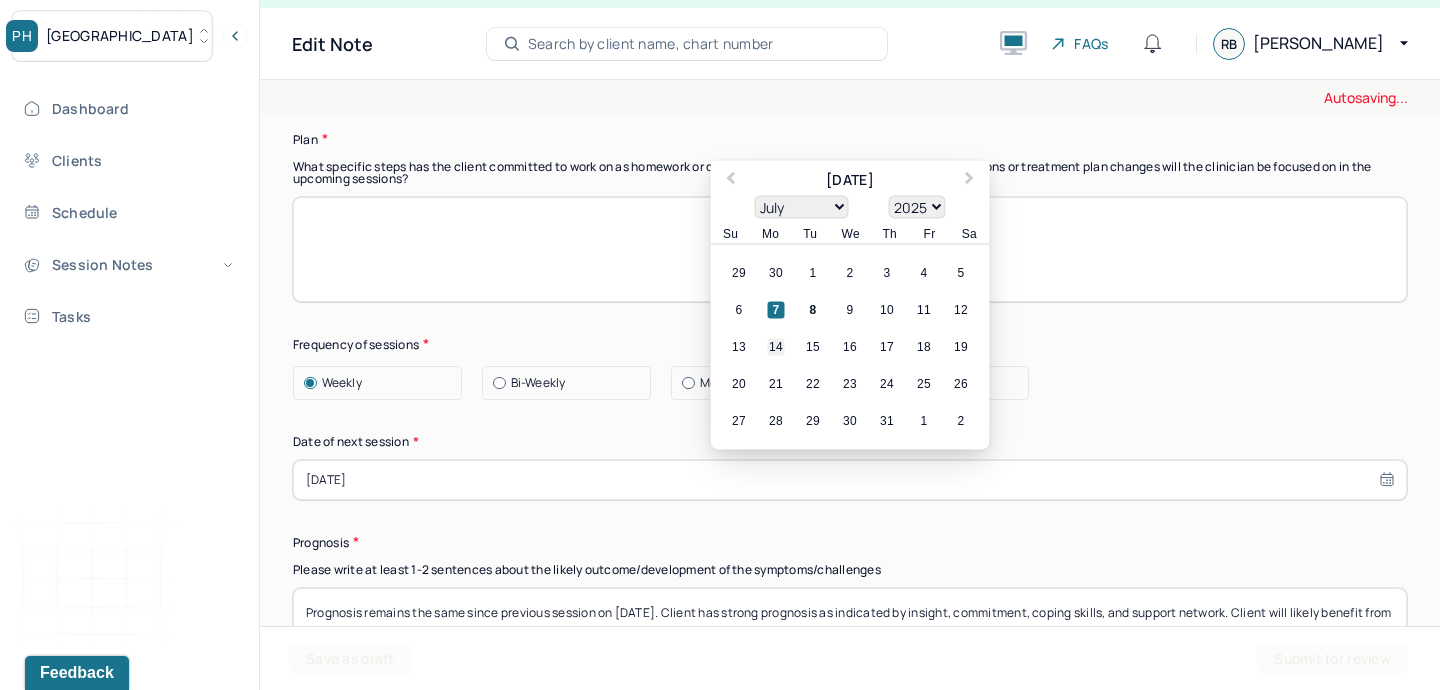 click on "14" at bounding box center [776, 346] 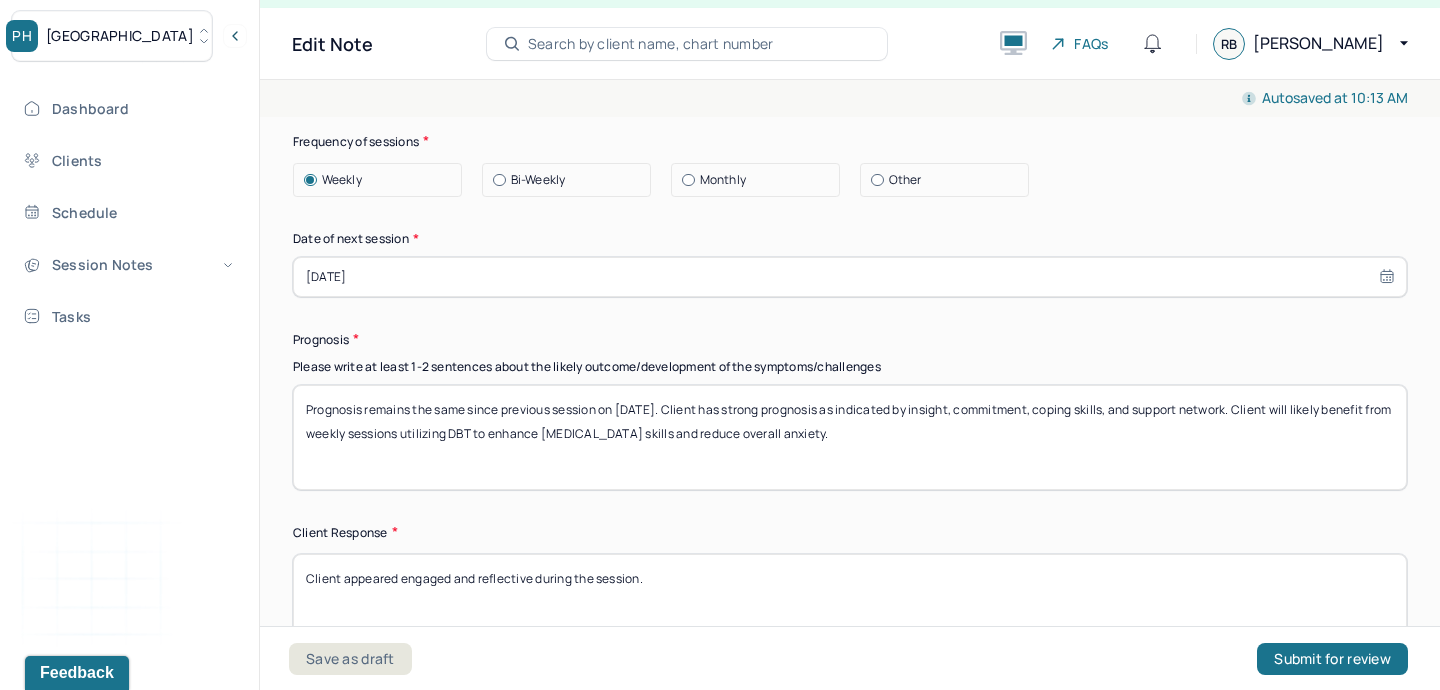 scroll, scrollTop: 2776, scrollLeft: 0, axis: vertical 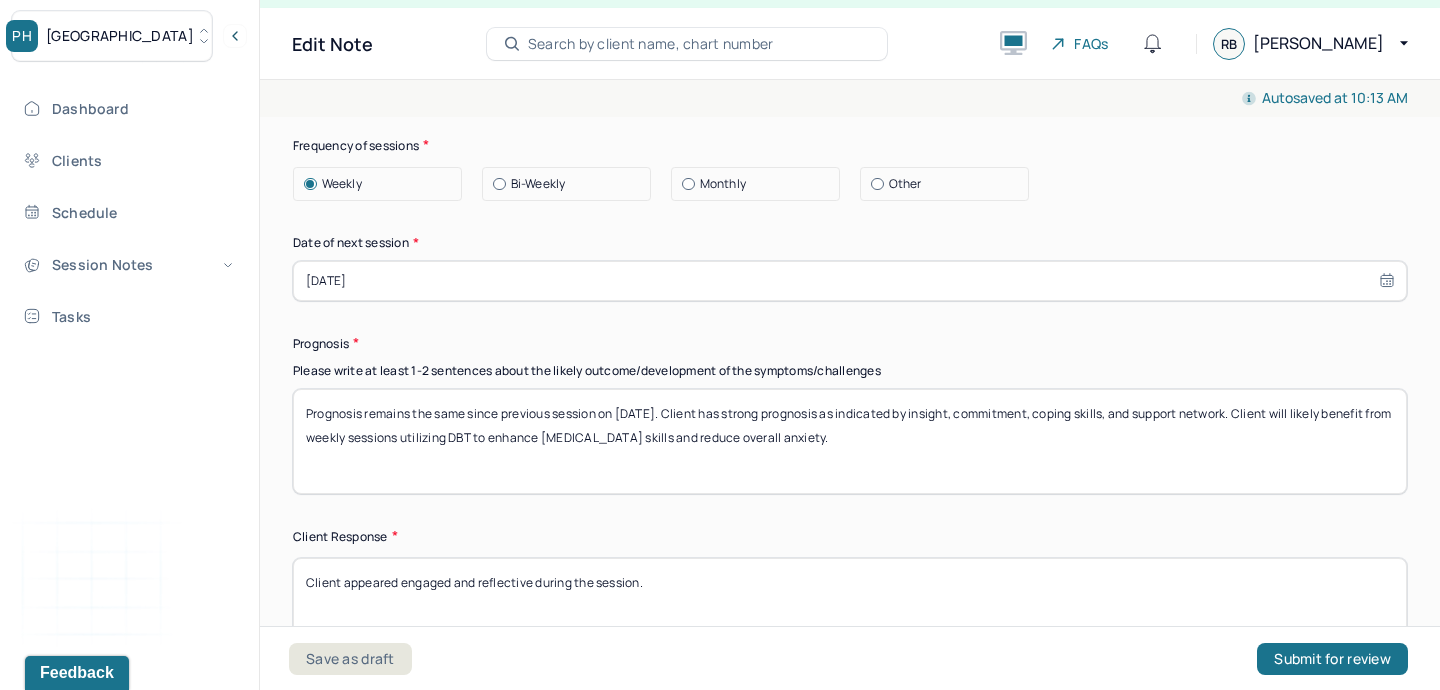 click on "Prognosis remains the same since previous session on 06/02/2025. Client has strong prognosis as indicated by insight, commitment, coping skills, and support network. Client will likely benefit from weekly sessions utilizing DBT to enhance stress management skills and reduce overall anxiety." at bounding box center [850, 441] 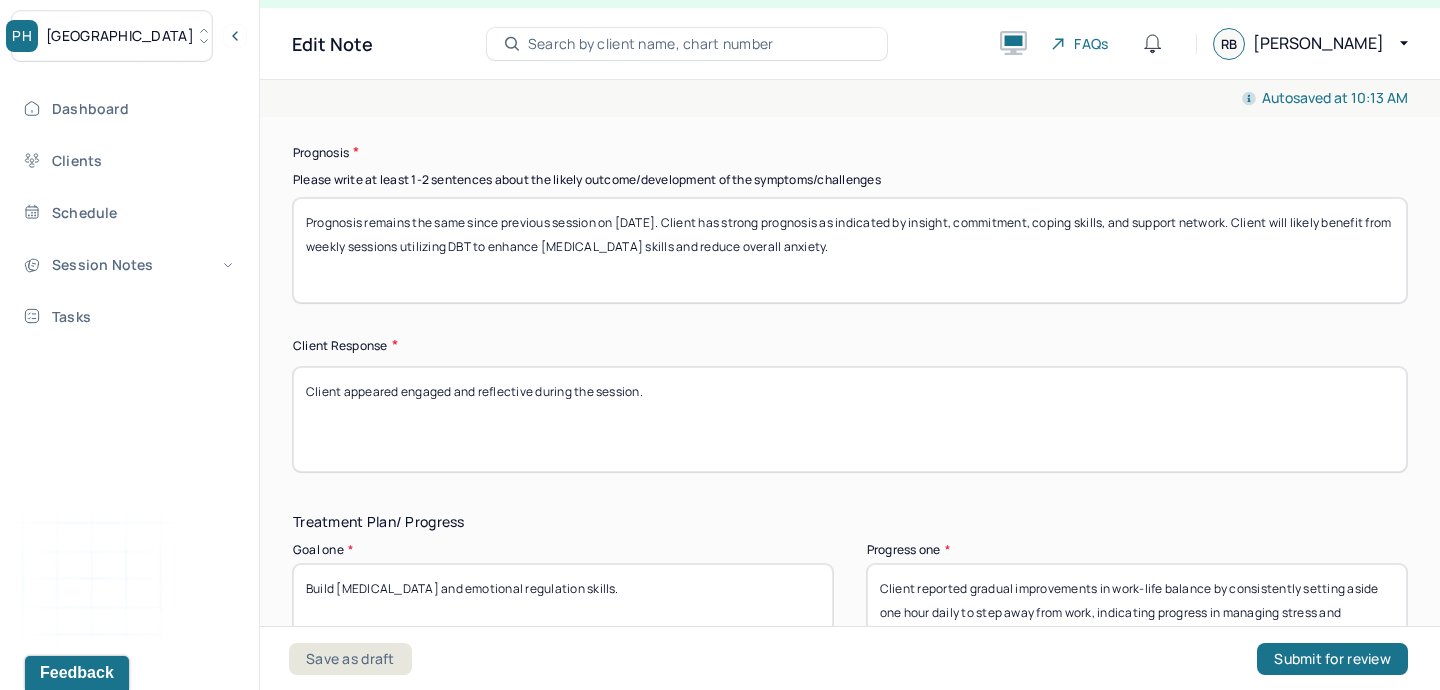 scroll, scrollTop: 3015, scrollLeft: 0, axis: vertical 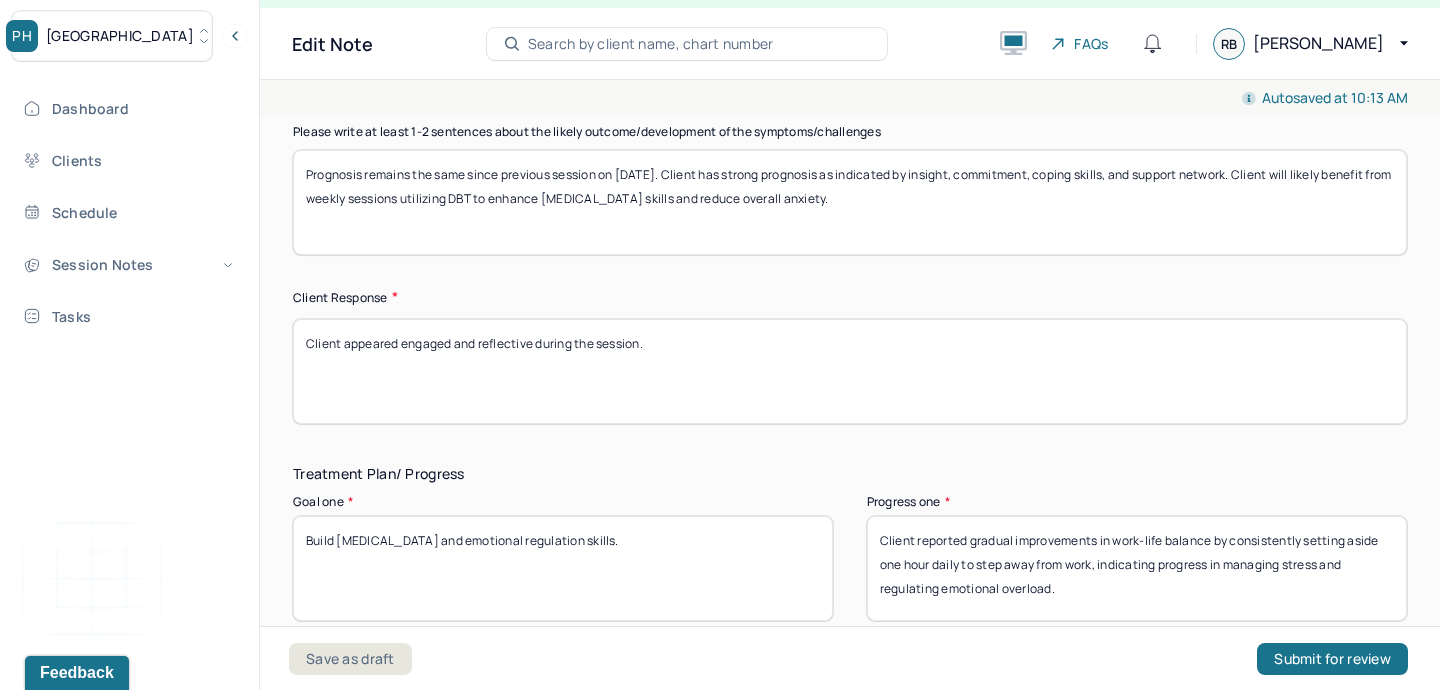 type on "Prognosis remains the same since previous session on 06/09/2025. Client has strong prognosis as indicated by insight, commitment, coping skills, and support network. Client will likely benefit from weekly sessions utilizing DBT to enhance stress management skills and reduce overall anxiety." 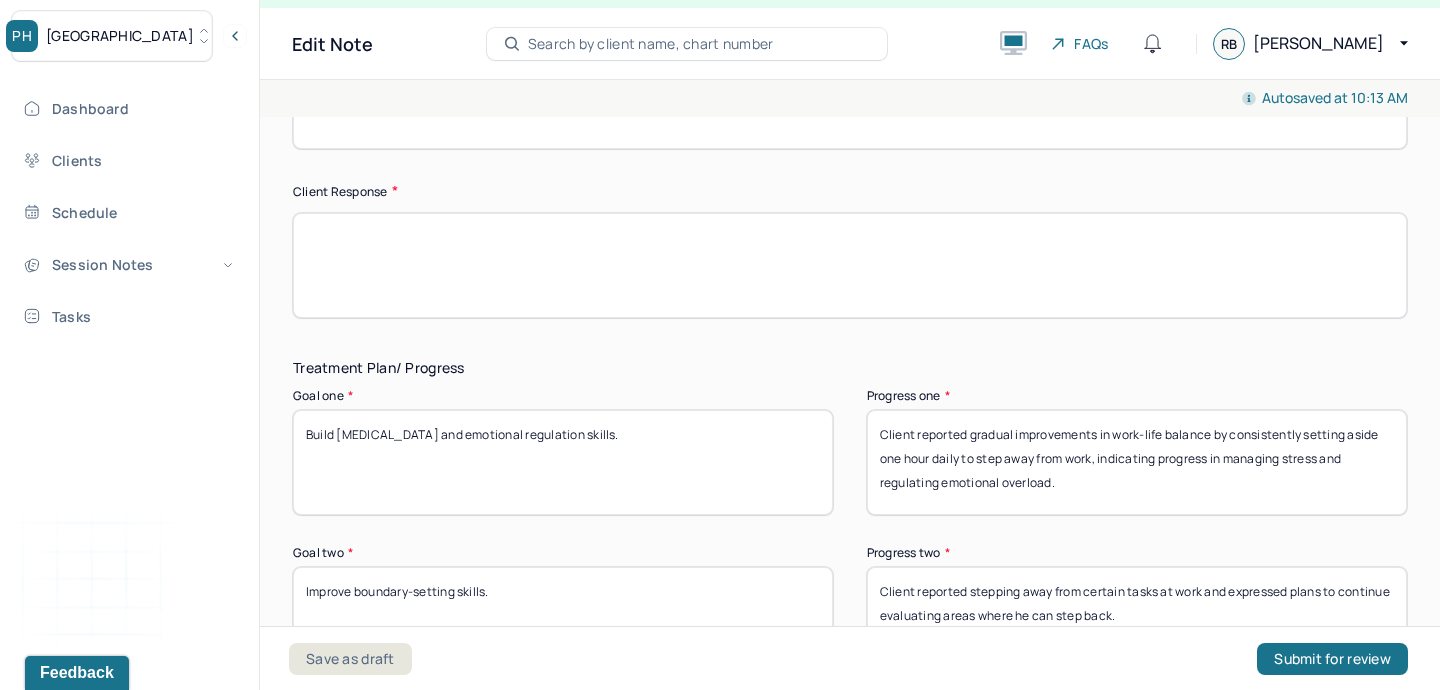 scroll, scrollTop: 3138, scrollLeft: 0, axis: vertical 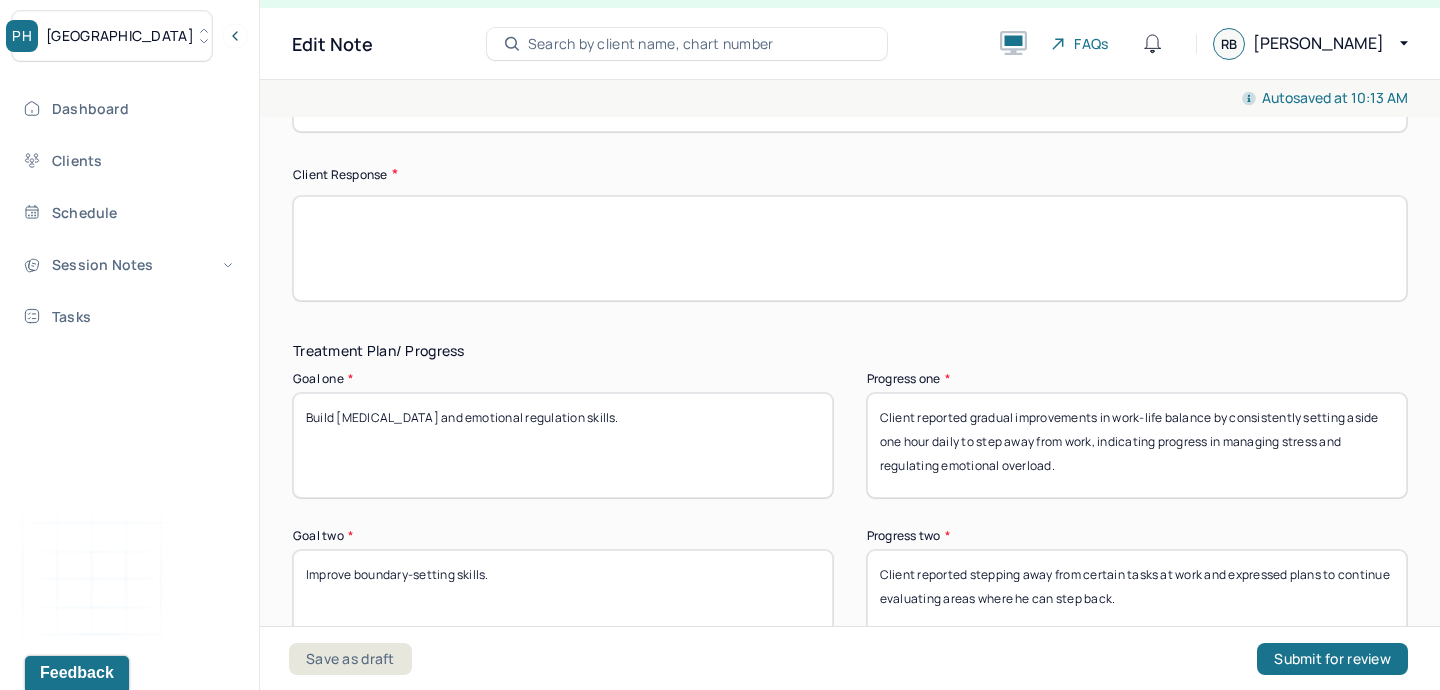 type 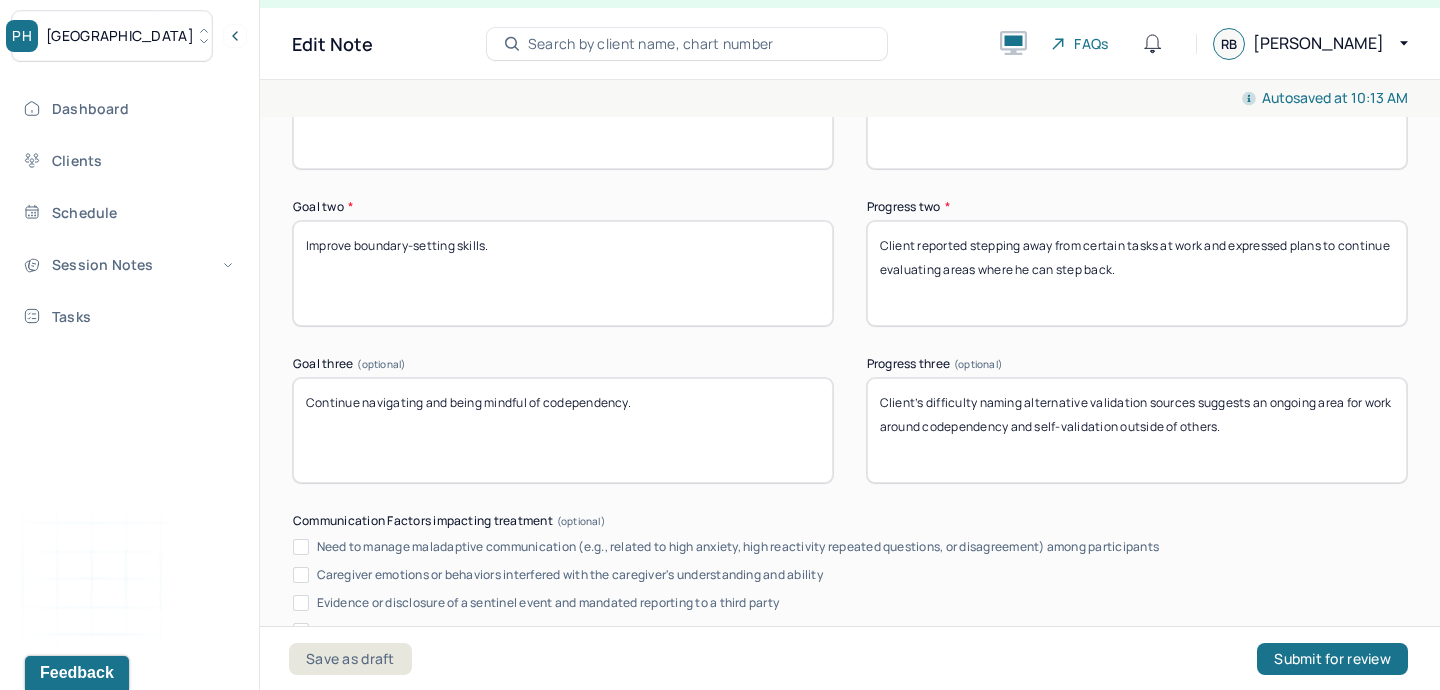 scroll, scrollTop: 3459, scrollLeft: 0, axis: vertical 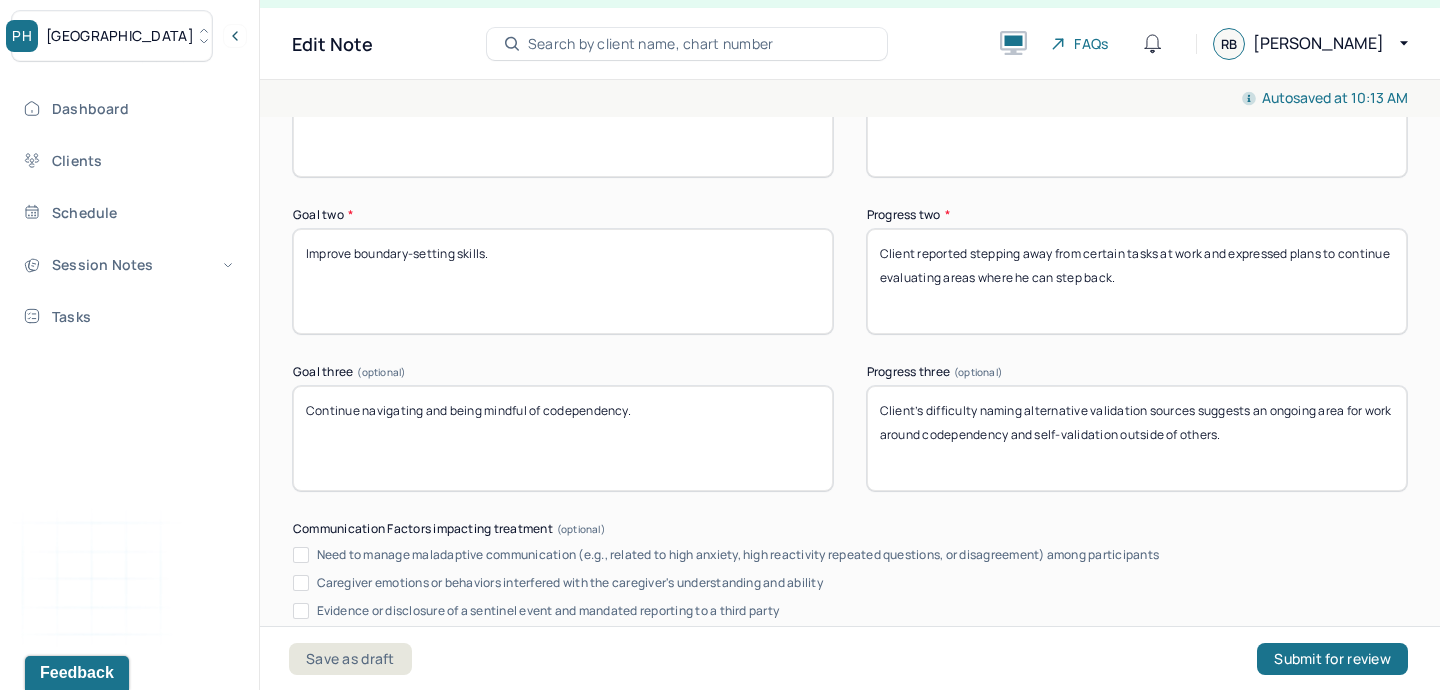 type 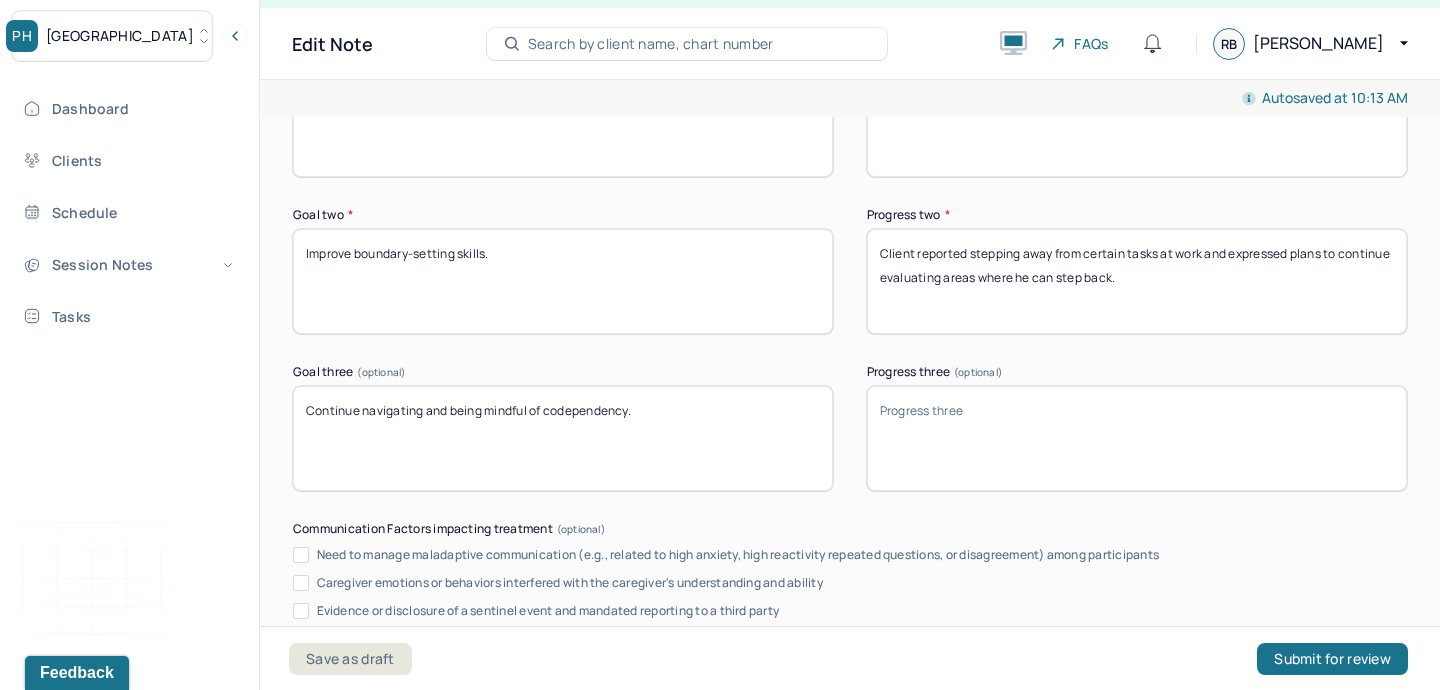 type 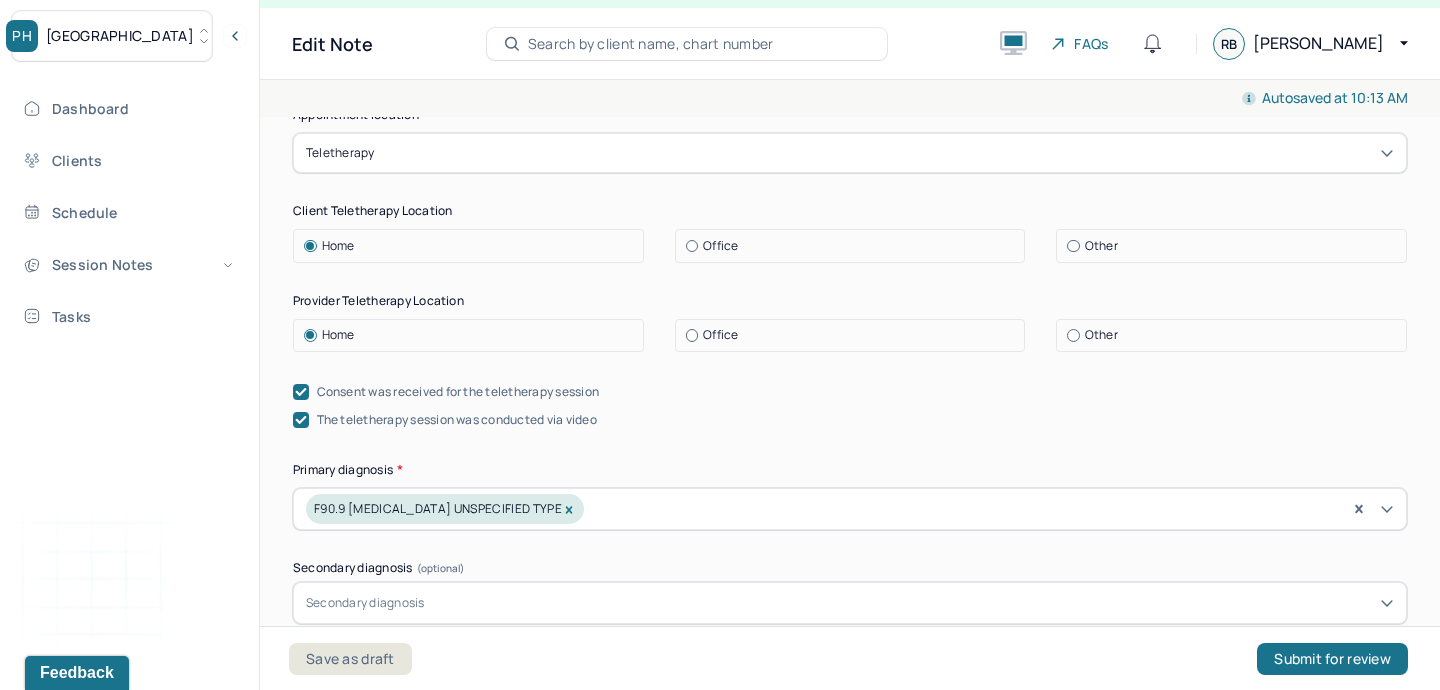scroll, scrollTop: 0, scrollLeft: 0, axis: both 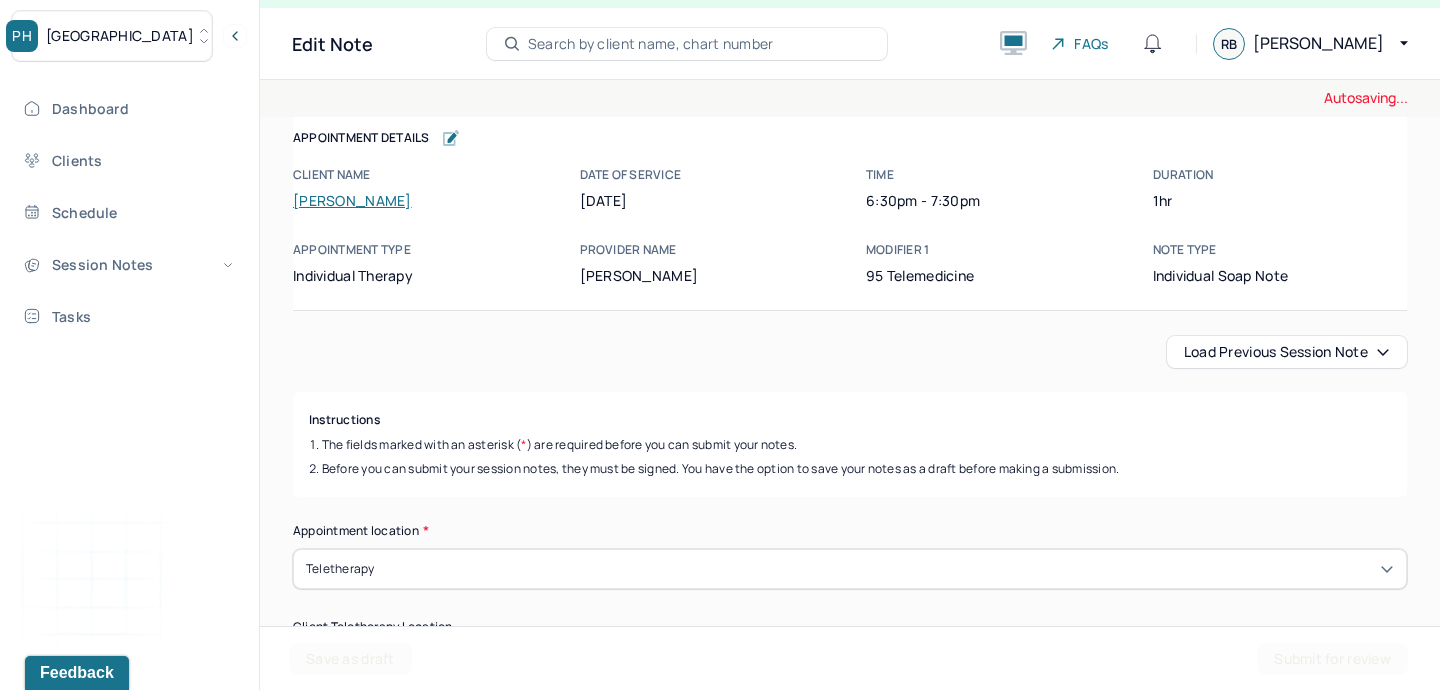type 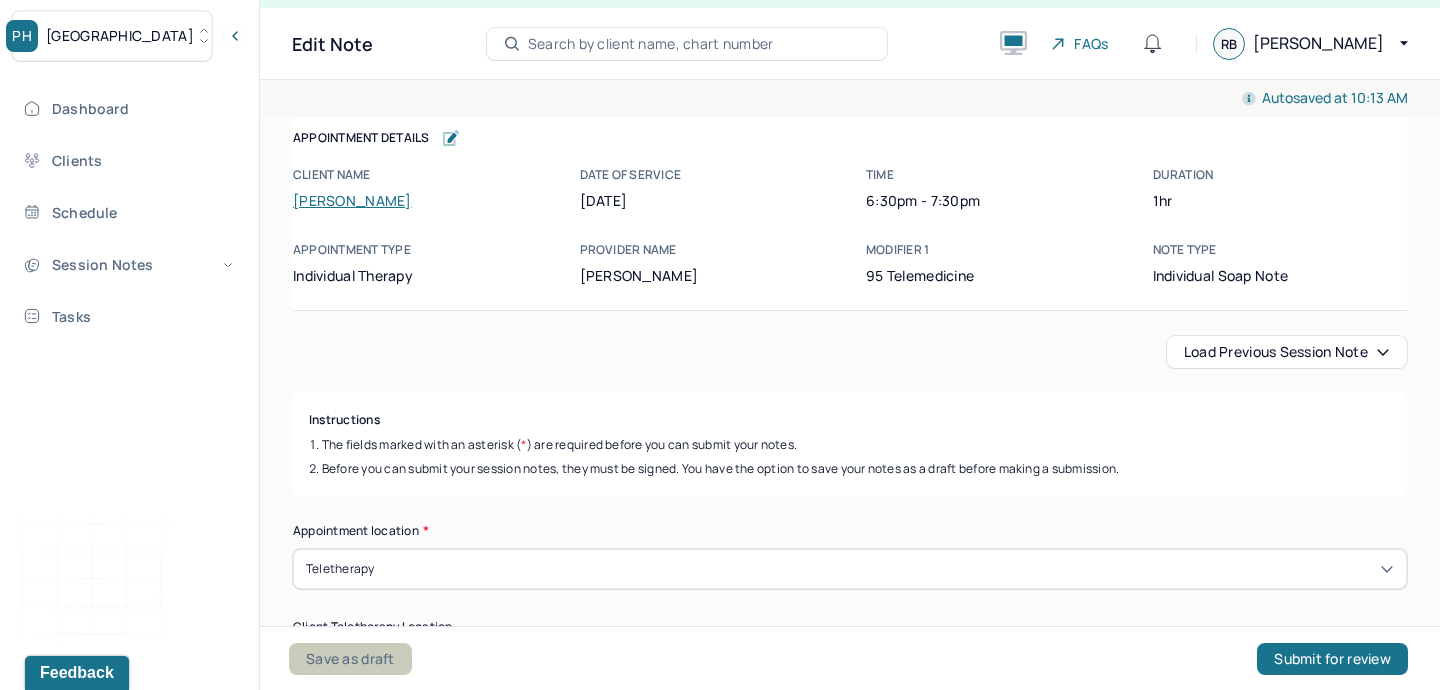 click on "Save as draft" at bounding box center [350, 659] 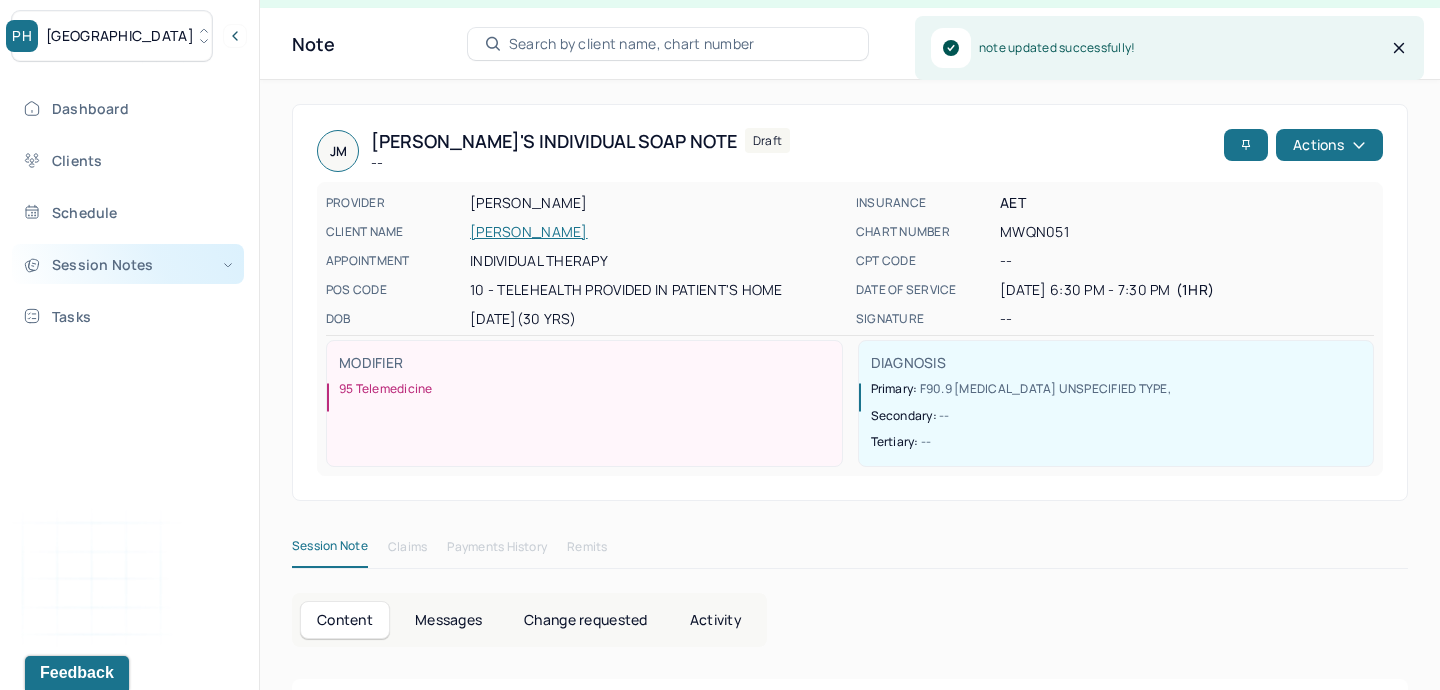 click on "Session Notes" at bounding box center (128, 264) 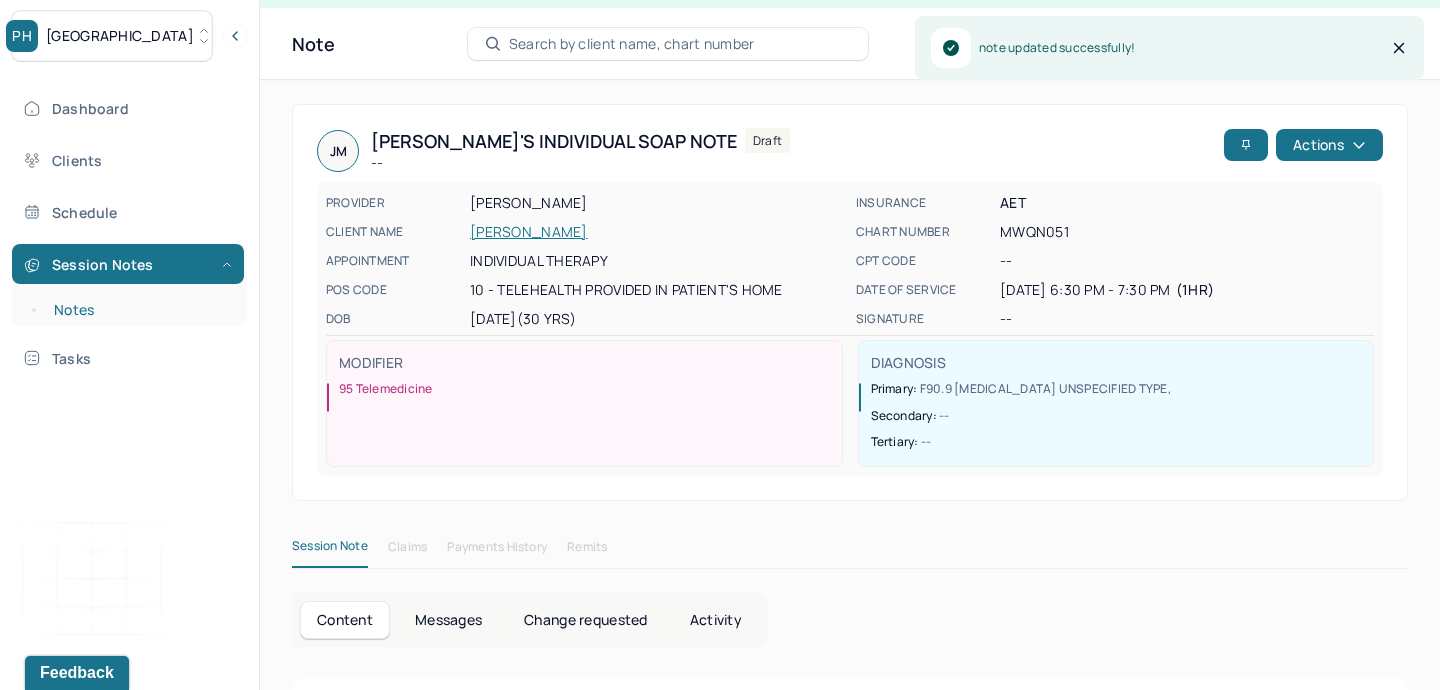 click on "Notes" at bounding box center [139, 310] 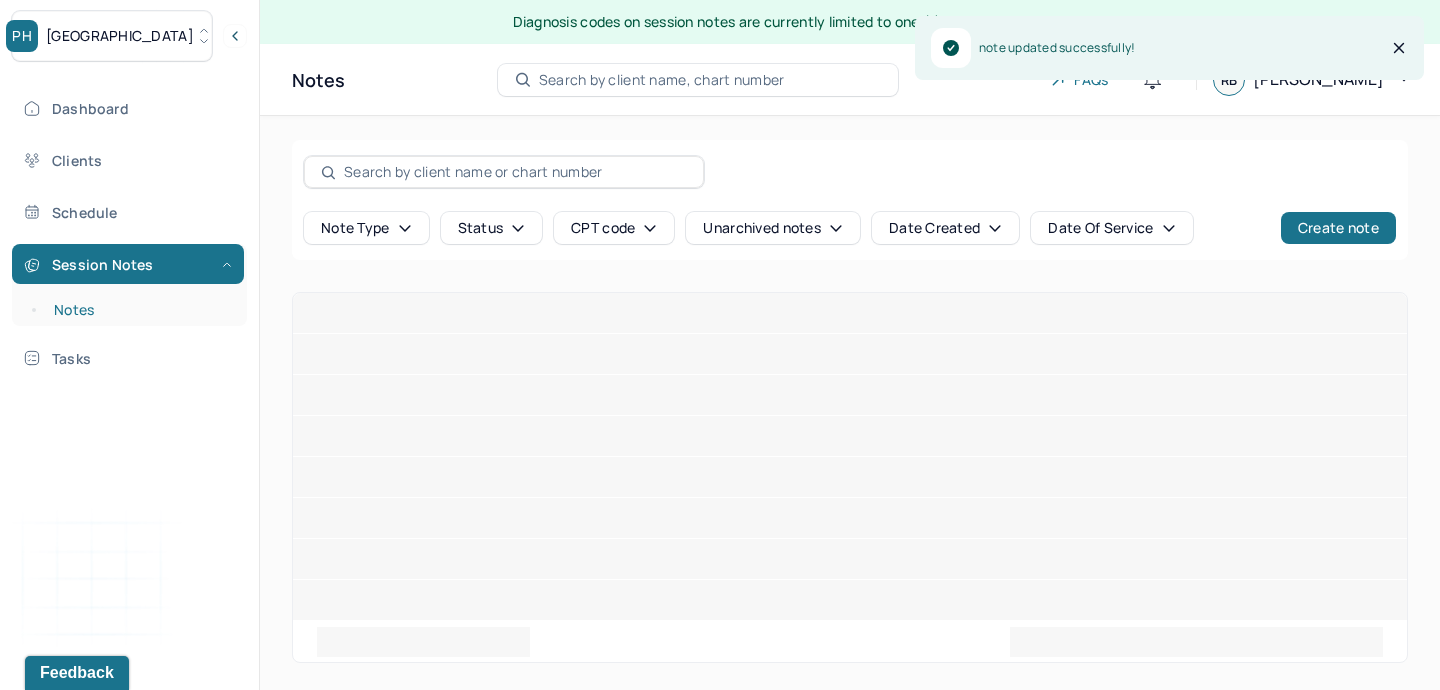 scroll, scrollTop: 0, scrollLeft: 0, axis: both 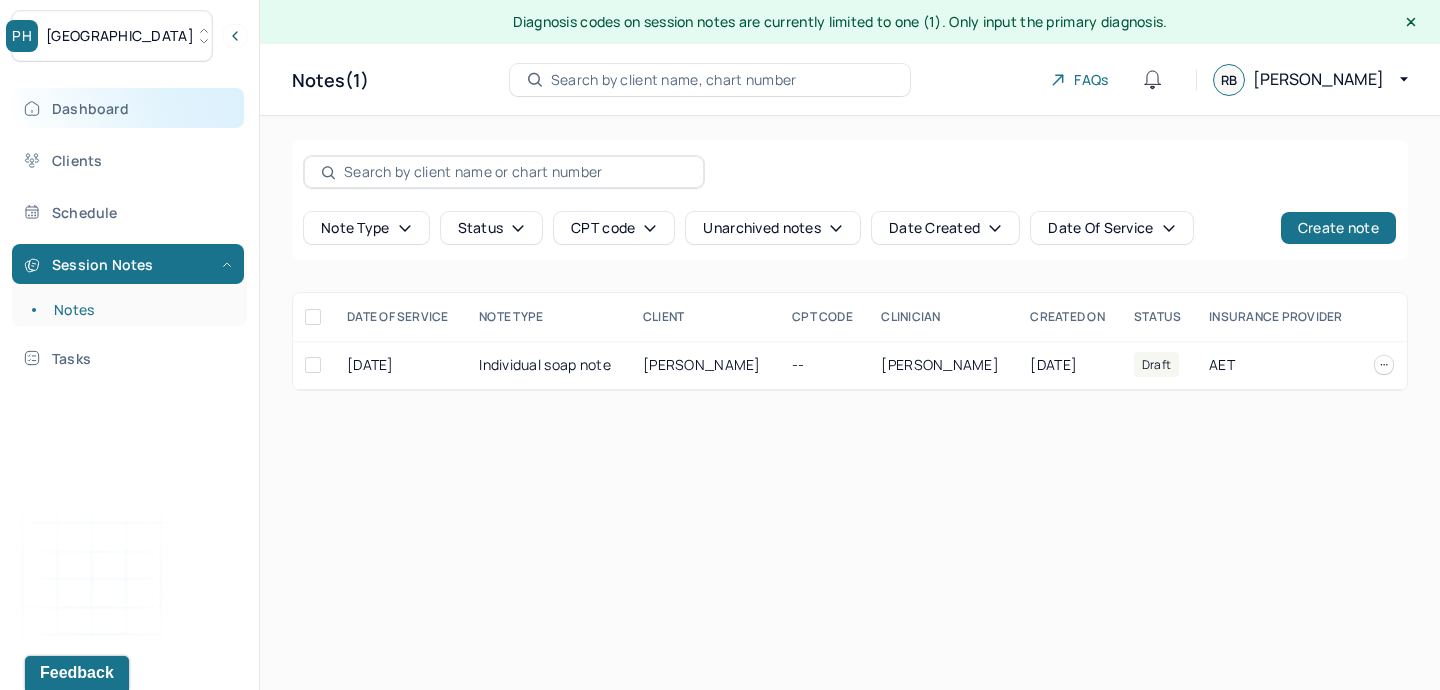 click on "Dashboard" at bounding box center (128, 108) 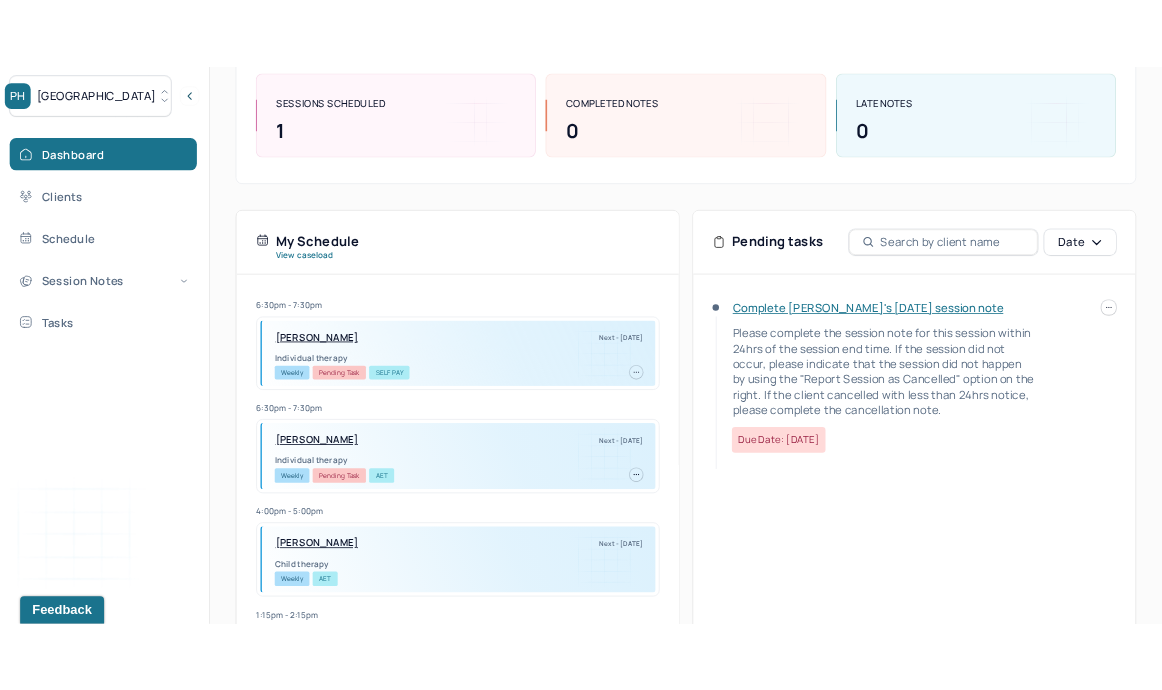 scroll, scrollTop: 307, scrollLeft: 0, axis: vertical 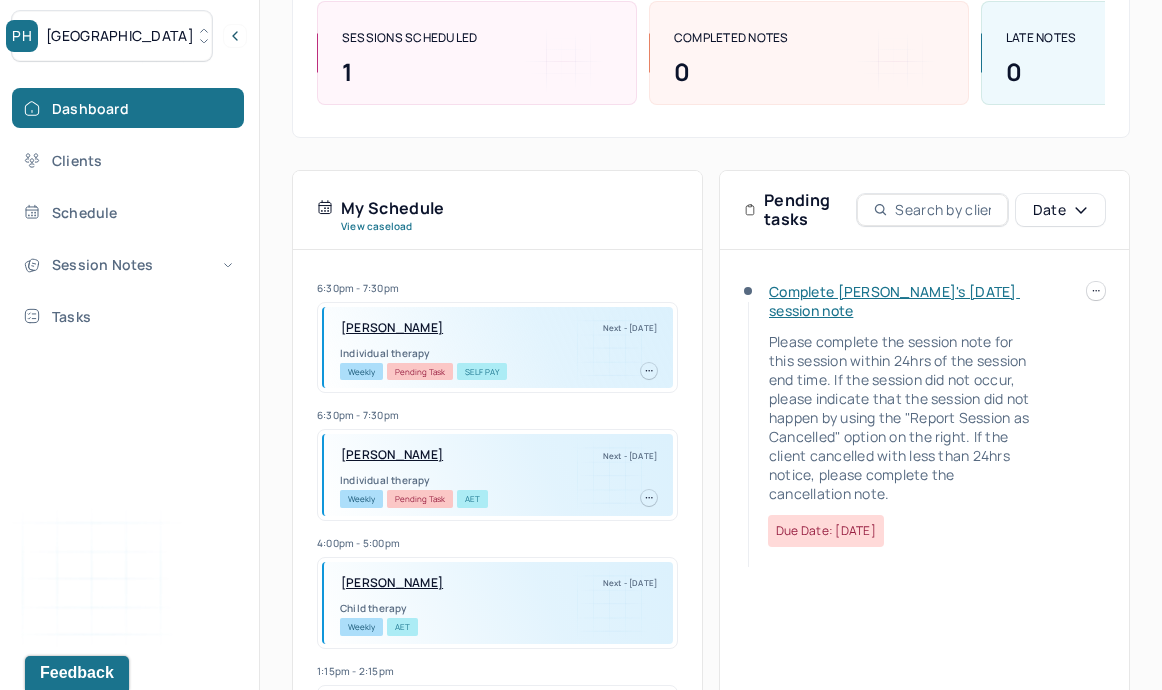 click on "PH Park Hill" at bounding box center [112, 36] 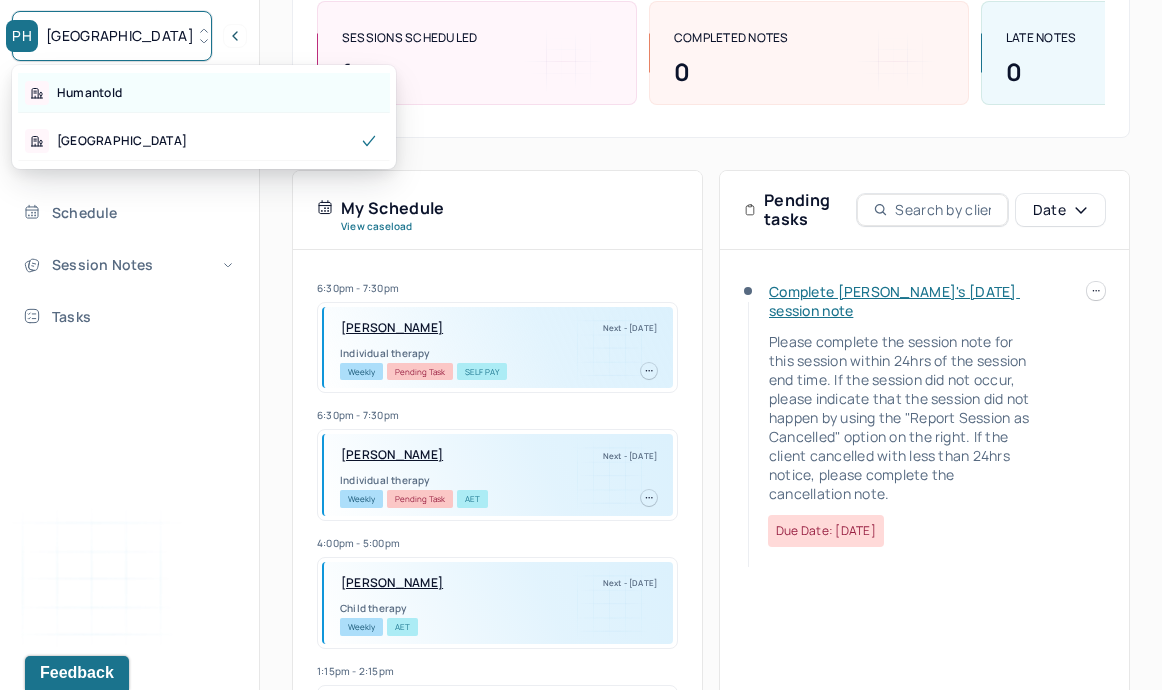 click on "Humantold" at bounding box center (204, 93) 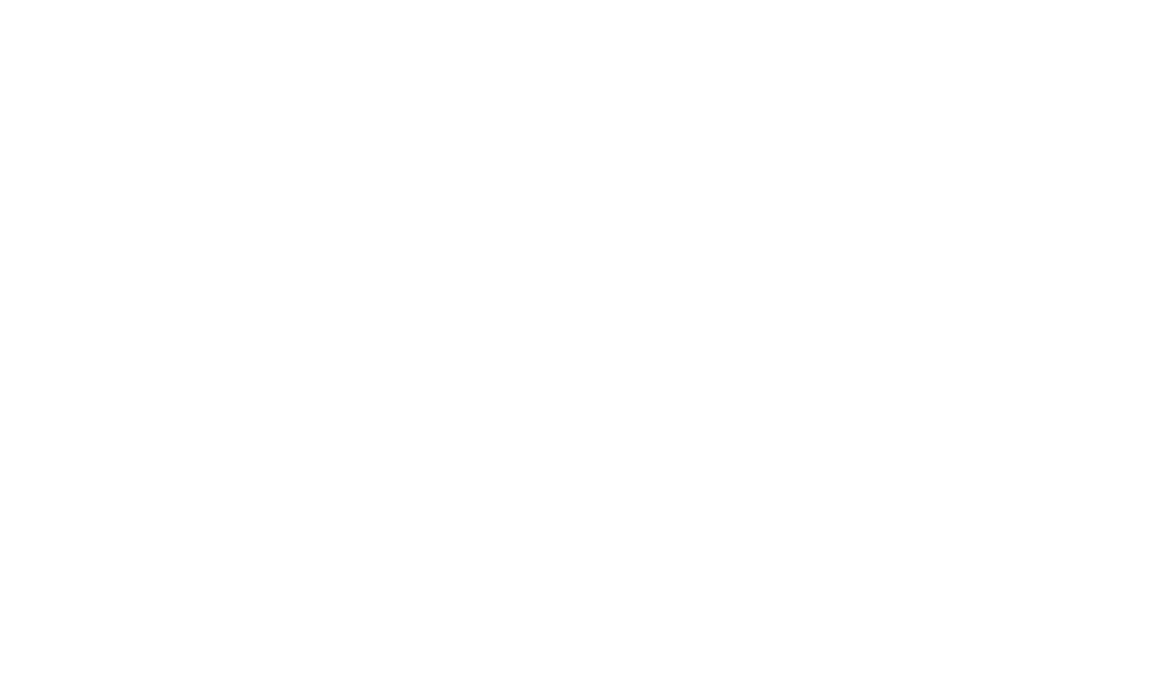 scroll, scrollTop: 0, scrollLeft: 0, axis: both 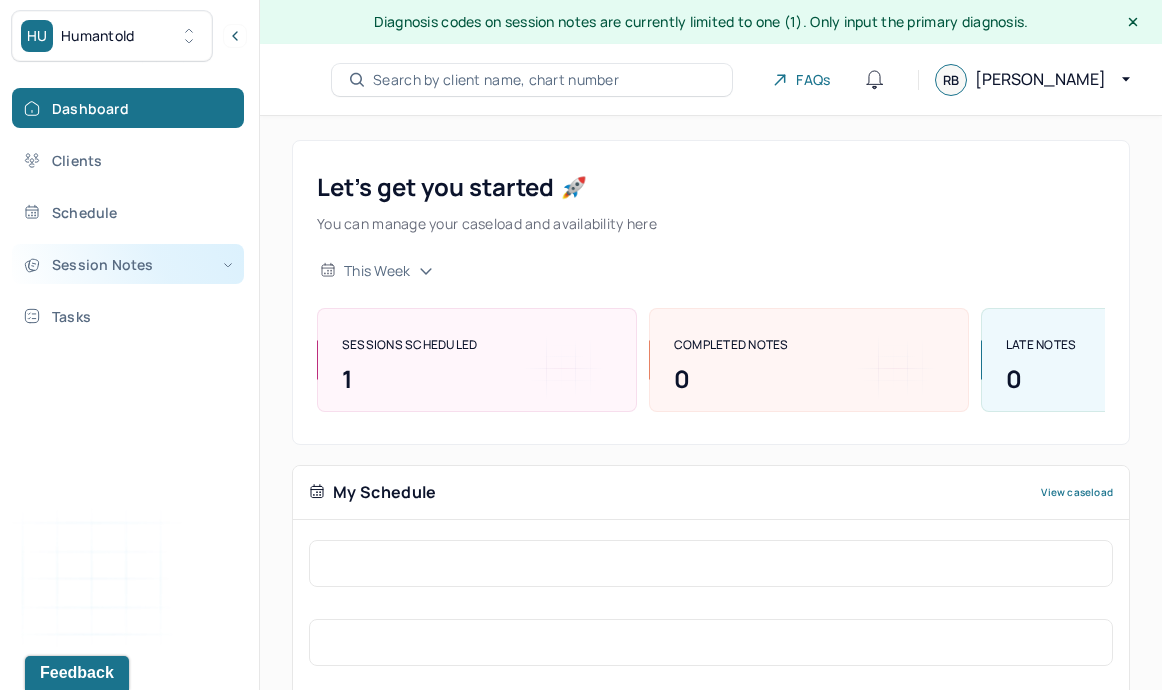 click on "Session Notes" at bounding box center (128, 264) 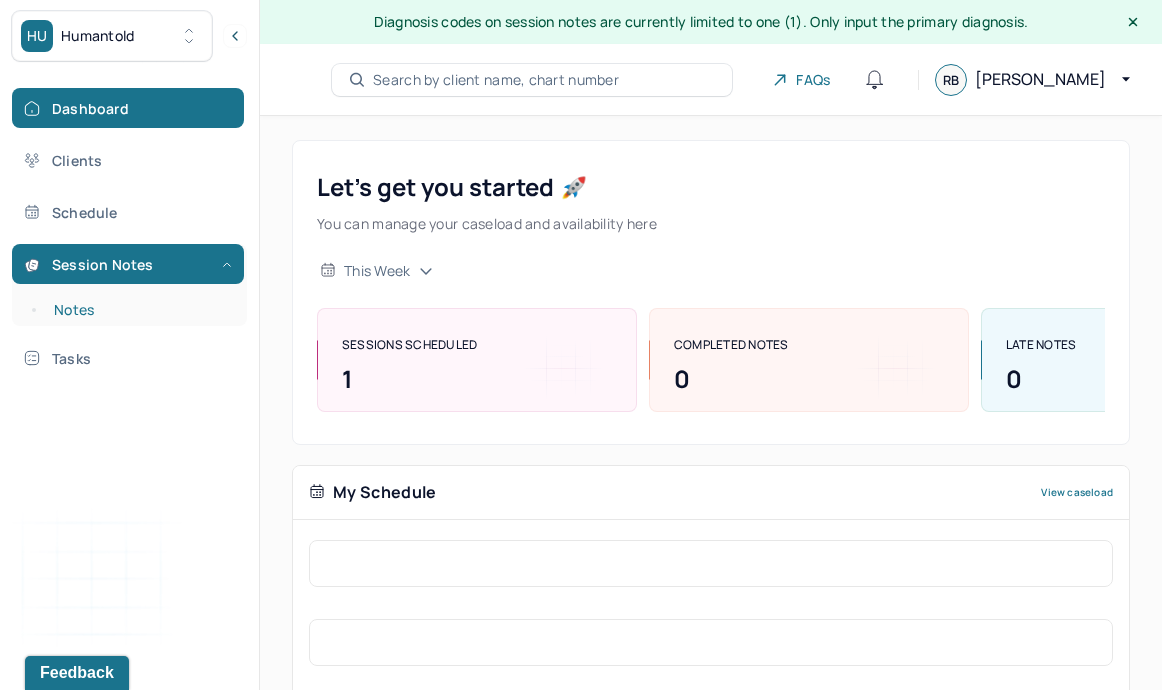 click on "Notes" at bounding box center (139, 310) 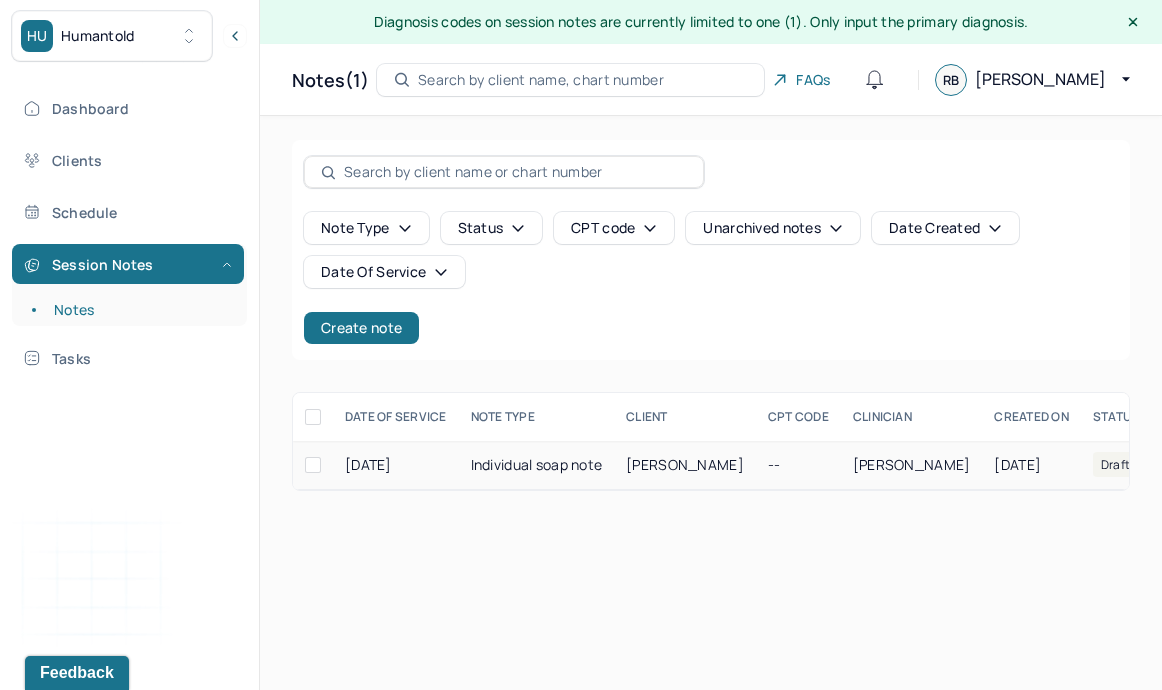 click on "Individual soap note" at bounding box center (537, 465) 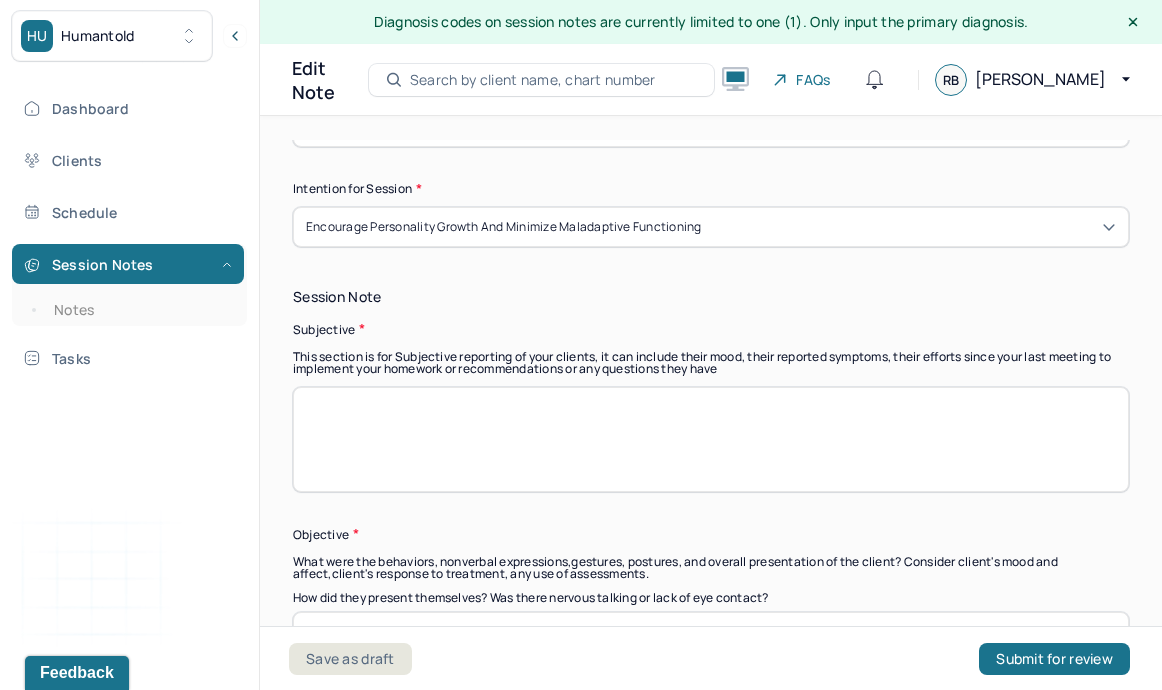 scroll, scrollTop: 1336, scrollLeft: 0, axis: vertical 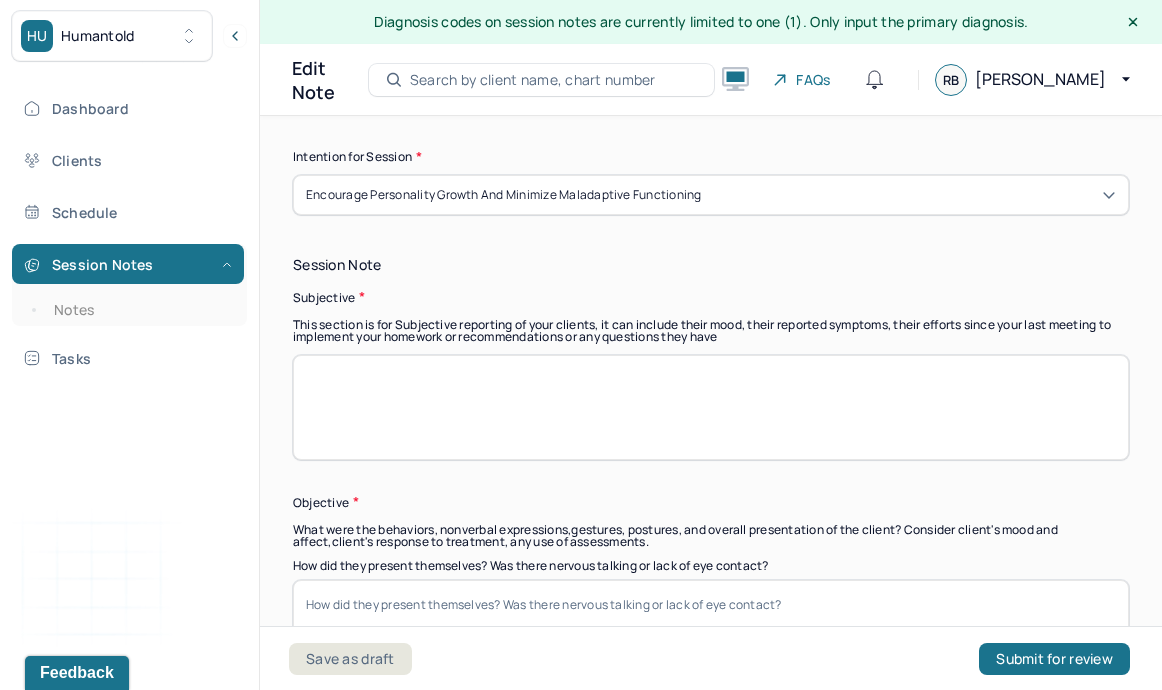 click at bounding box center [711, 407] 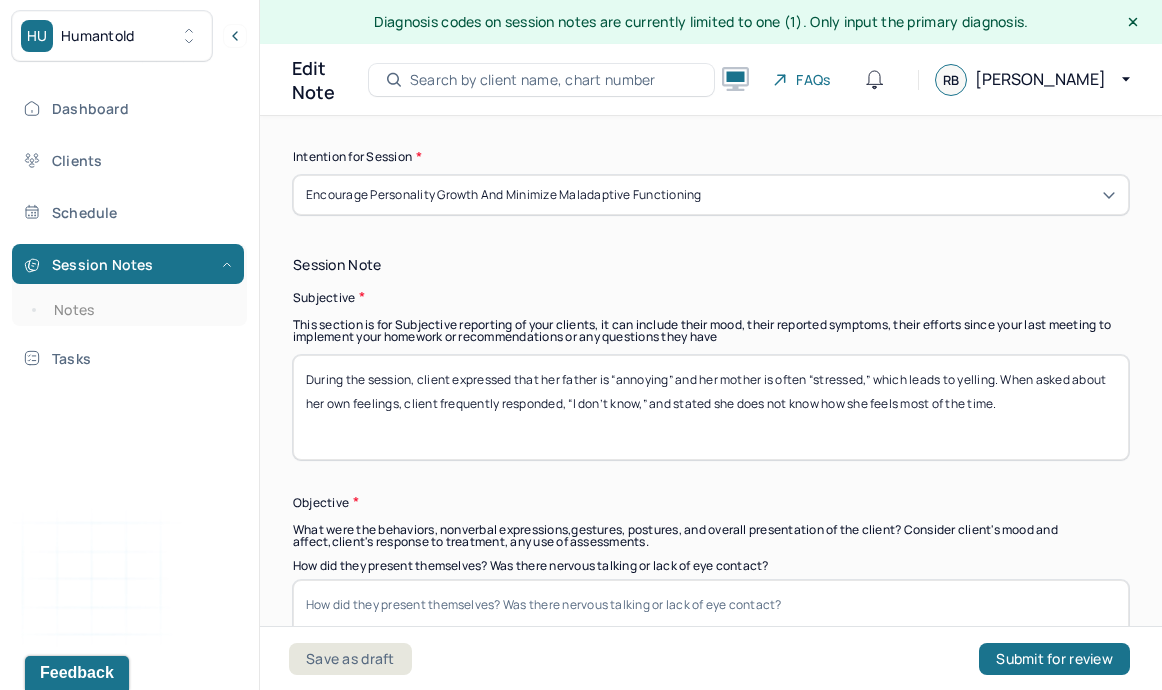 type on "During the session, client expressed that her father is “annoying” and her mother is often “stressed,” which leads to yelling. When asked about her own feelings, client frequently responded, “I don’t know,” and stated she does not know how she feels most of the time." 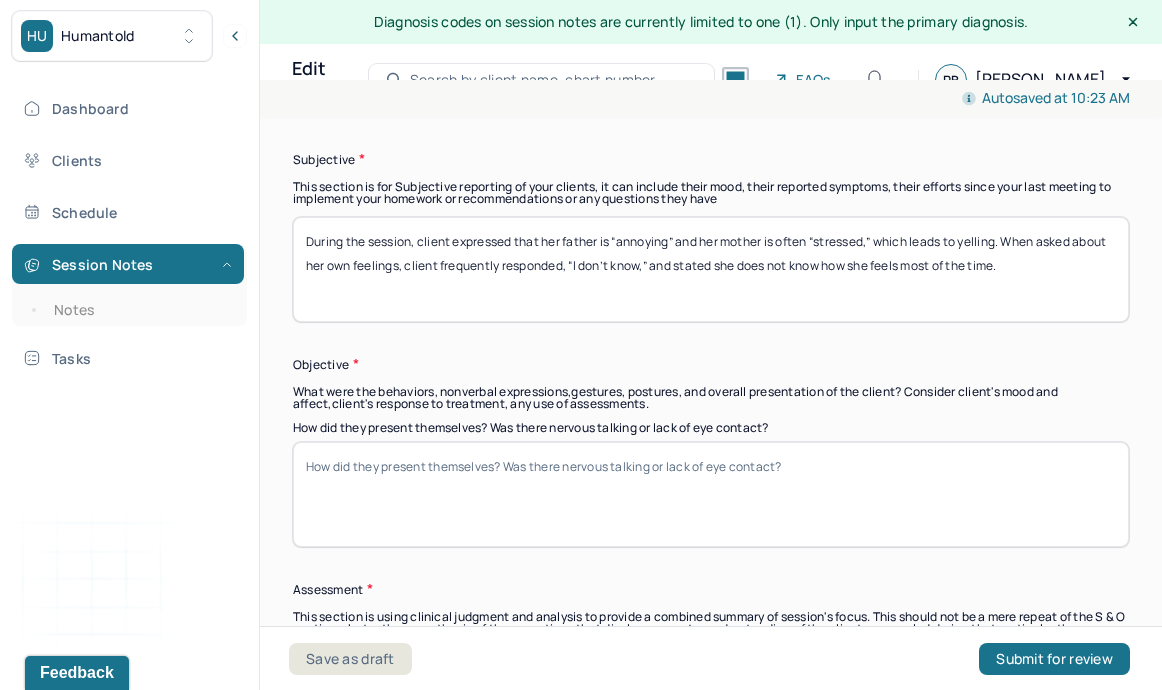 scroll, scrollTop: 1478, scrollLeft: 0, axis: vertical 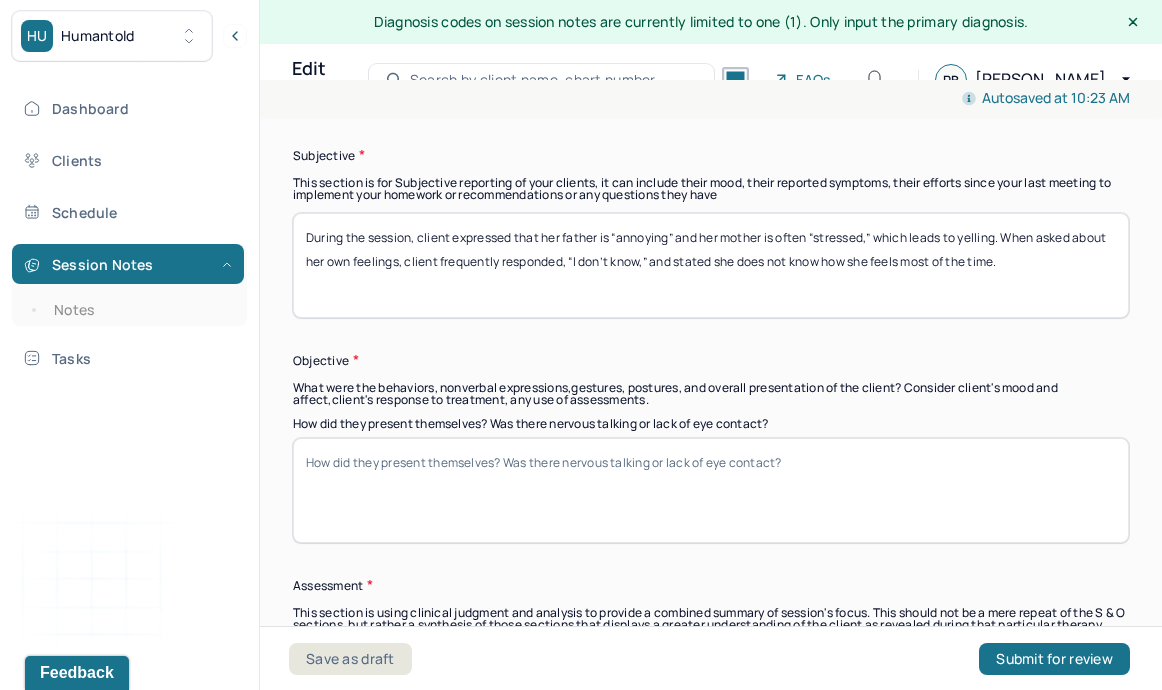 paste on "Client engaged in a drawing activity focused on expressing feelings. Client drew her mother and father but did not include herself, citing uncertainty about her feelings. While drawing, client demonstrated critical self-talk (e.g., negative comments about her work) and displayed some resistance to engage fully in the session." 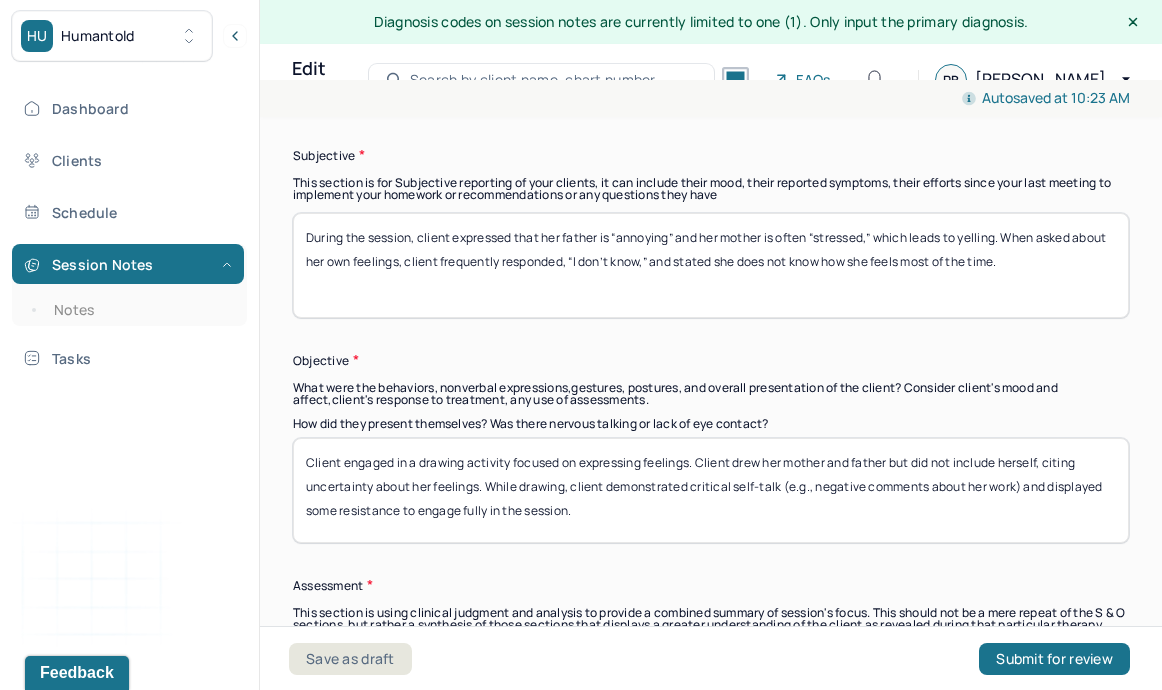 type on "Client engaged in a drawing activity focused on expressing feelings. Client drew her mother and father but did not include herself, citing uncertainty about her feelings. While drawing, client demonstrated critical self-talk (e.g., negative comments about her work) and displayed some resistance to engage fully in the session." 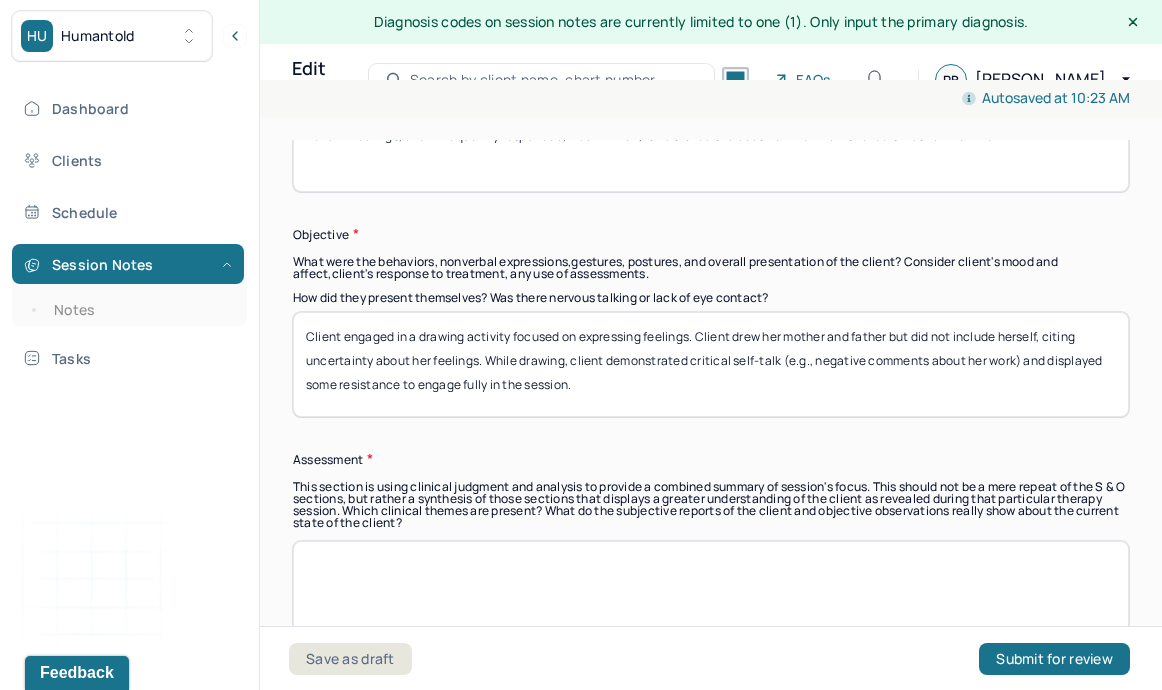 scroll, scrollTop: 1722, scrollLeft: 0, axis: vertical 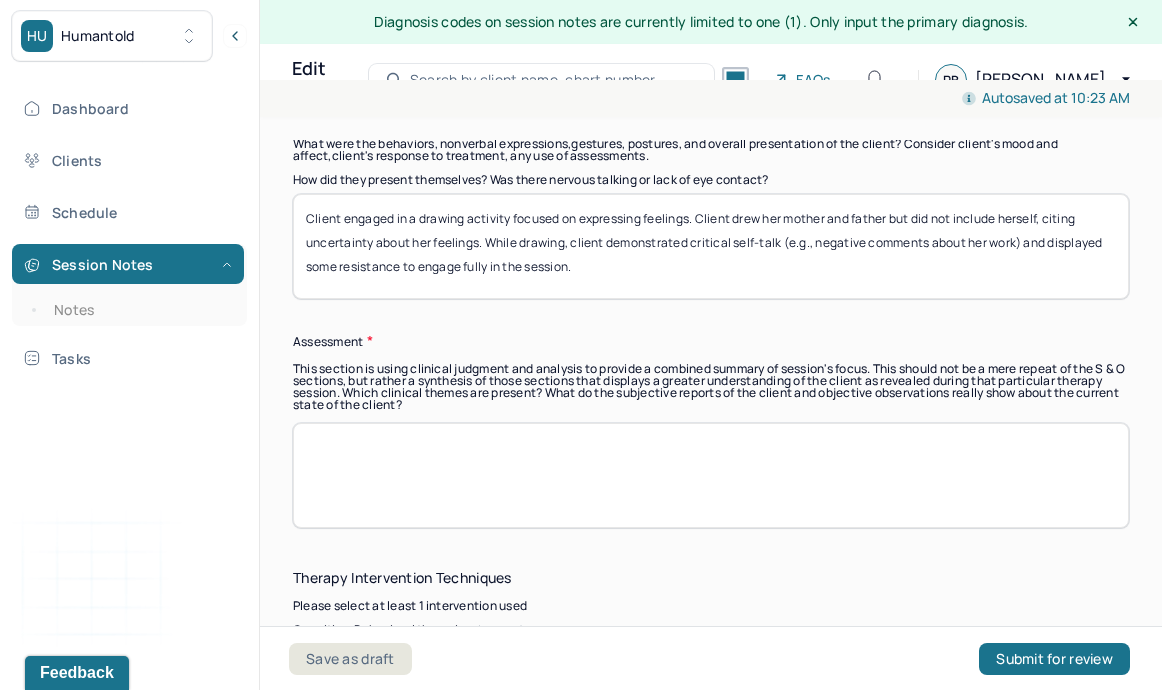 click at bounding box center [711, 475] 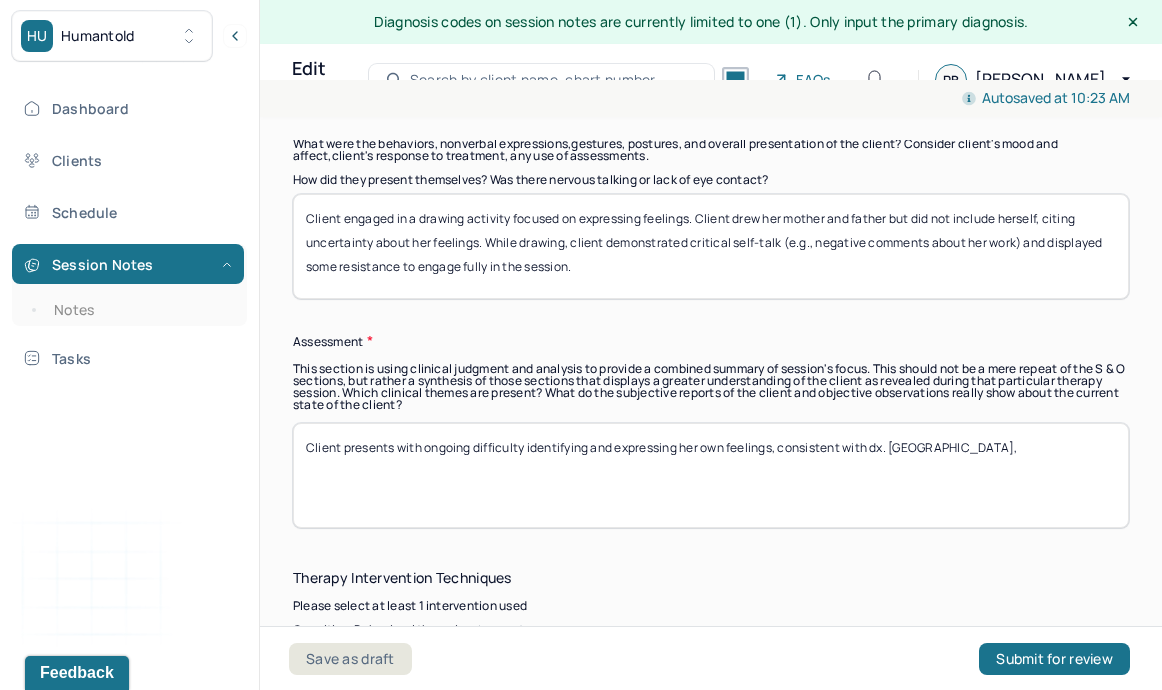 paste on "demonstrated critical self-talk, suggesting internal distress and low self-esteem" 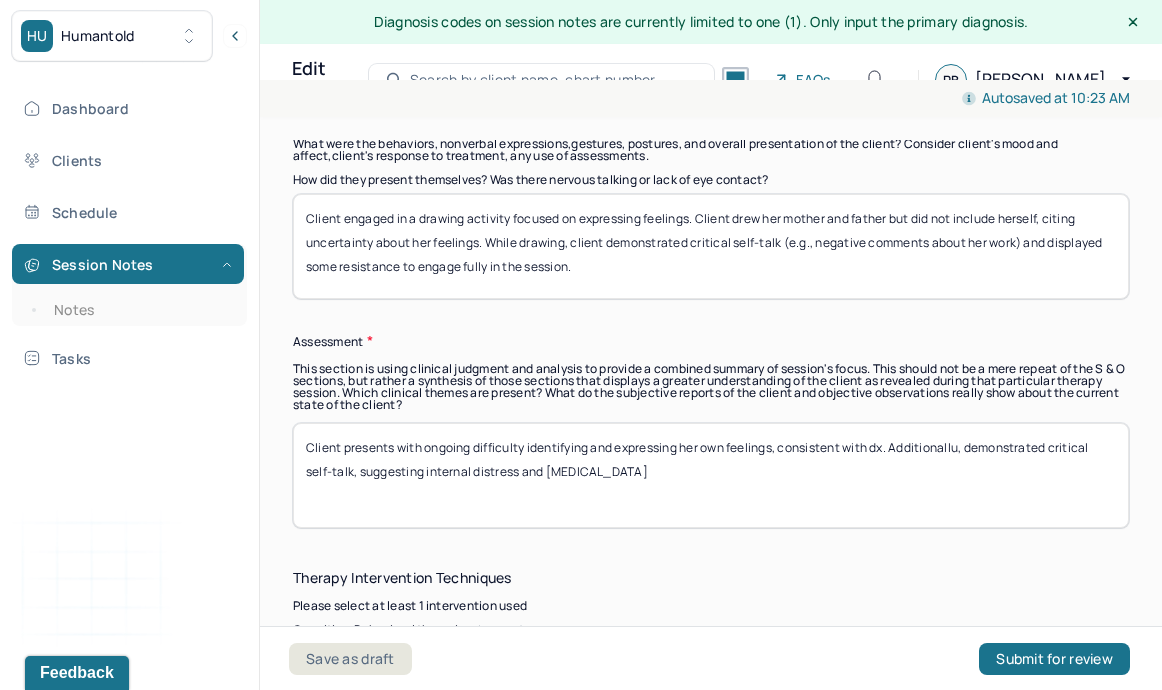 click on "Client presents with ongoing difficulty identifying and expressing her own feelings, consistent with dx." at bounding box center (711, 475) 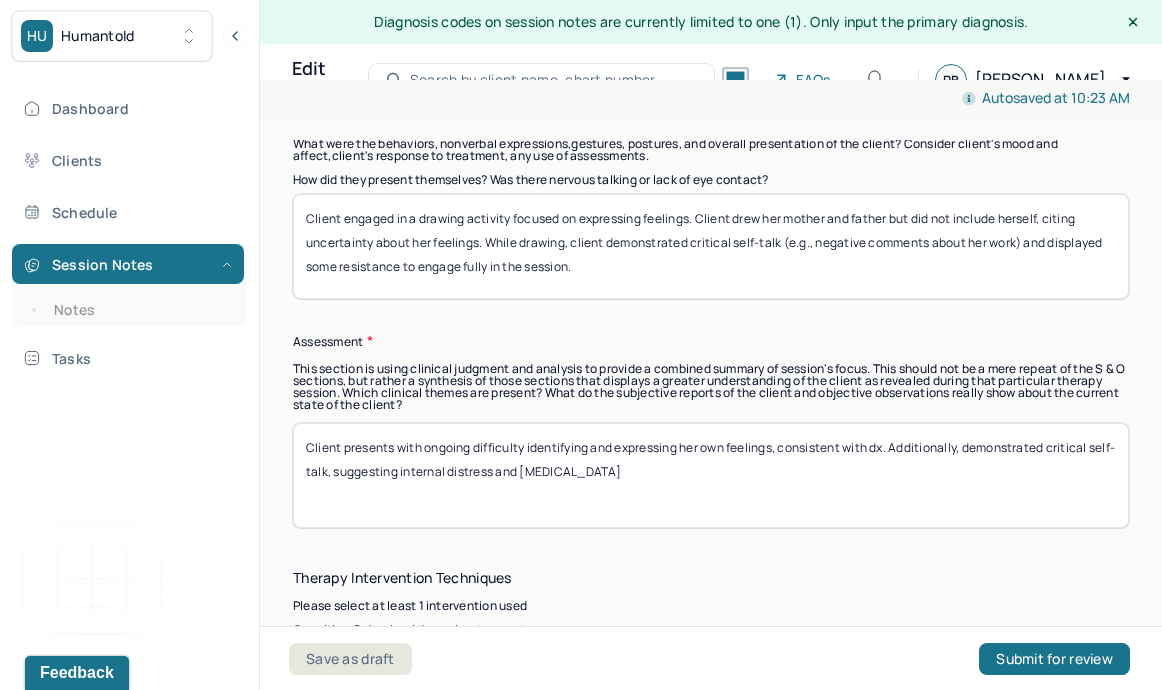 click on "Client presents with ongoing difficulty identifying and expressing her own feelings, consistent with dx." at bounding box center [711, 475] 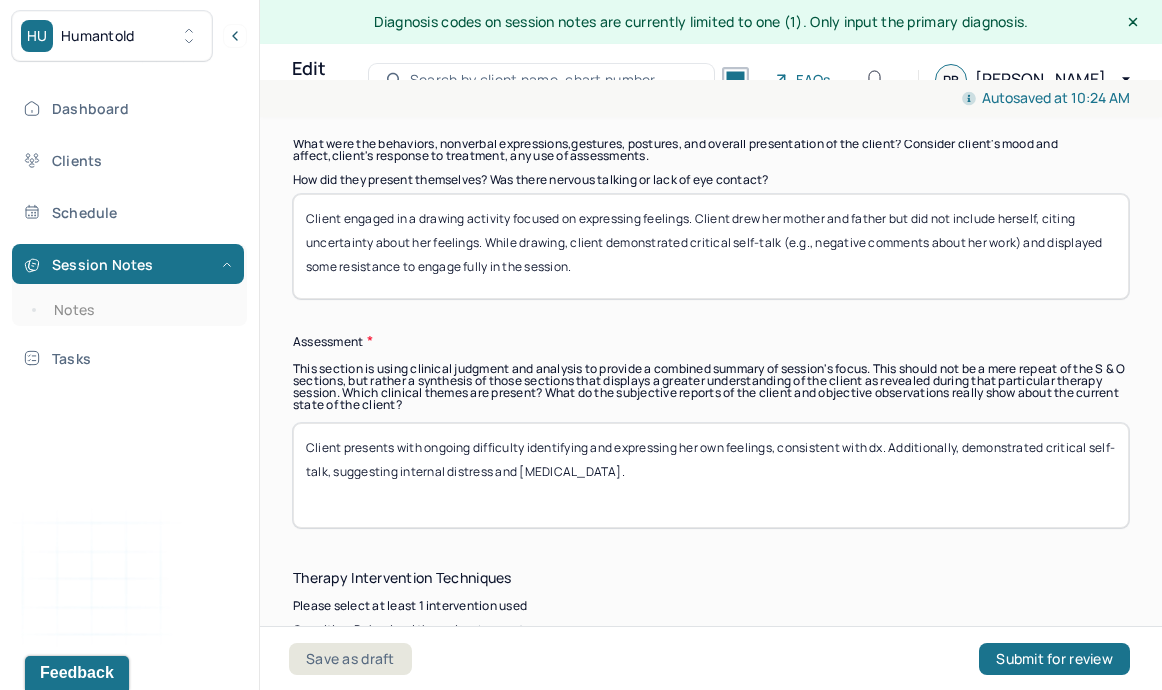 paste on "Family stressors (described as an “annoying” father and a “stressed” mother who yells) appear to contribute to her anxiety" 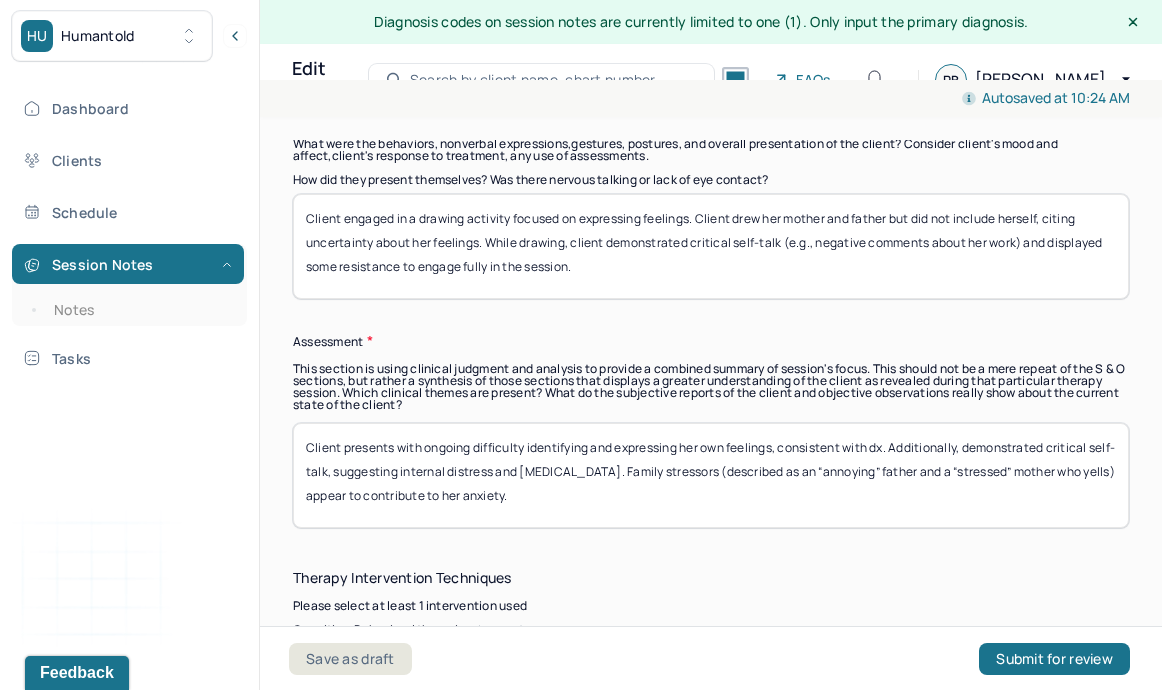 paste on "Client engaged in expressive arts (drawing) and play-based activities to explore feelings and practice regulation skills." 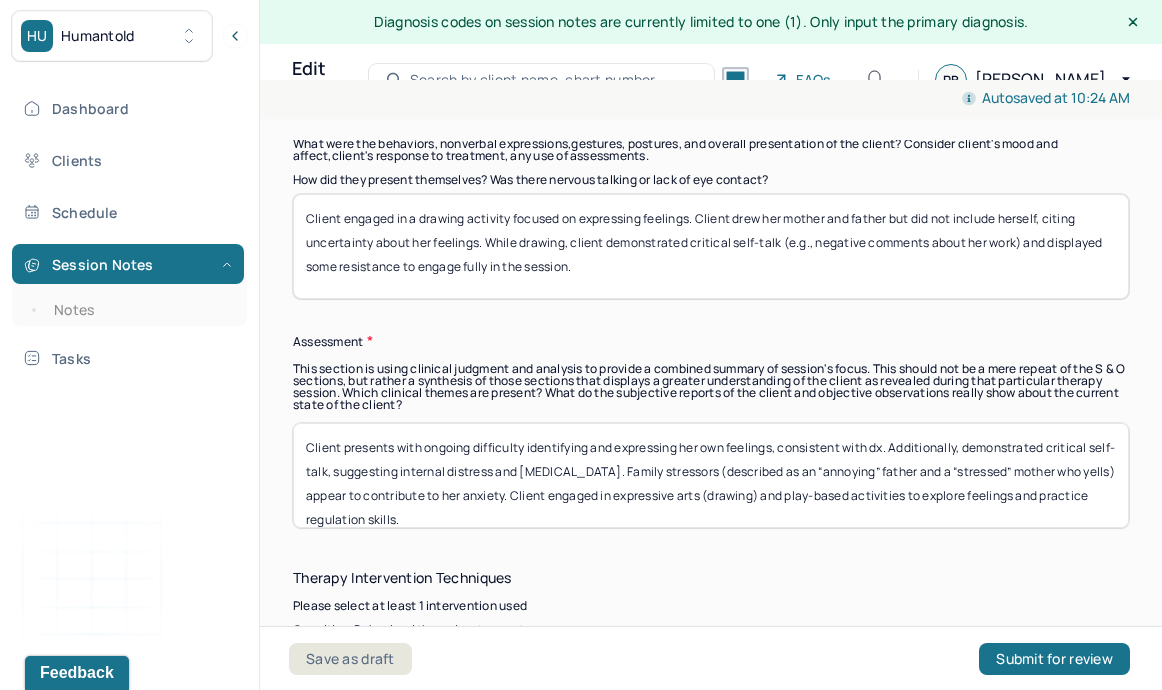 scroll, scrollTop: 16, scrollLeft: 0, axis: vertical 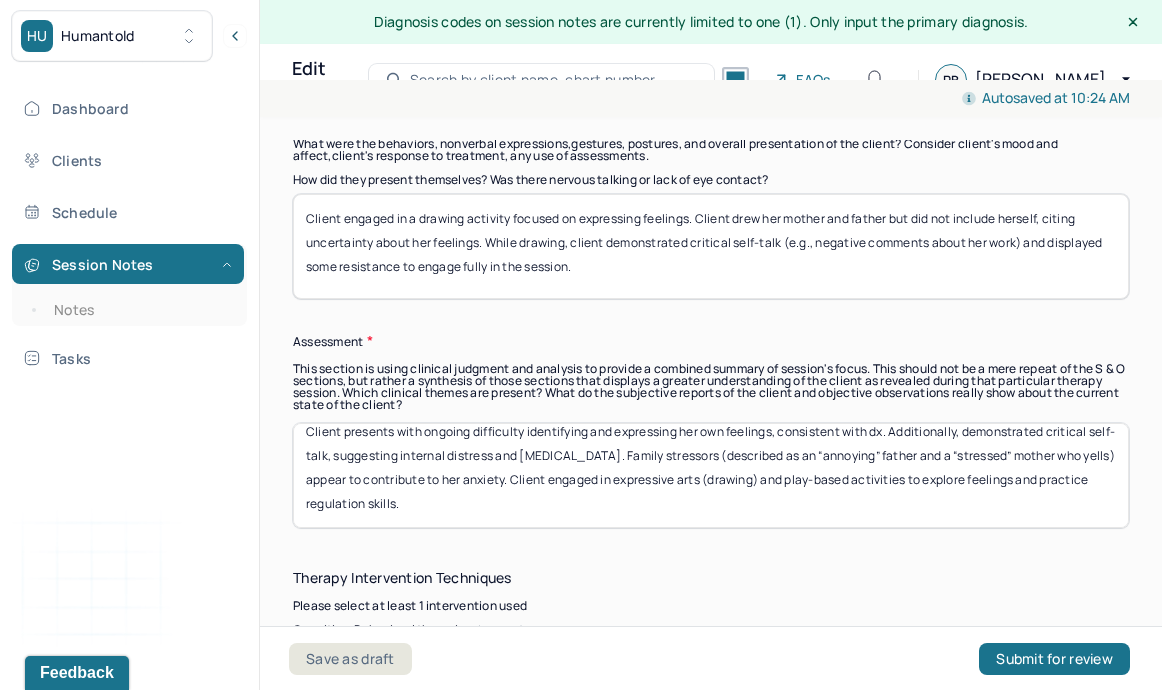 drag, startPoint x: 795, startPoint y: 473, endPoint x: 739, endPoint y: 473, distance: 56 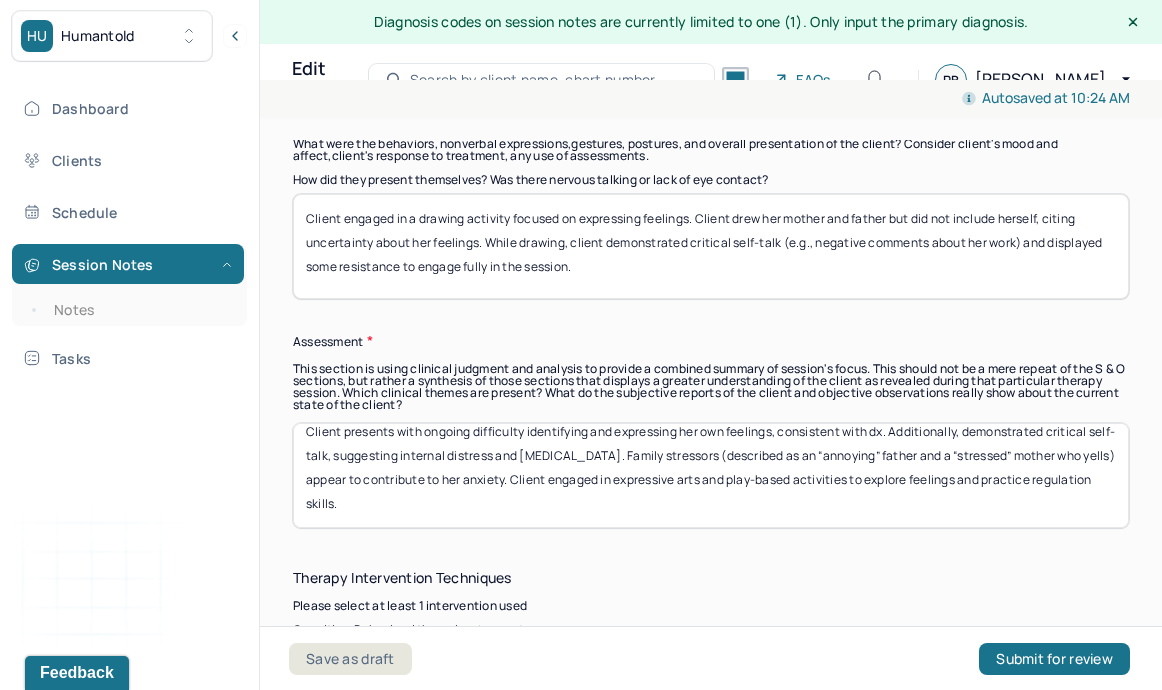 scroll, scrollTop: 0, scrollLeft: 0, axis: both 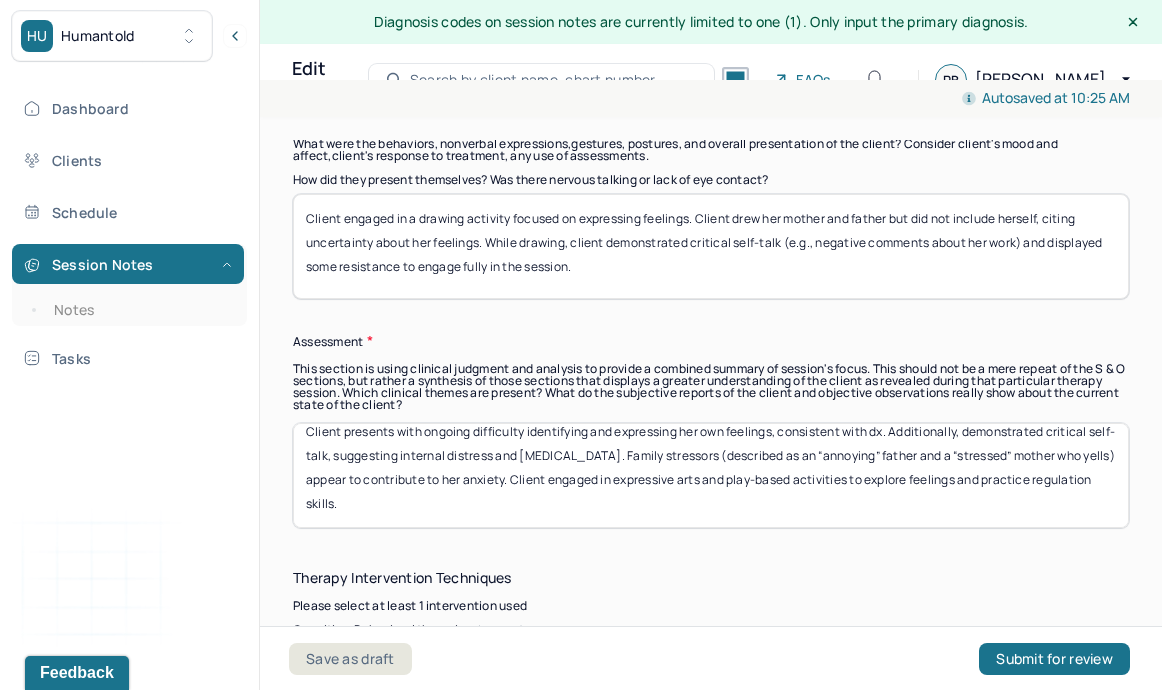 drag, startPoint x: 764, startPoint y: 463, endPoint x: 341, endPoint y: 473, distance: 423.1182 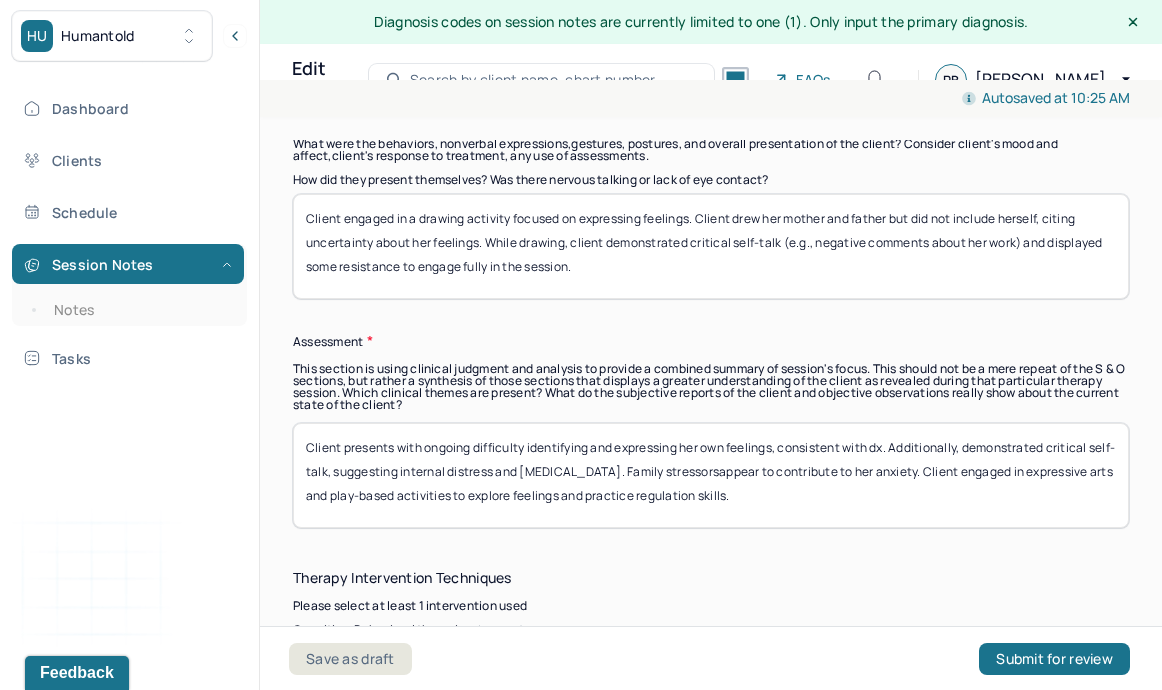 scroll, scrollTop: 0, scrollLeft: 0, axis: both 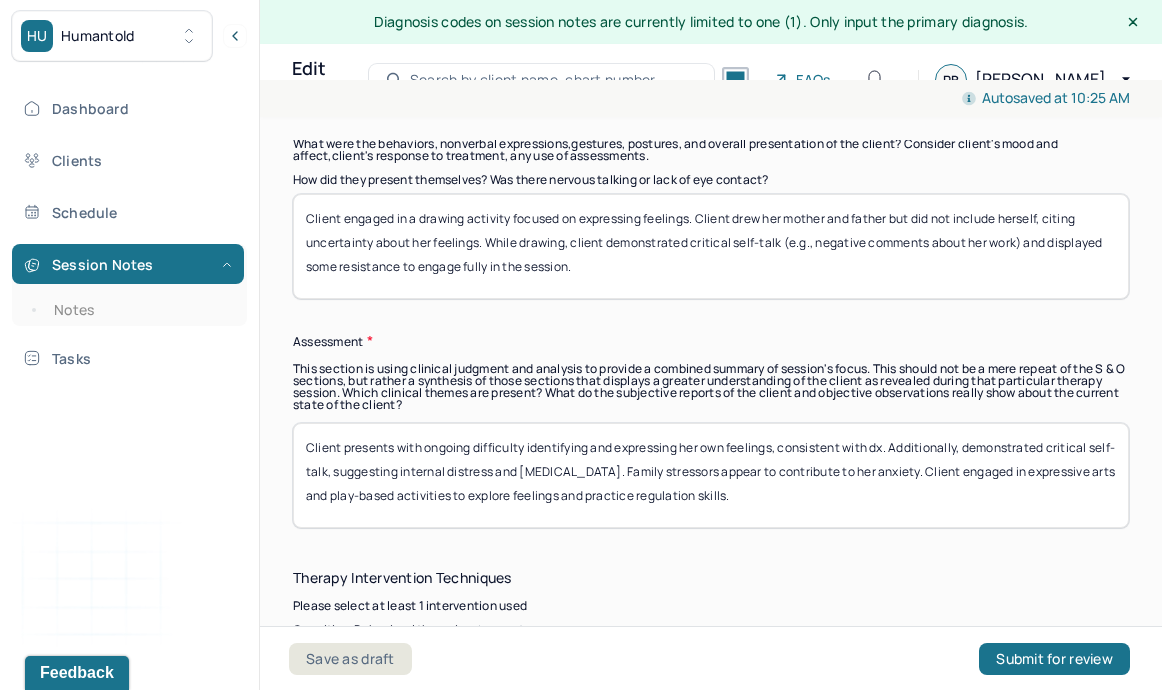 click on "Client presents with ongoing difficulty identifying and expressing her own feelings, consistent with dx. Additionally, demonstrated critical self-talk, suggesting internal distress and low self-esteem. Family stressors appear to contribute to her anxiety. Client engaged in expressive arts and play-based activities to explore feelings and practice regulation skills." at bounding box center (711, 475) 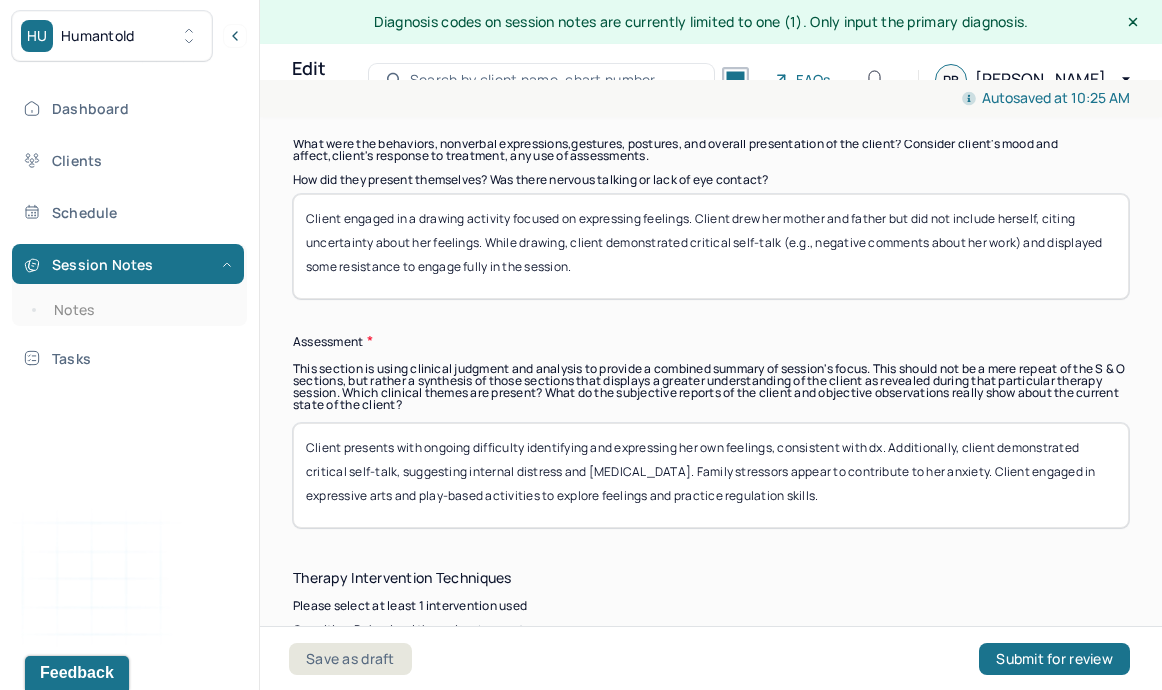 type on "Client presents with ongoing difficulty identifying and expressing her own feelings, consistent with dx. Additionally, client demonstrated critical self-talk, suggesting internal distress and low self-esteem. Family stressors appear to contribute to her anxiety. Client engaged in expressive arts and play-based activities to explore feelings and practice regulation skills." 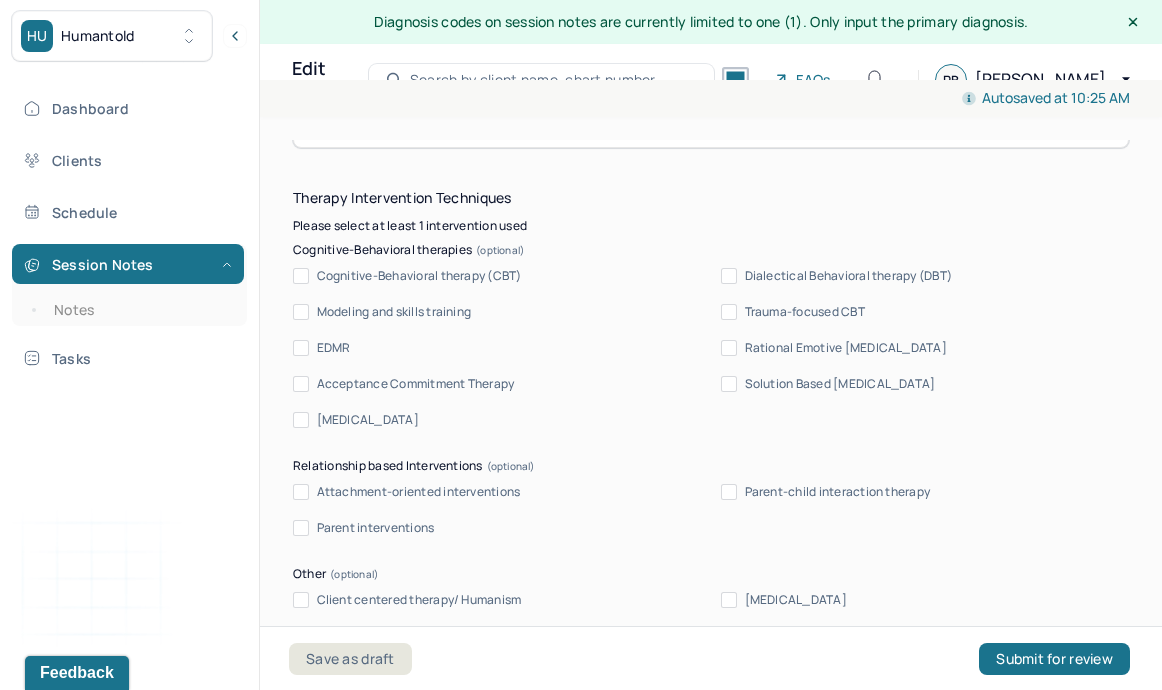 scroll, scrollTop: 2133, scrollLeft: 0, axis: vertical 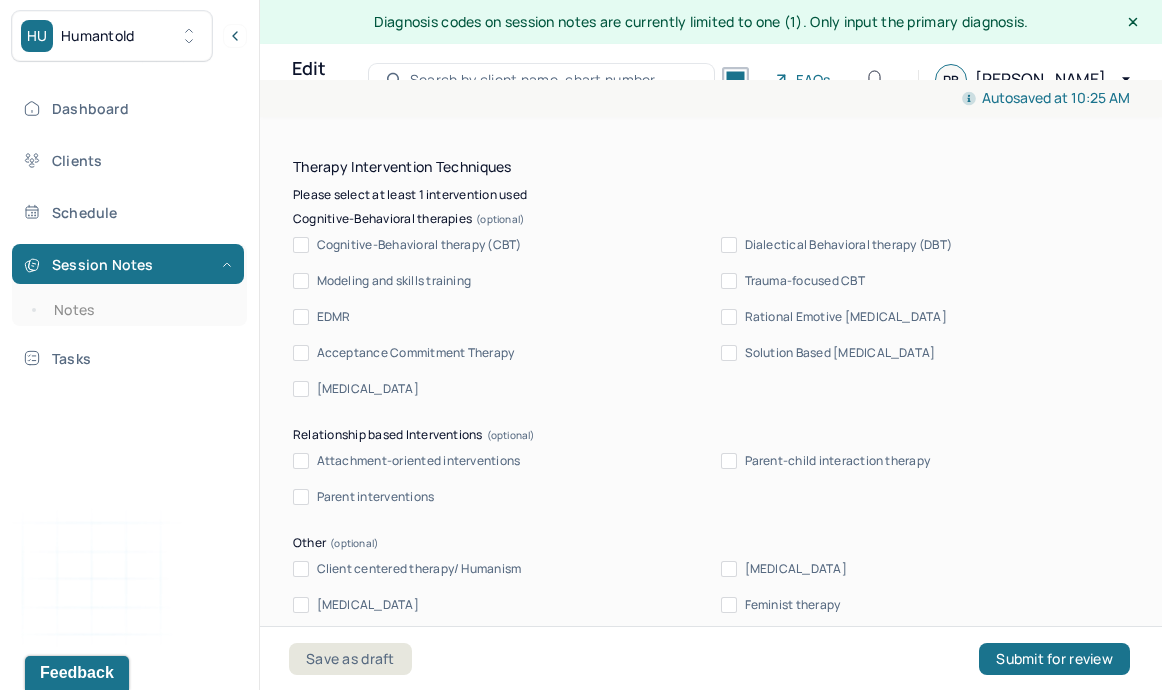 click on "Client centered therapy/ Humanism" at bounding box center [419, 569] 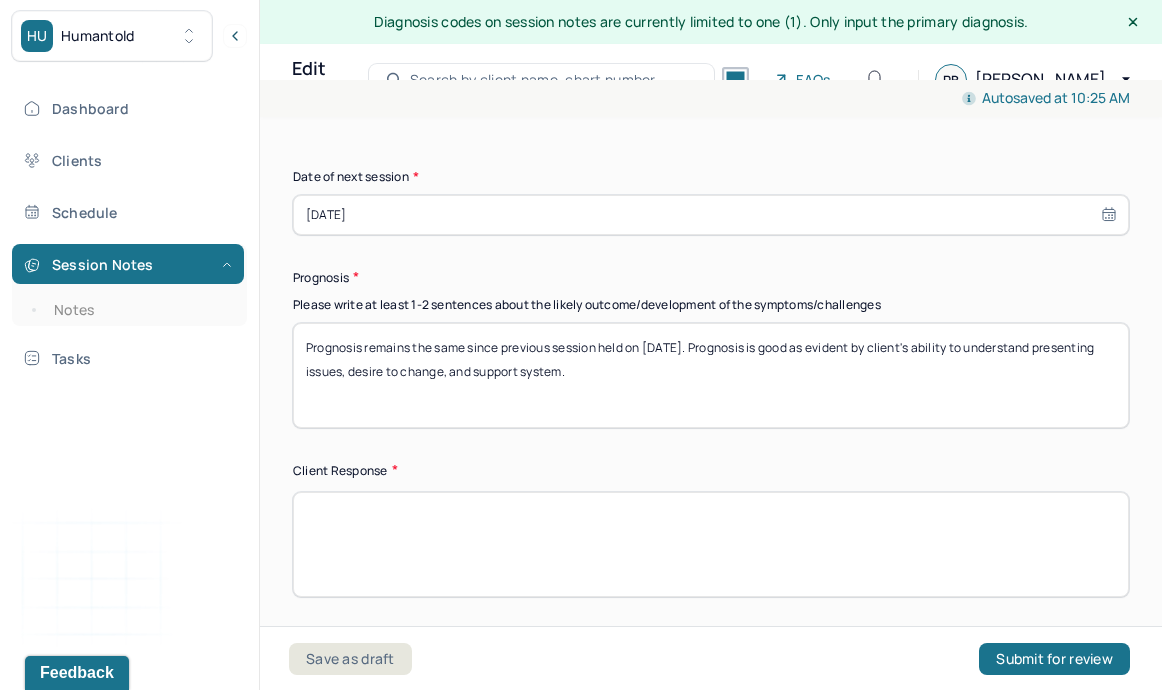 scroll, scrollTop: 3210, scrollLeft: 0, axis: vertical 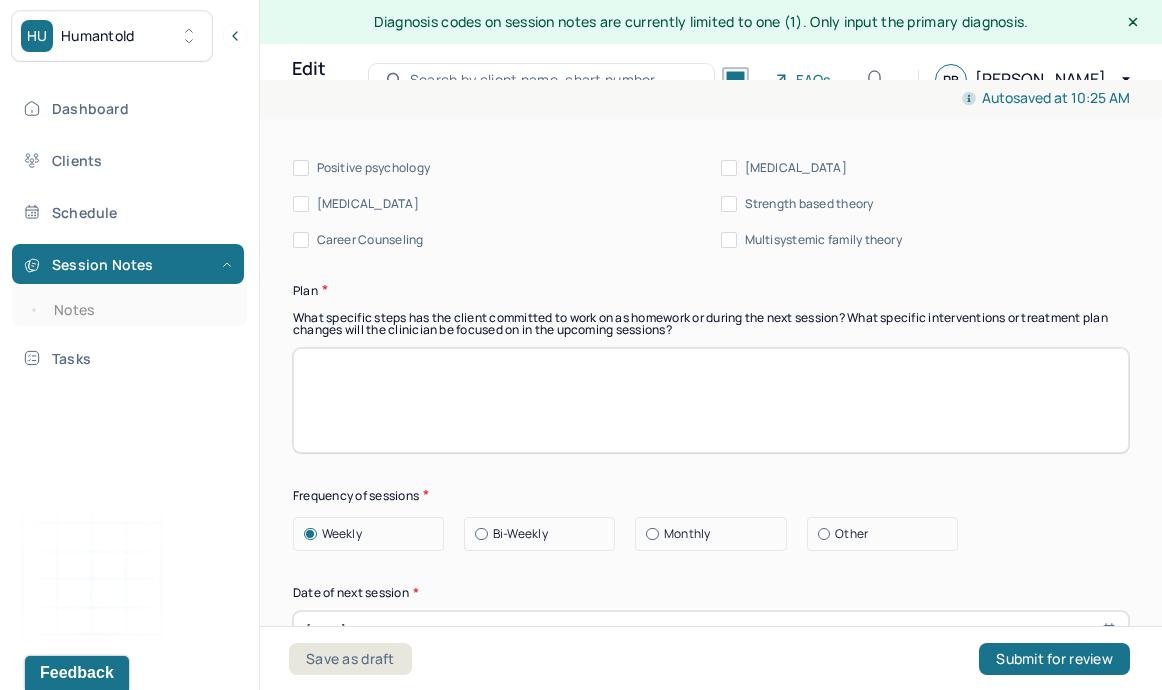 click at bounding box center [711, 400] 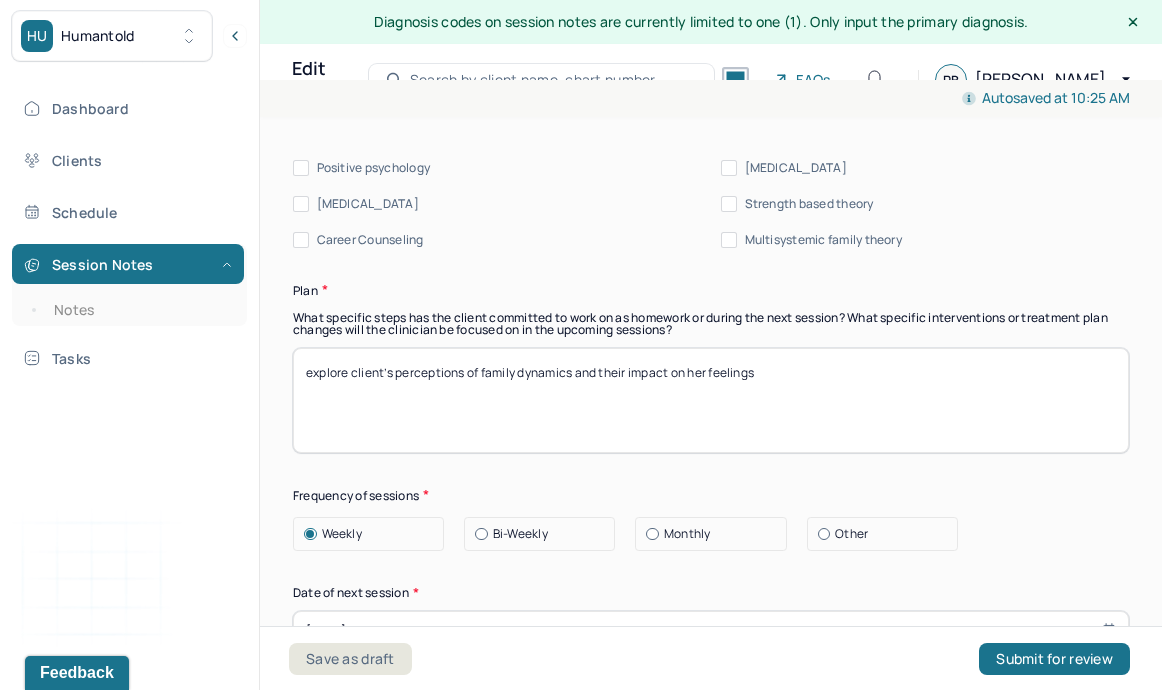 click on "explore client’s perceptions of family dynamics and their impact on her feelings" at bounding box center (711, 400) 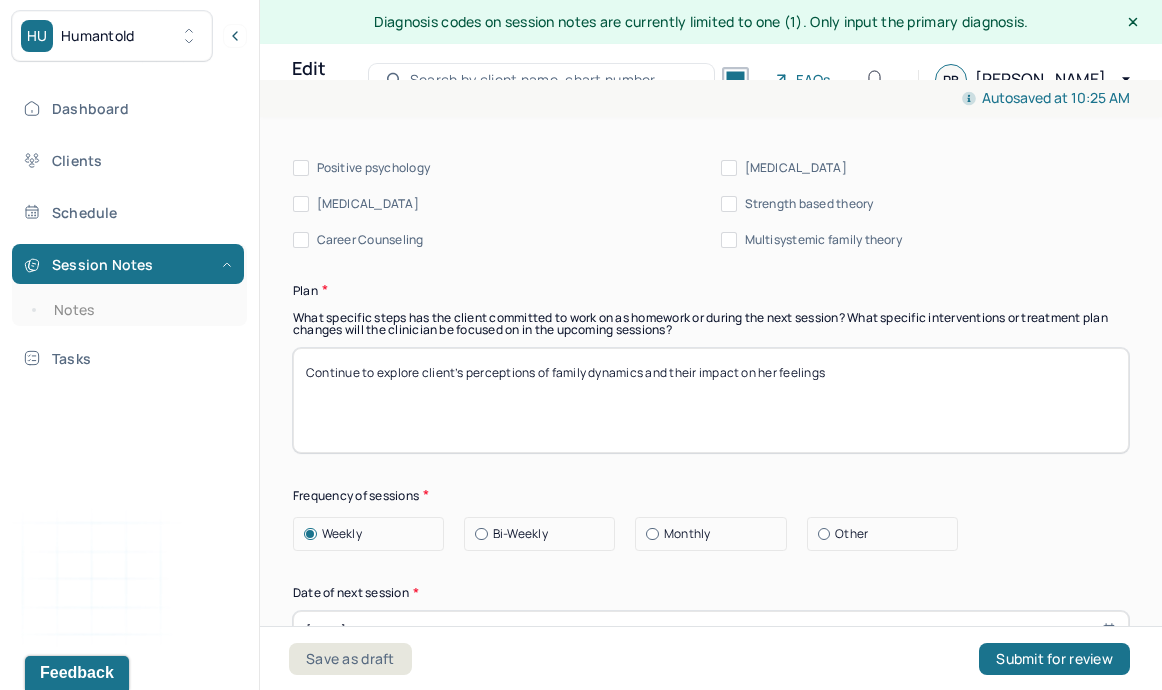 click on "Continue to explore client’s perceptions of family dynamics and their impact on her feelings" at bounding box center (711, 400) 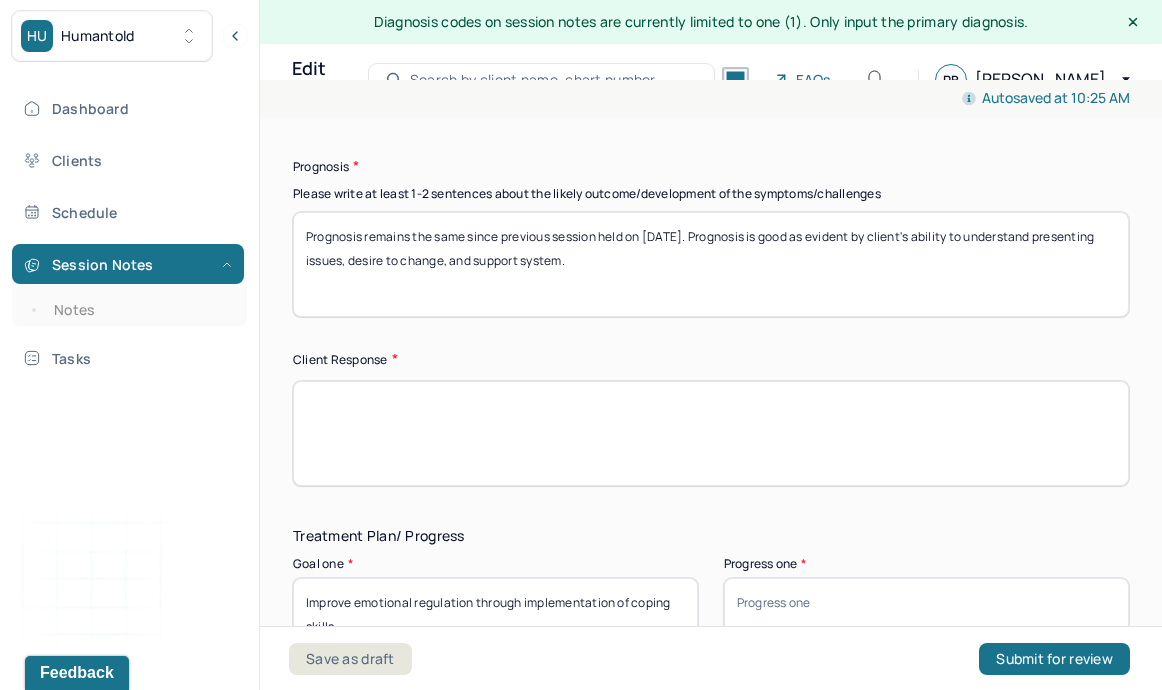 scroll, scrollTop: 3208, scrollLeft: 0, axis: vertical 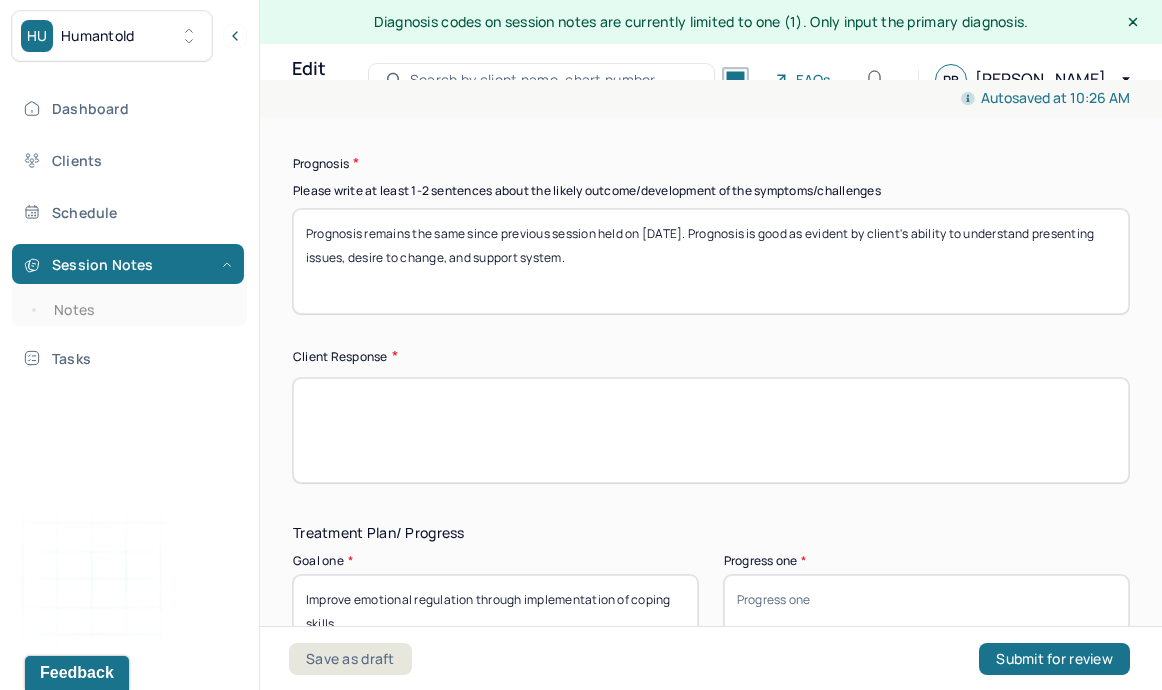 type on "Continue to explore client’s perceptions of family dynamics and their impact on her feelings. Treatment goals remain appropriate." 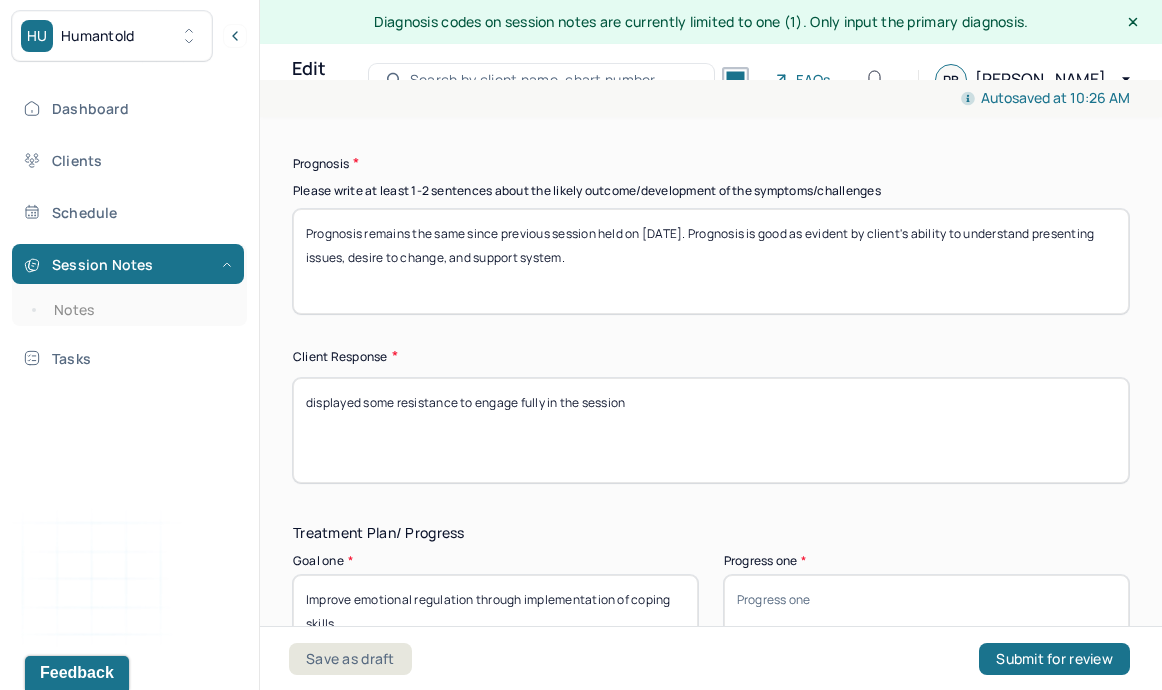 click on "displayed some resistance to engage fully in the session" at bounding box center [711, 430] 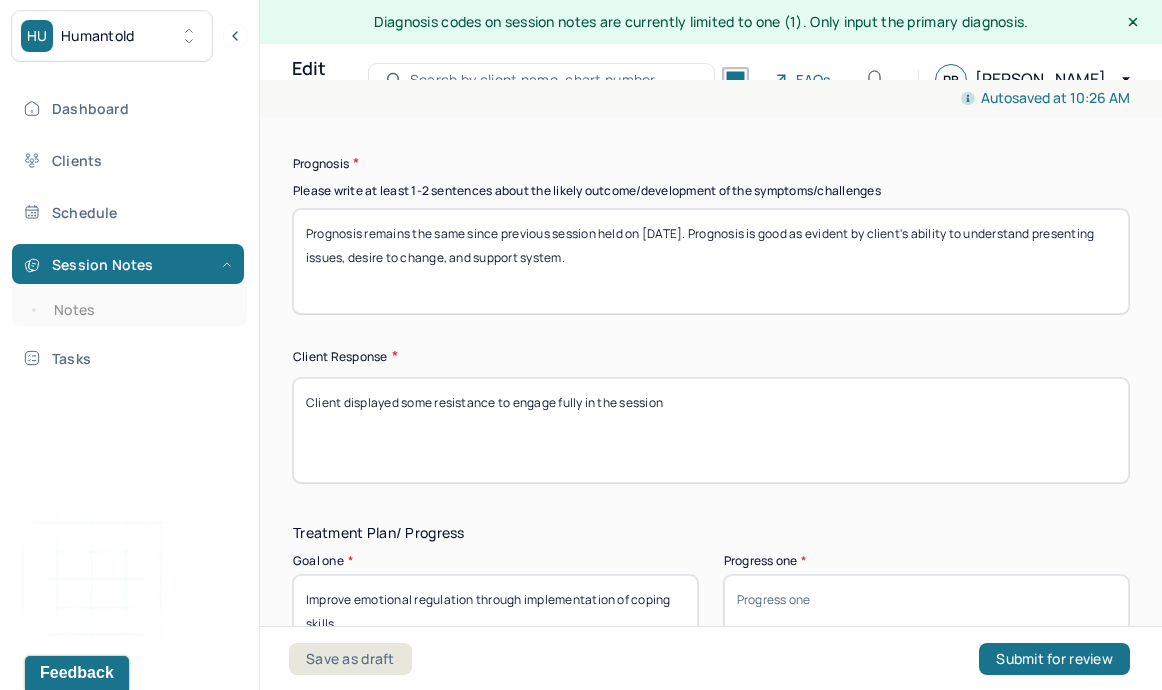 click on "Client displayed some resistance to engage fully in the session" at bounding box center (711, 430) 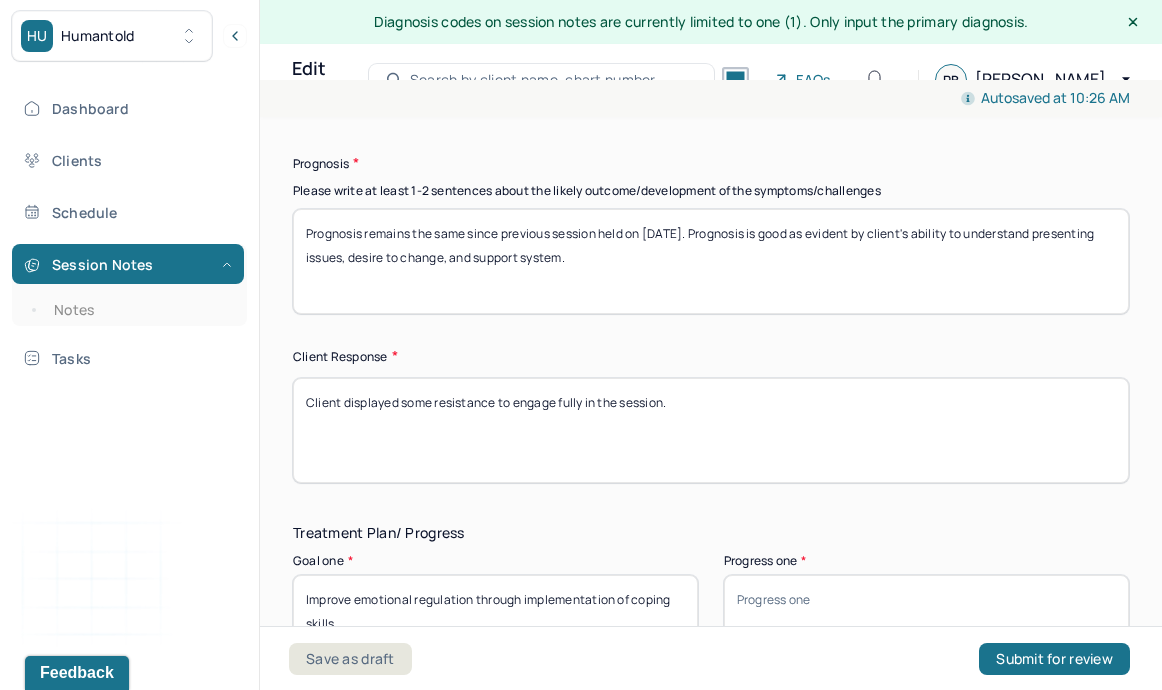 click on "Client displayed some resistance to engage fully in the session." at bounding box center (711, 430) 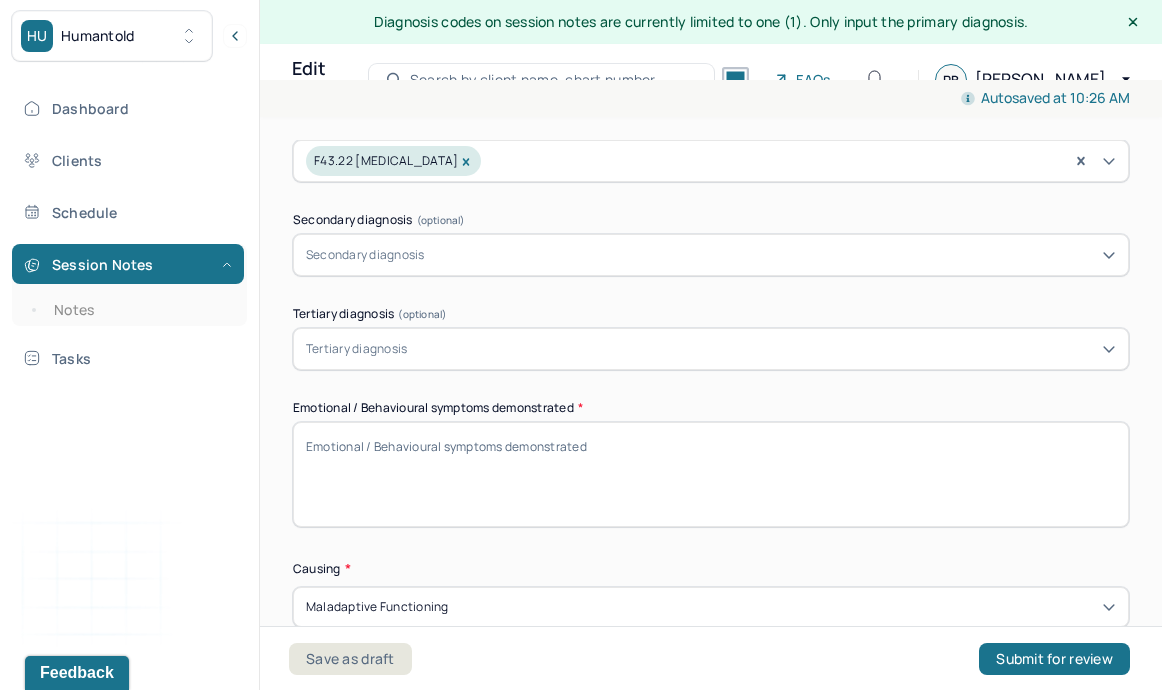 scroll, scrollTop: 826, scrollLeft: 0, axis: vertical 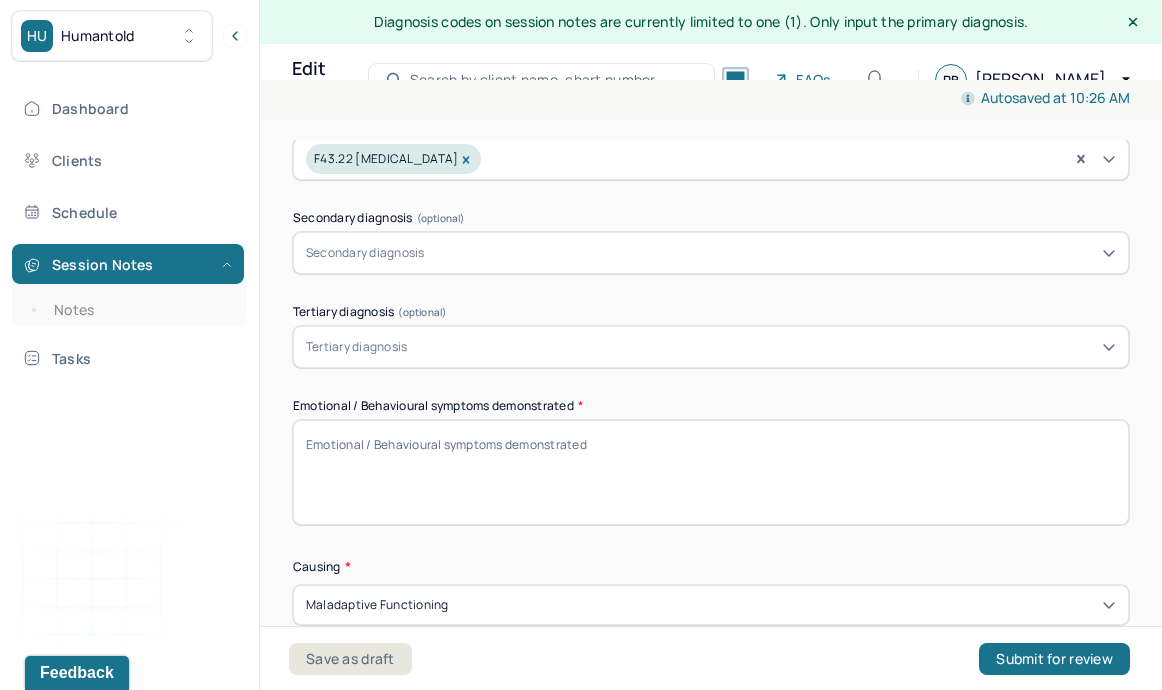 click on "Emotional / Behavioural symptoms demonstrated *" at bounding box center [711, 472] 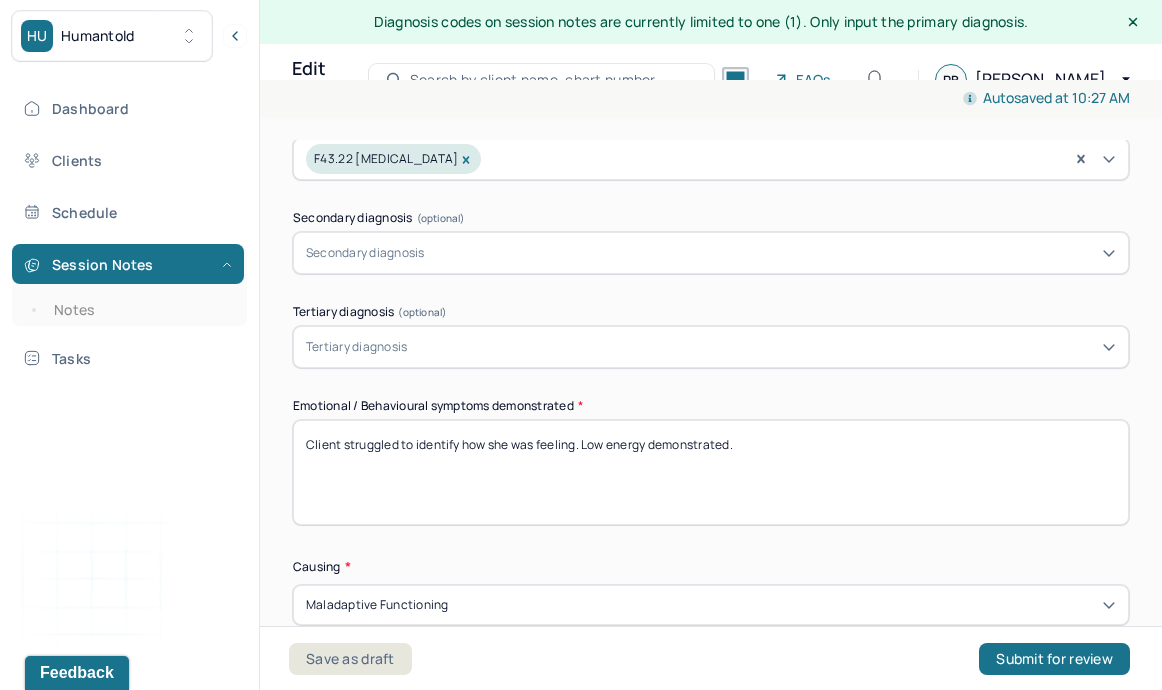 type on "Client struggled to identify how she was feeling. Low energy demonstrated." 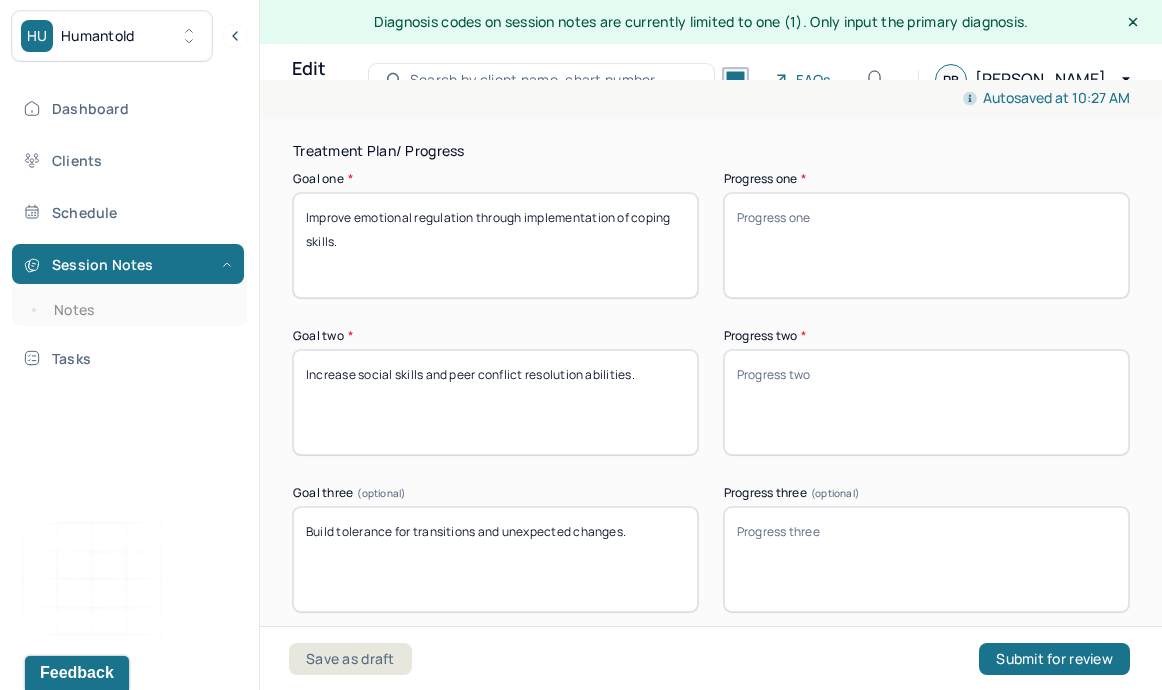 scroll, scrollTop: 3592, scrollLeft: 0, axis: vertical 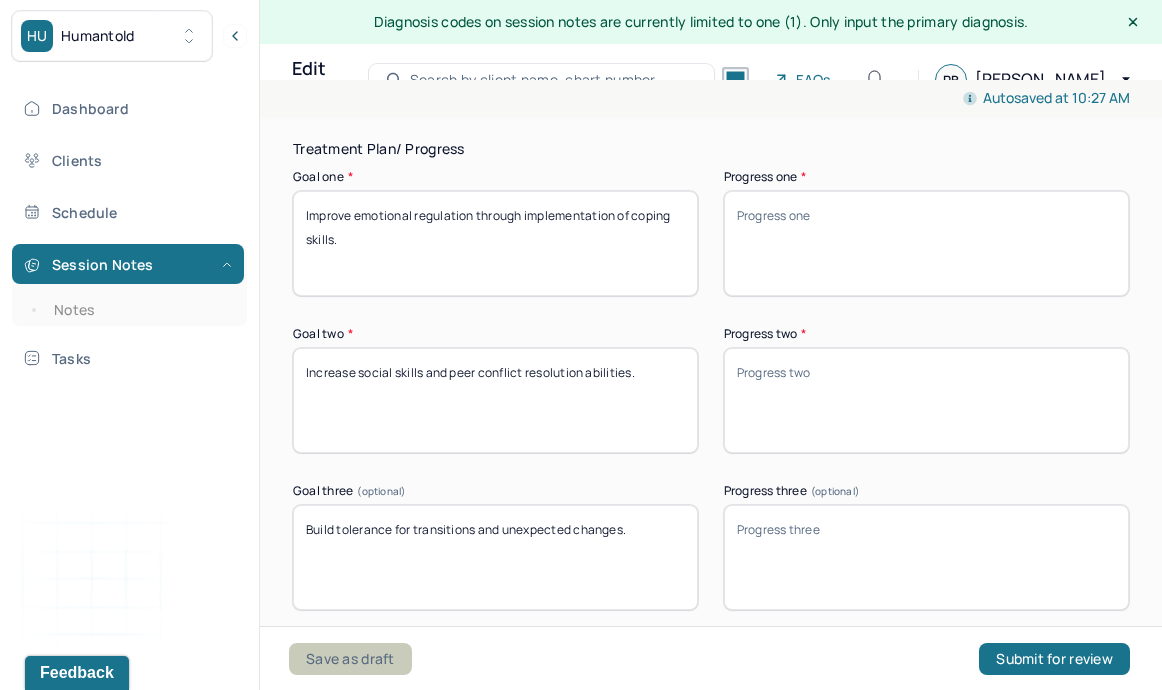 click on "Save as draft" at bounding box center [350, 659] 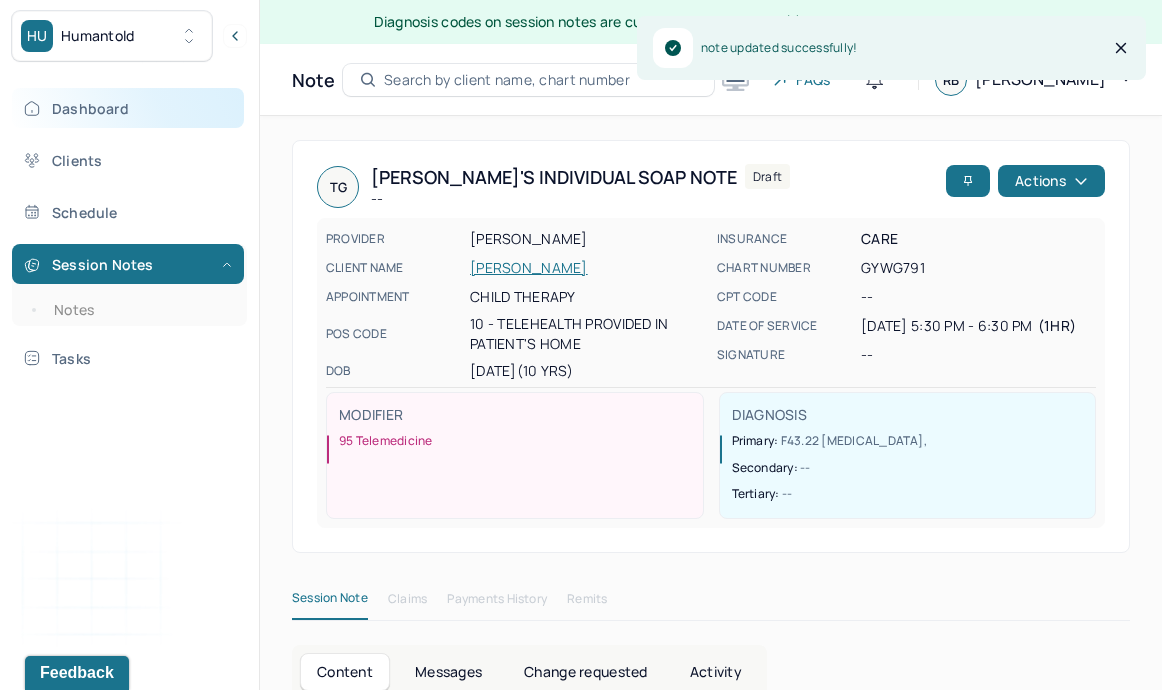click on "Dashboard" at bounding box center [128, 108] 